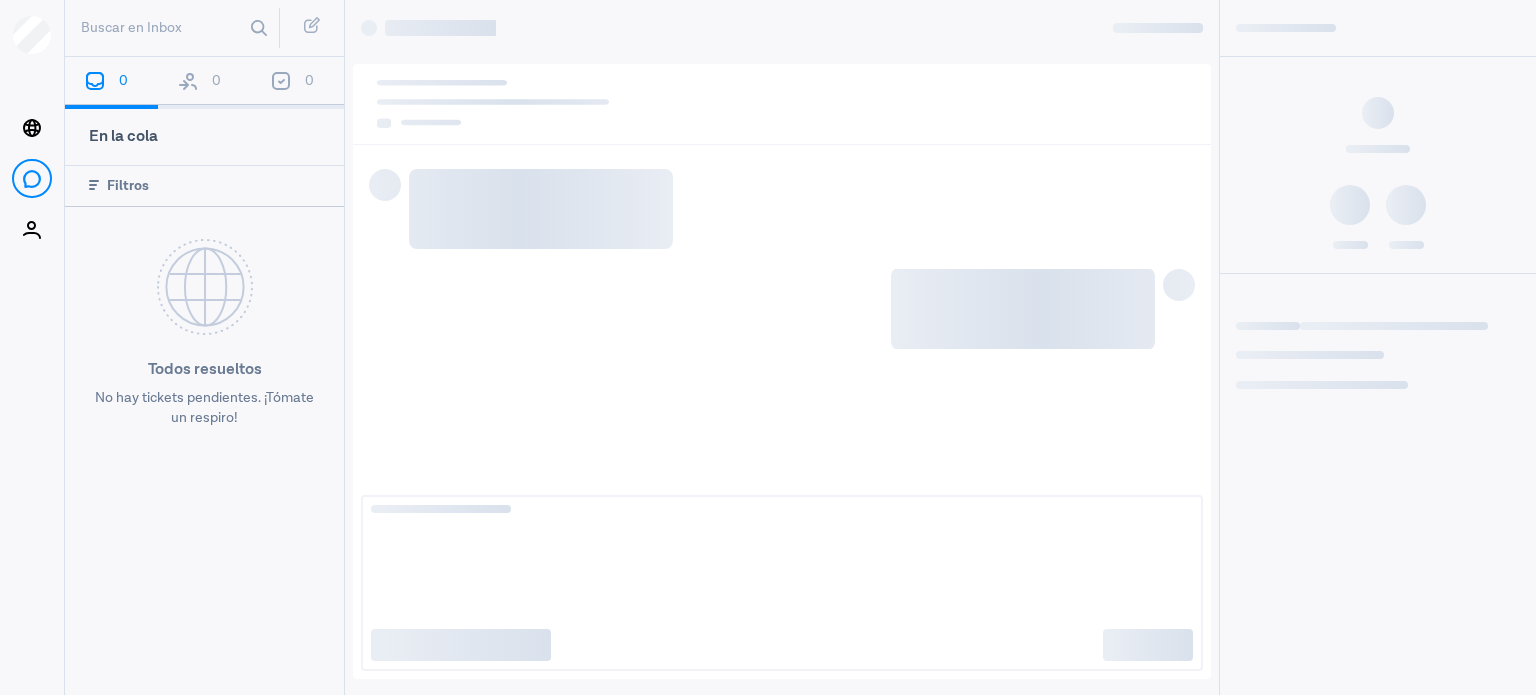 scroll, scrollTop: 0, scrollLeft: 0, axis: both 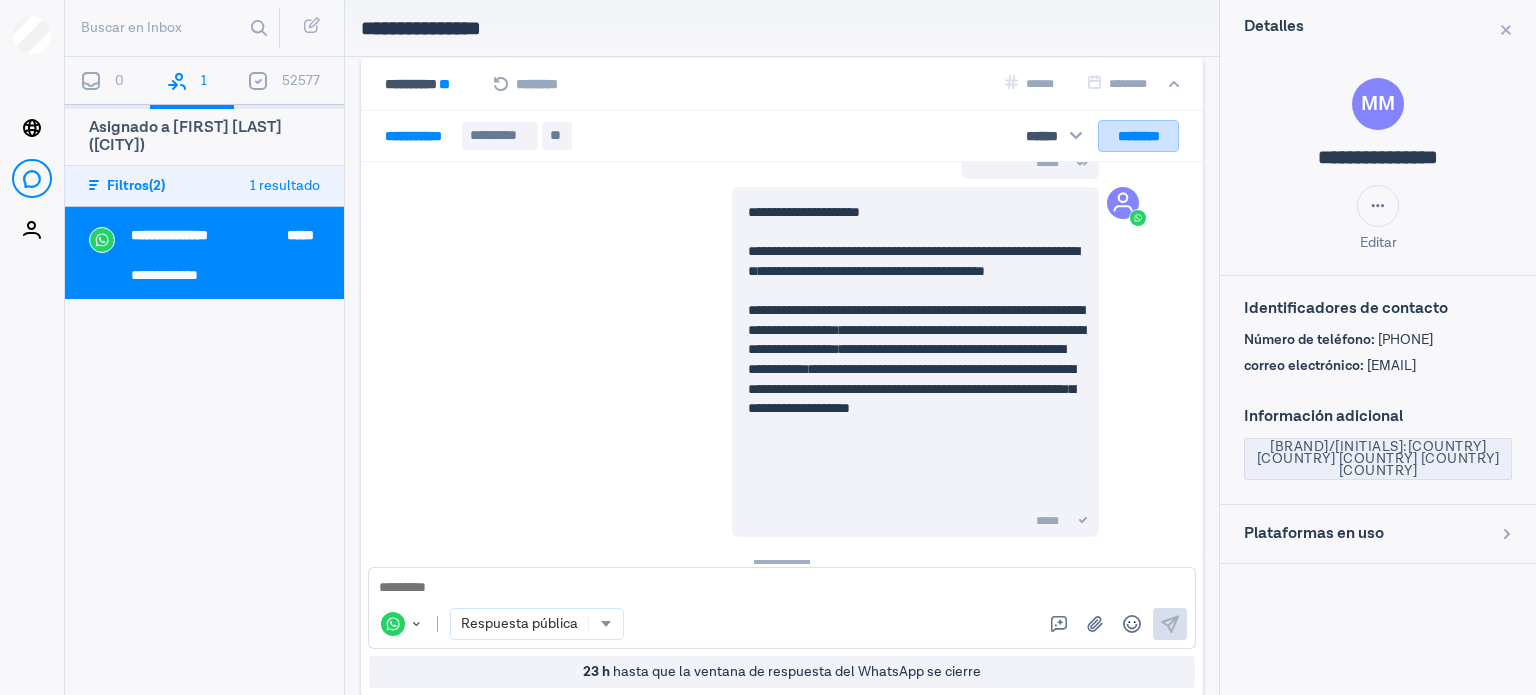 click on "********" at bounding box center [1138, 136] 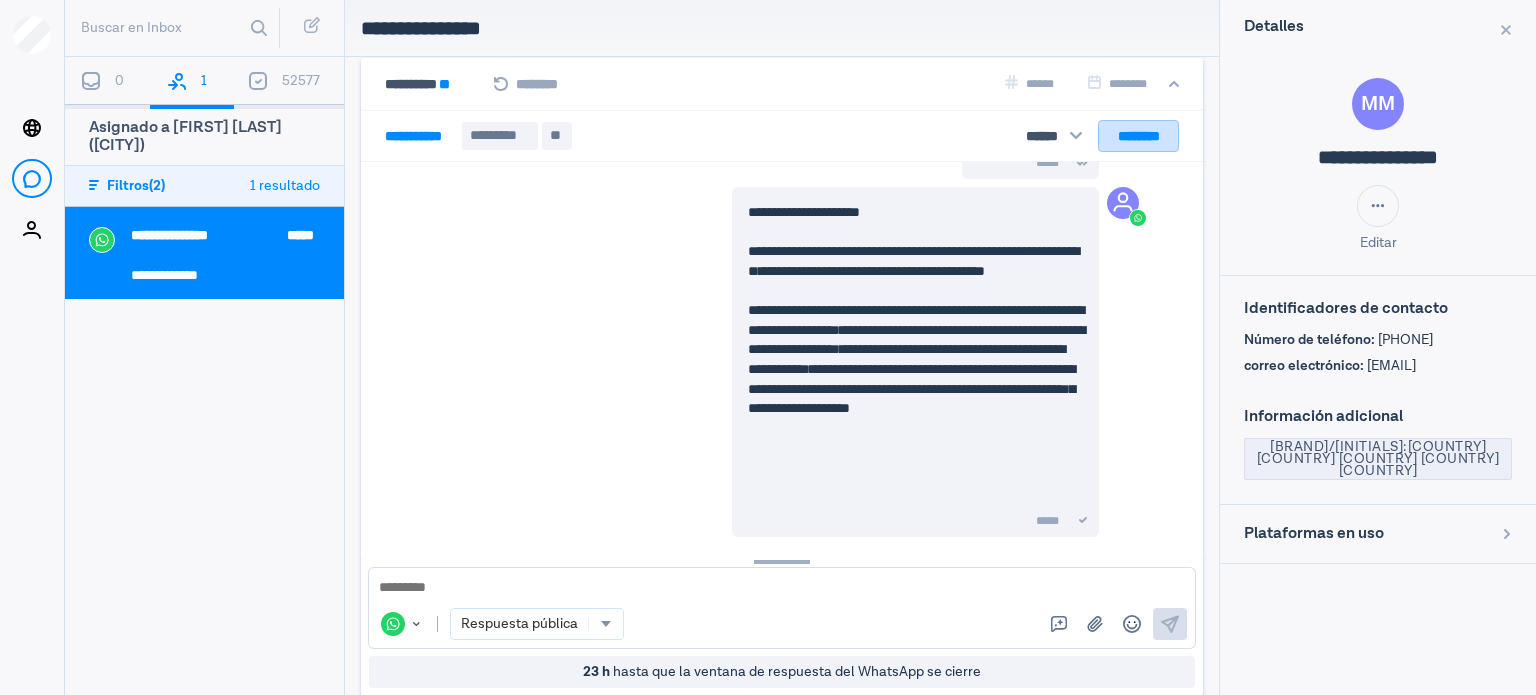 scroll, scrollTop: 352, scrollLeft: 0, axis: vertical 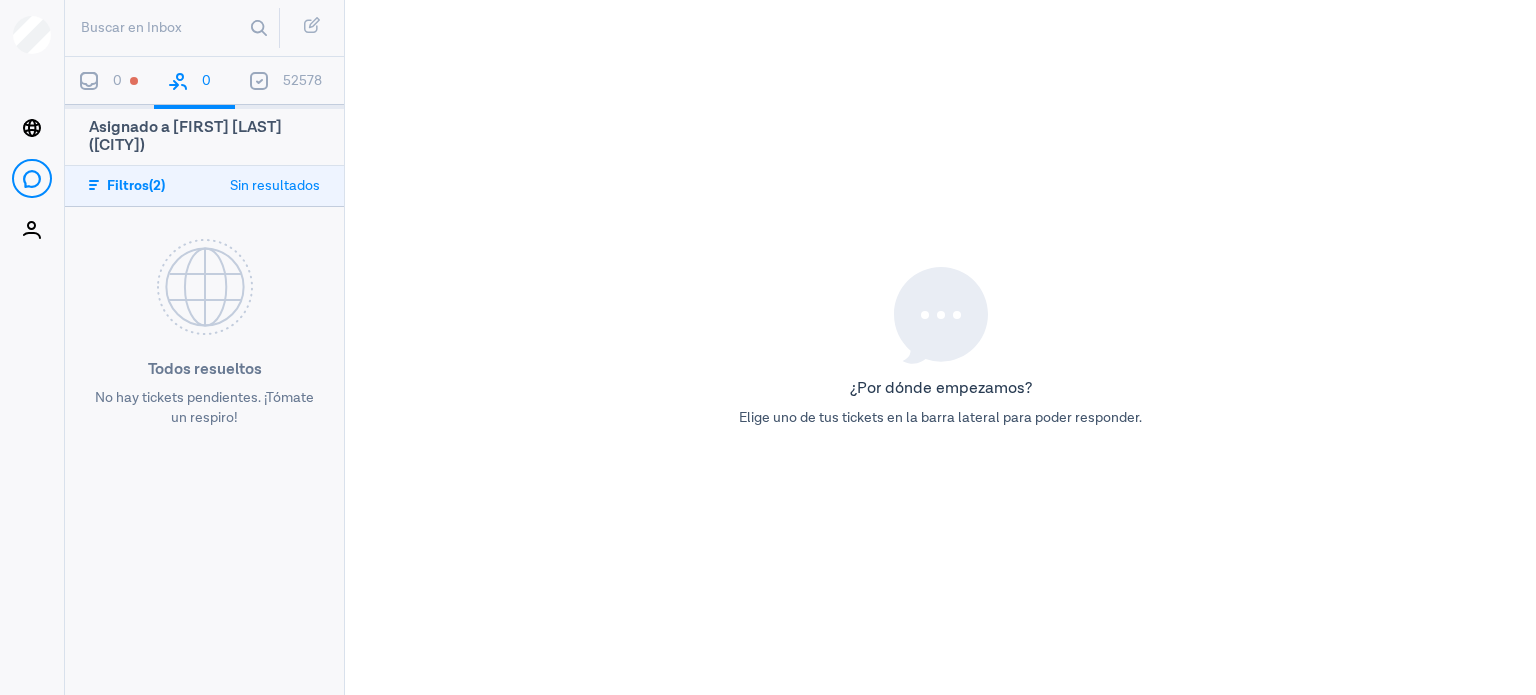 drag, startPoint x: 280, startPoint y: 86, endPoint x: 275, endPoint y: 96, distance: 11.18034 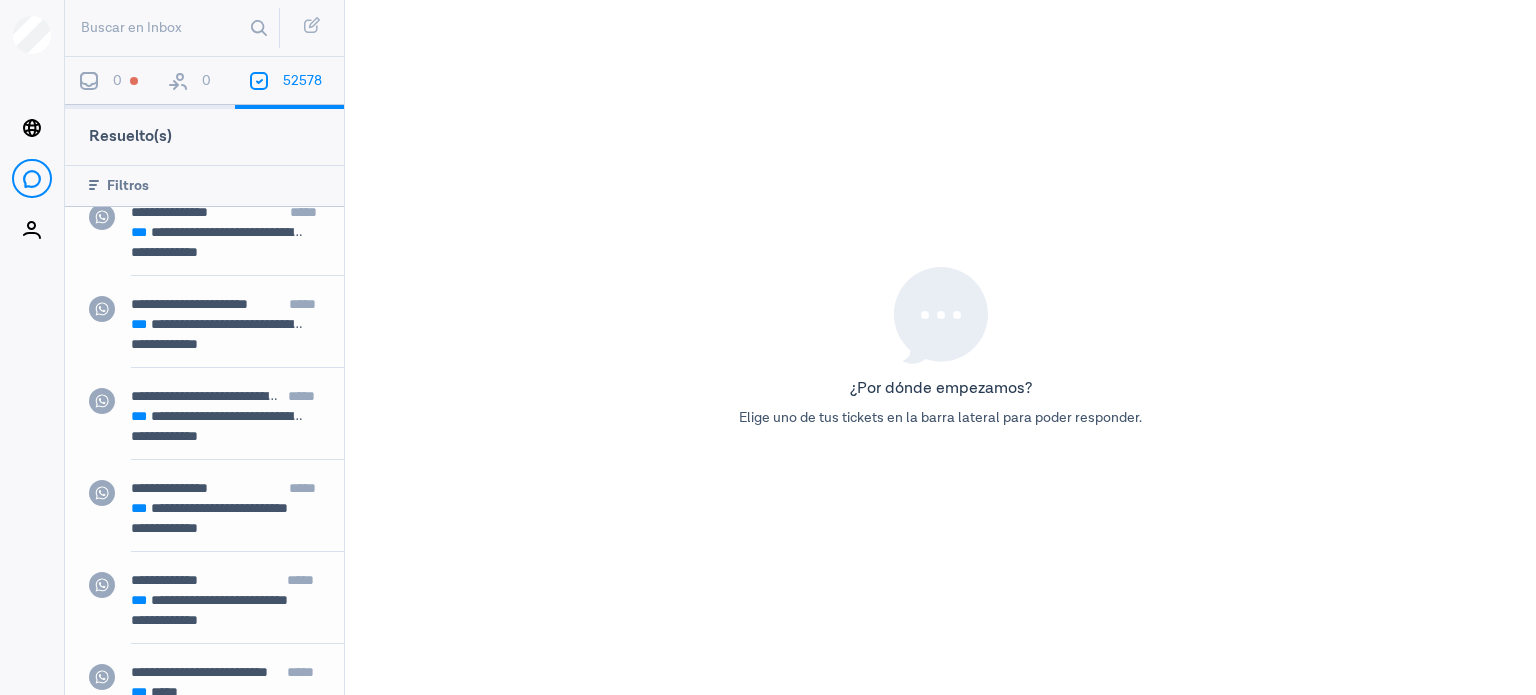 scroll, scrollTop: 1960, scrollLeft: 0, axis: vertical 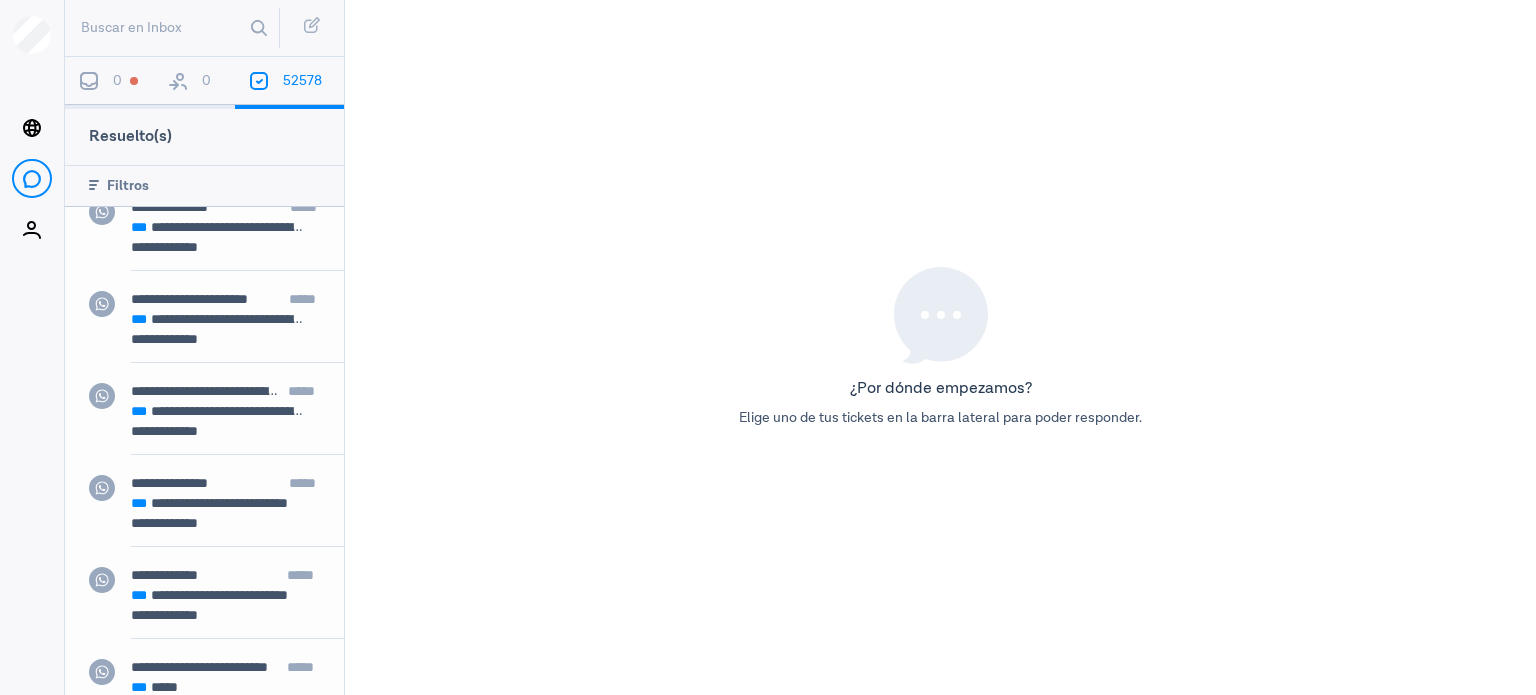 click on "**********" at bounding box center [237, 577] 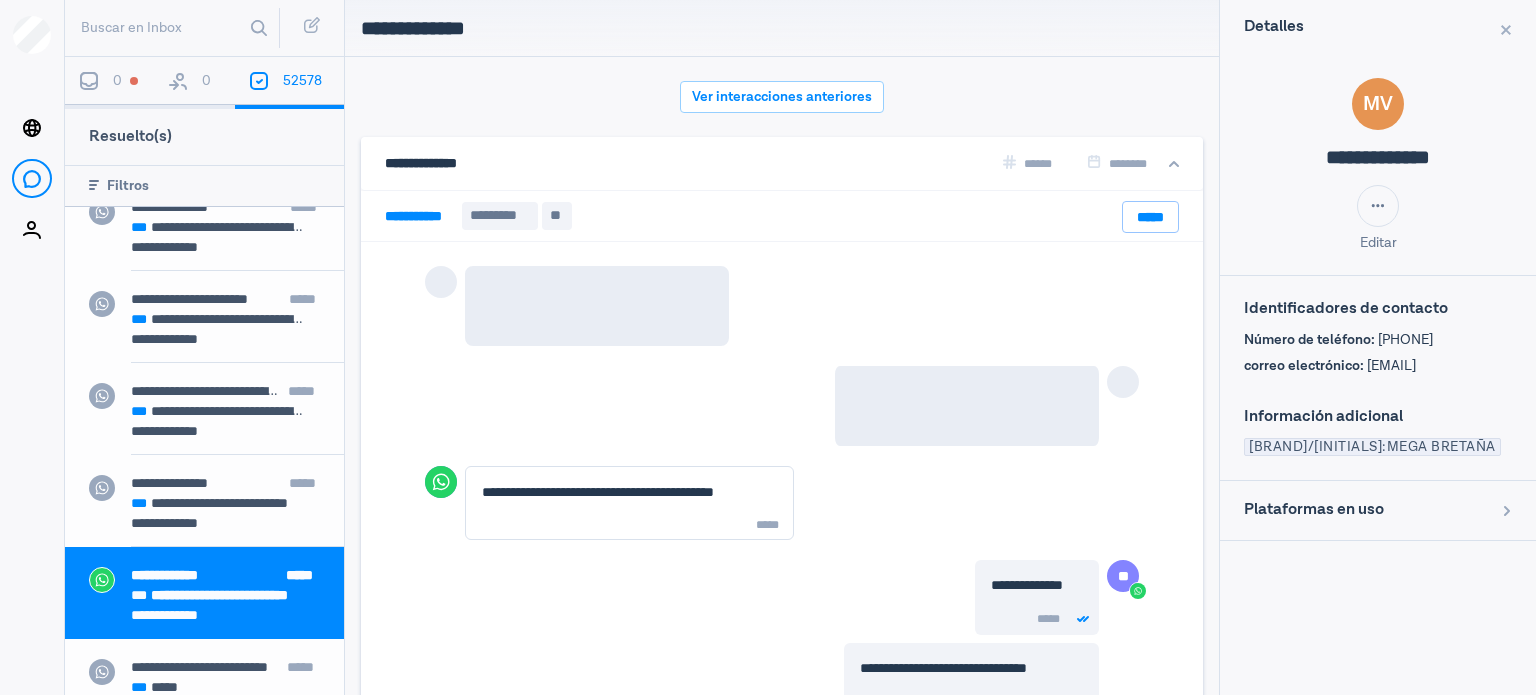 scroll, scrollTop: 79, scrollLeft: 0, axis: vertical 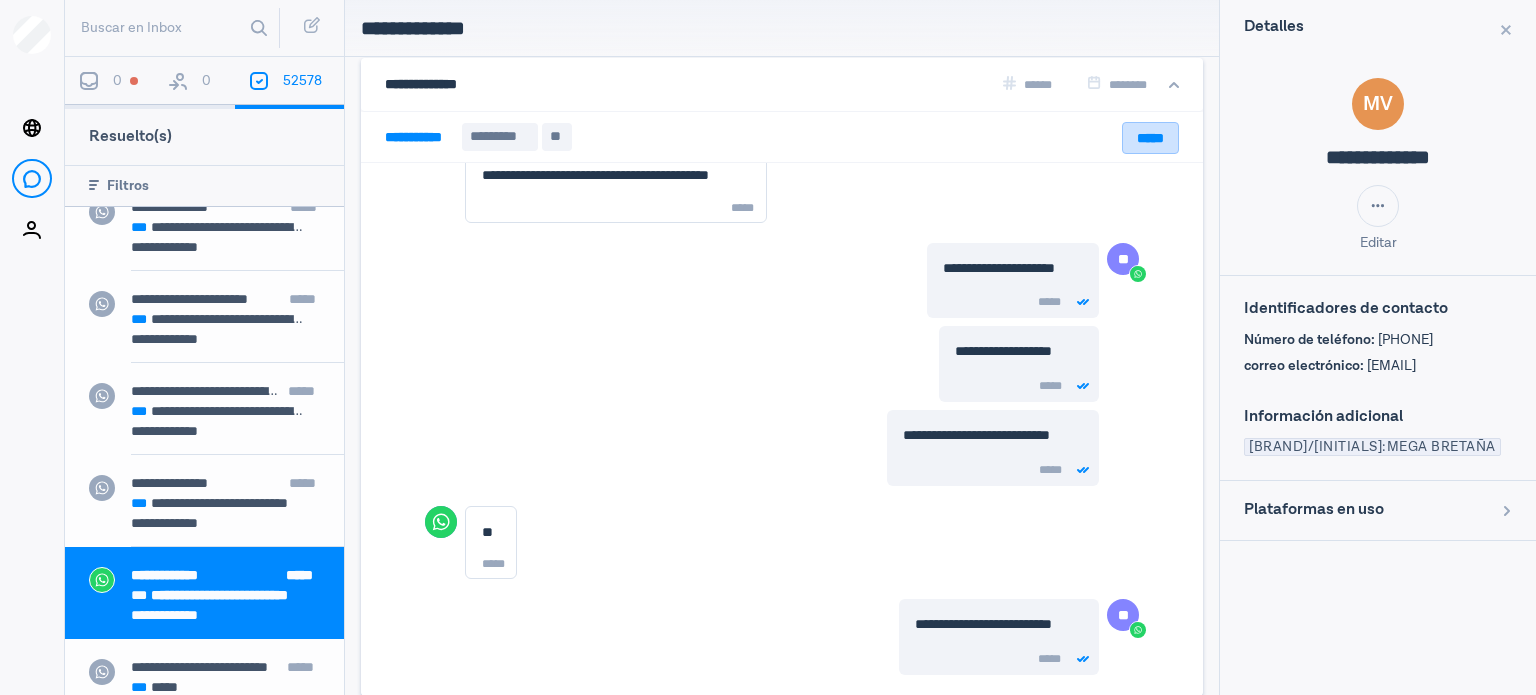click on "*****" at bounding box center (1150, 138) 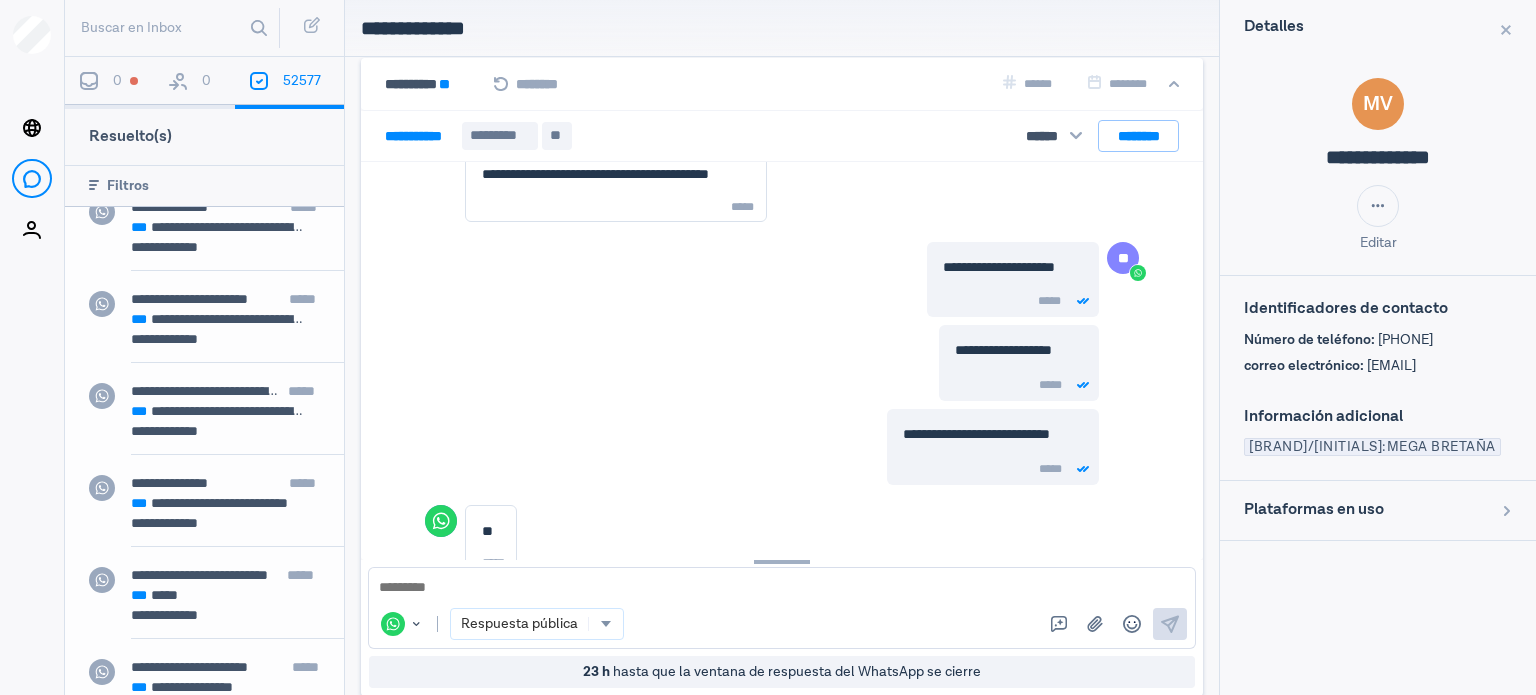 scroll, scrollTop: 1612, scrollLeft: 0, axis: vertical 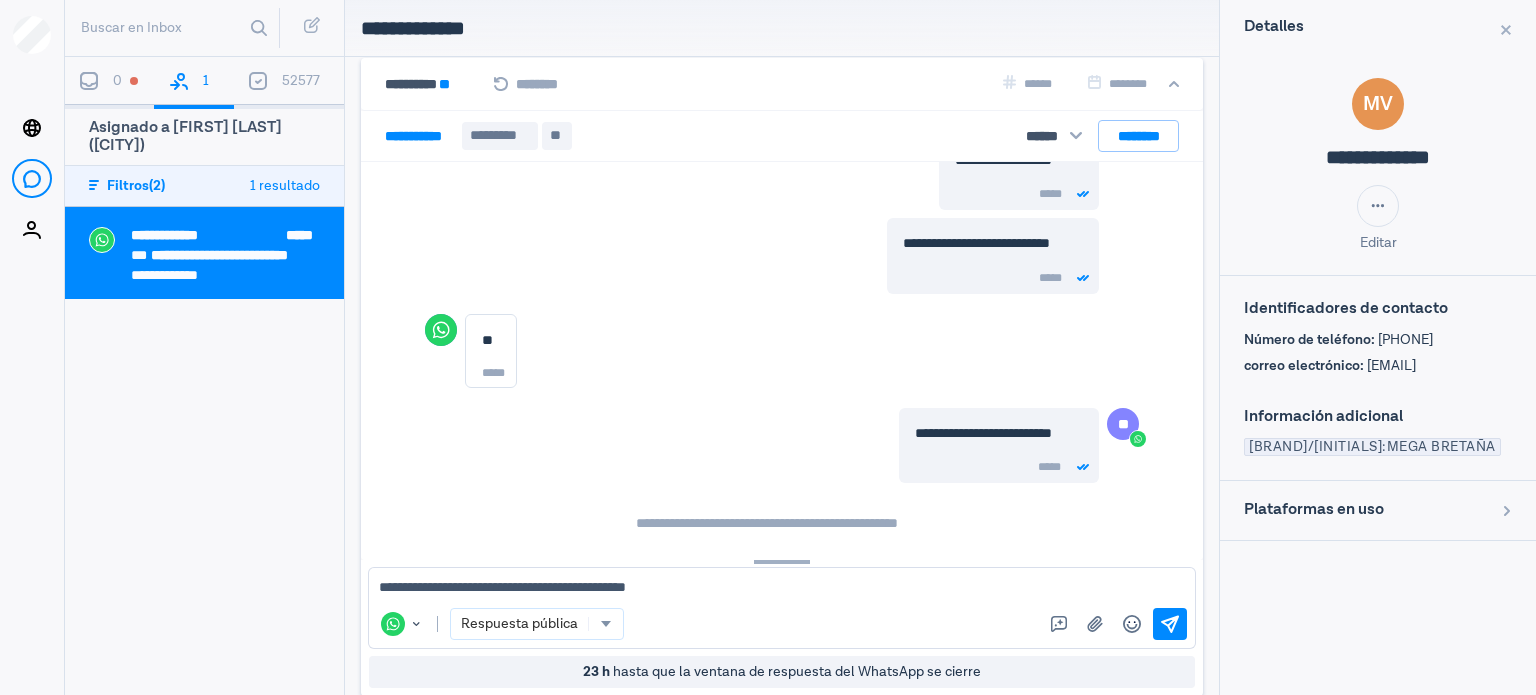 type on "**********" 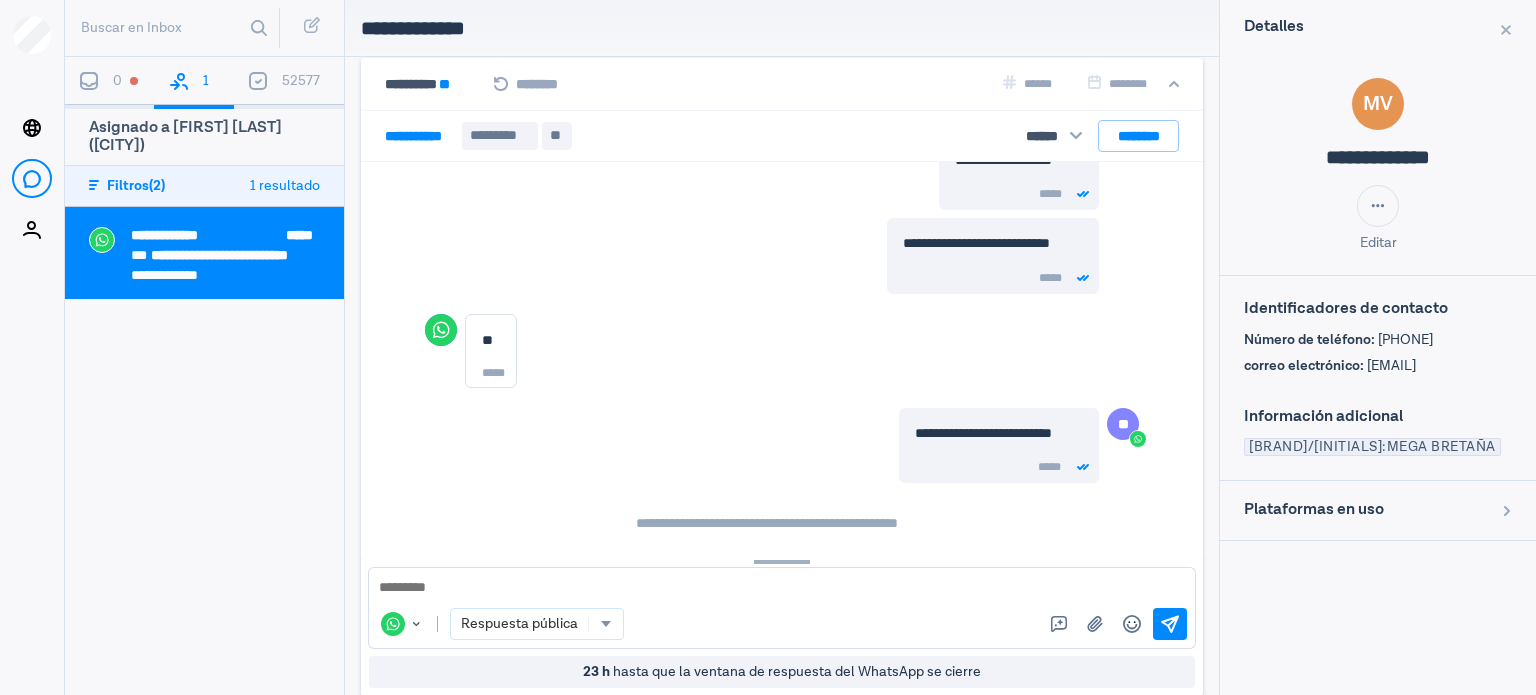 scroll, scrollTop: 1732, scrollLeft: 0, axis: vertical 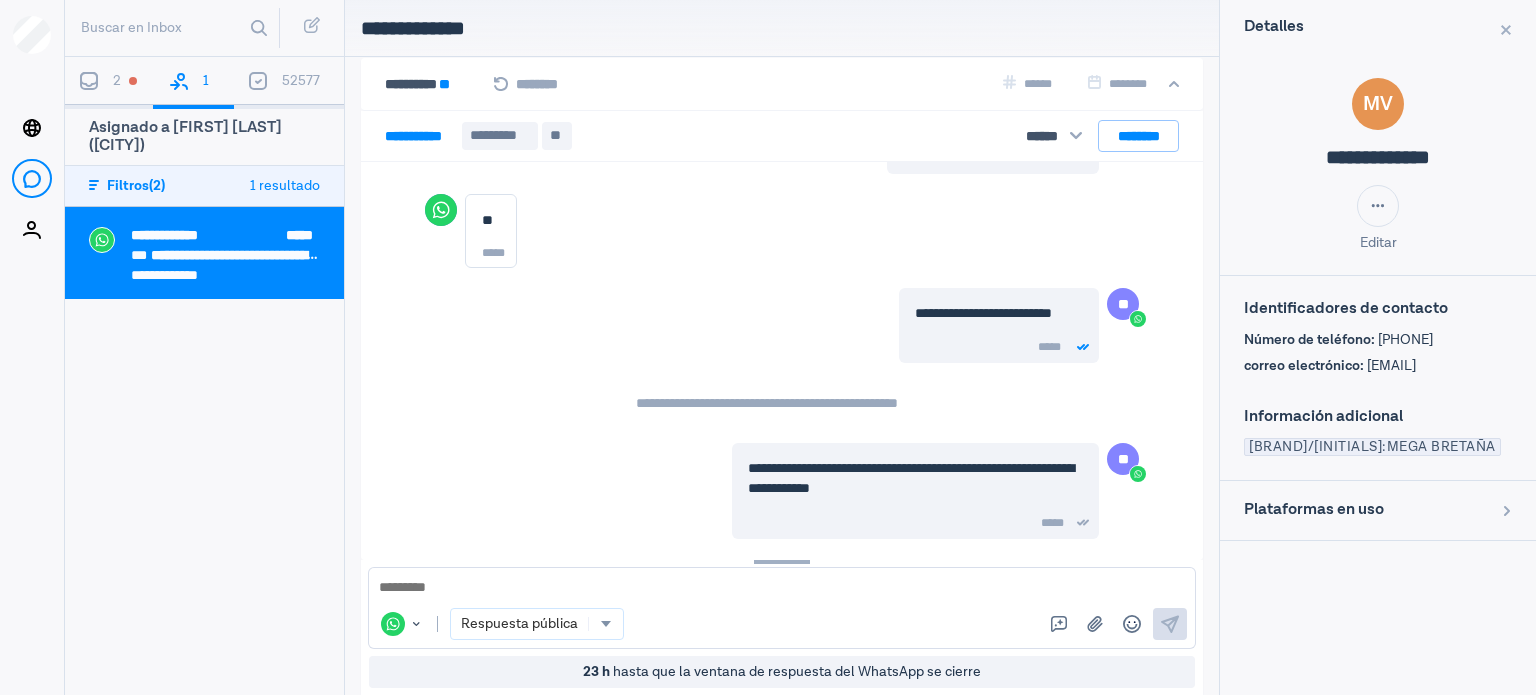 click on "2" at bounding box center [109, 83] 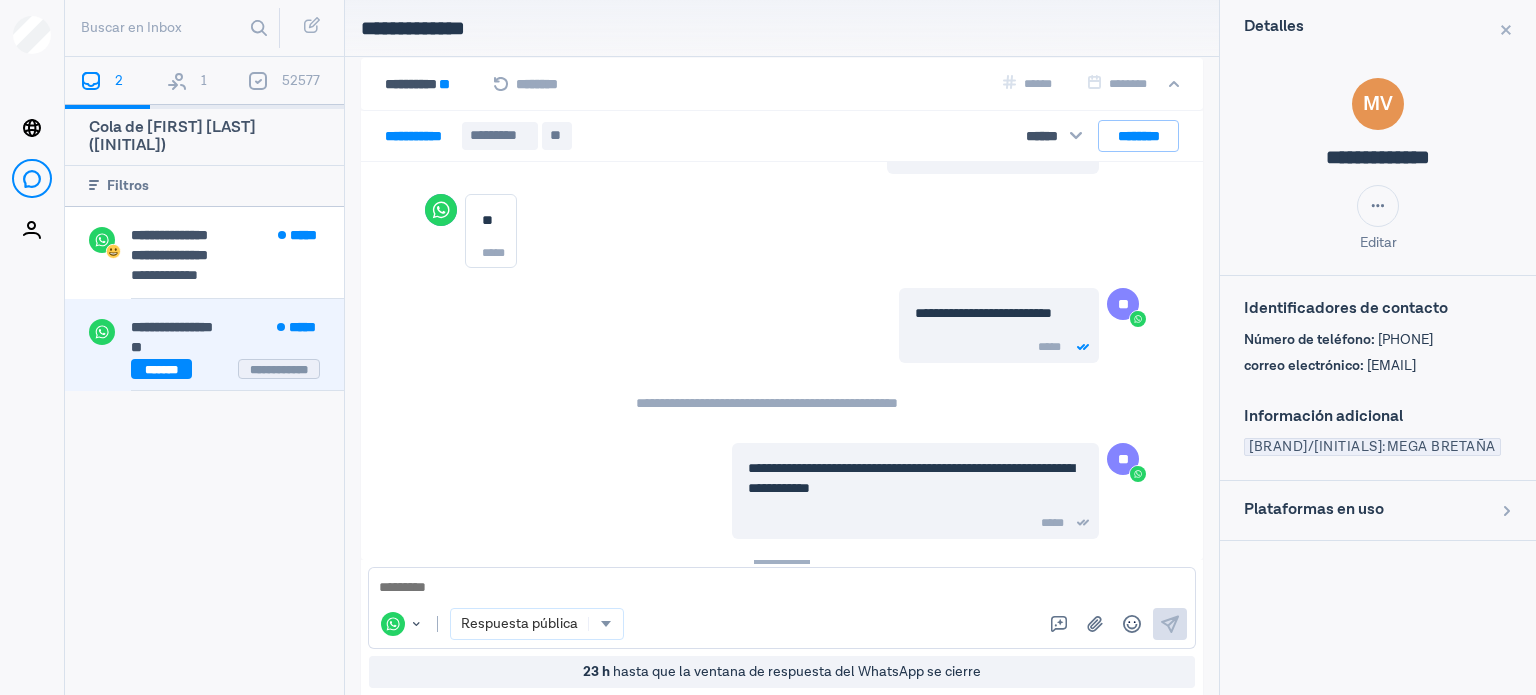 click on "**********" at bounding box center (172, 327) 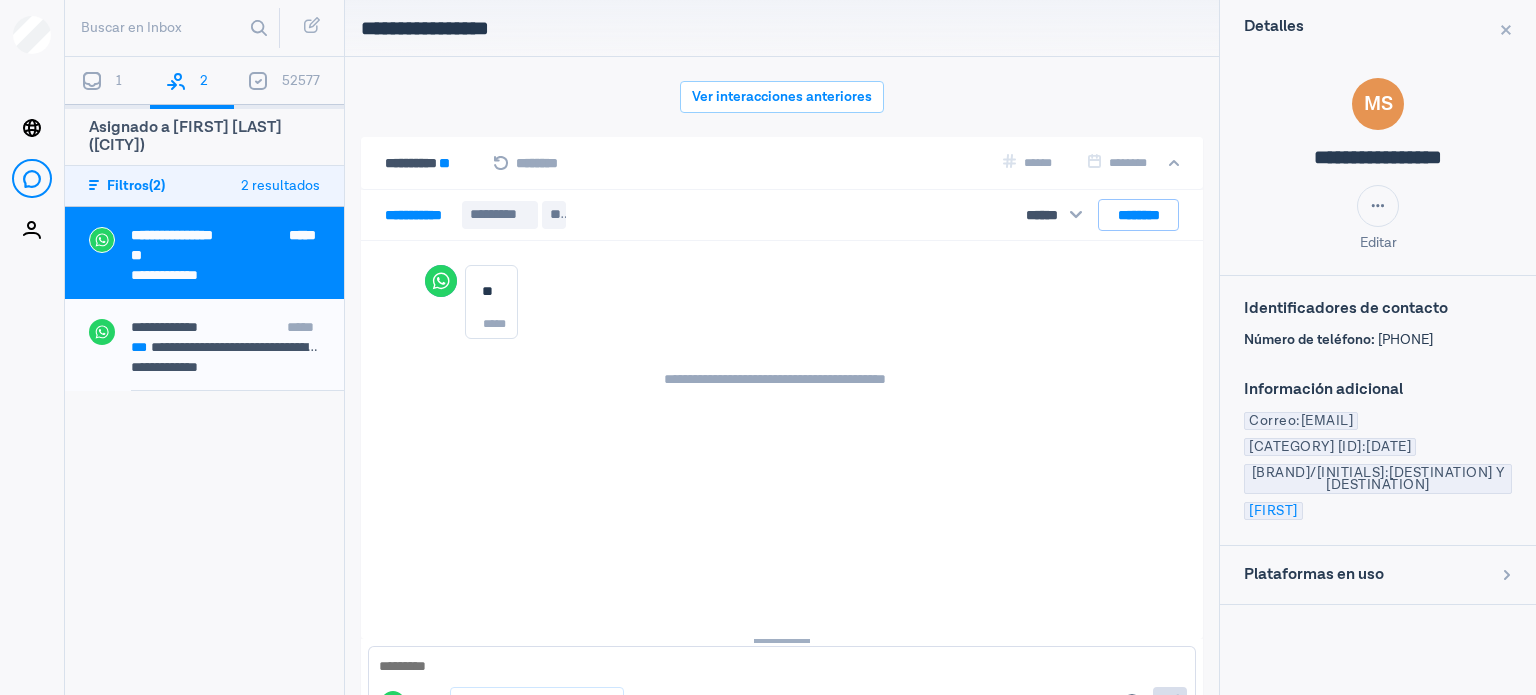 scroll, scrollTop: 79, scrollLeft: 0, axis: vertical 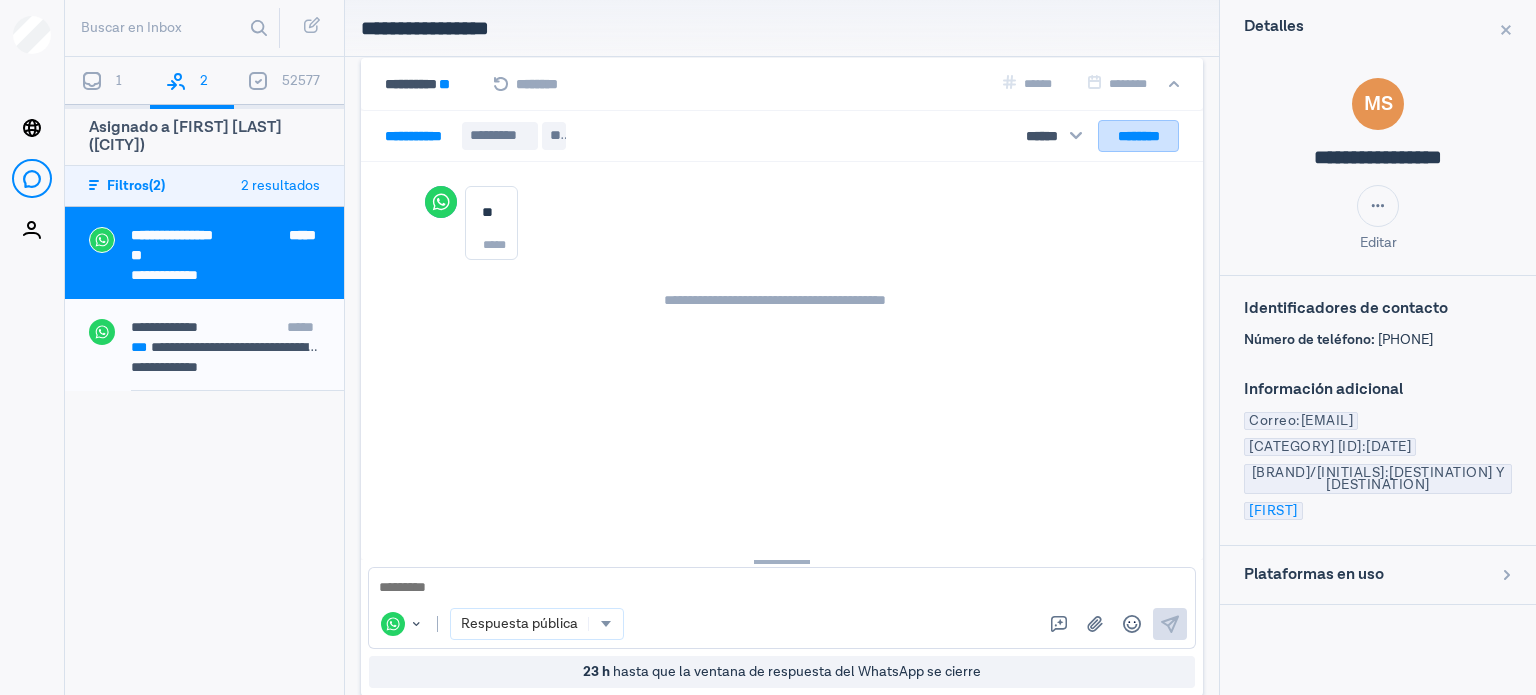 click on "********" at bounding box center (1138, 136) 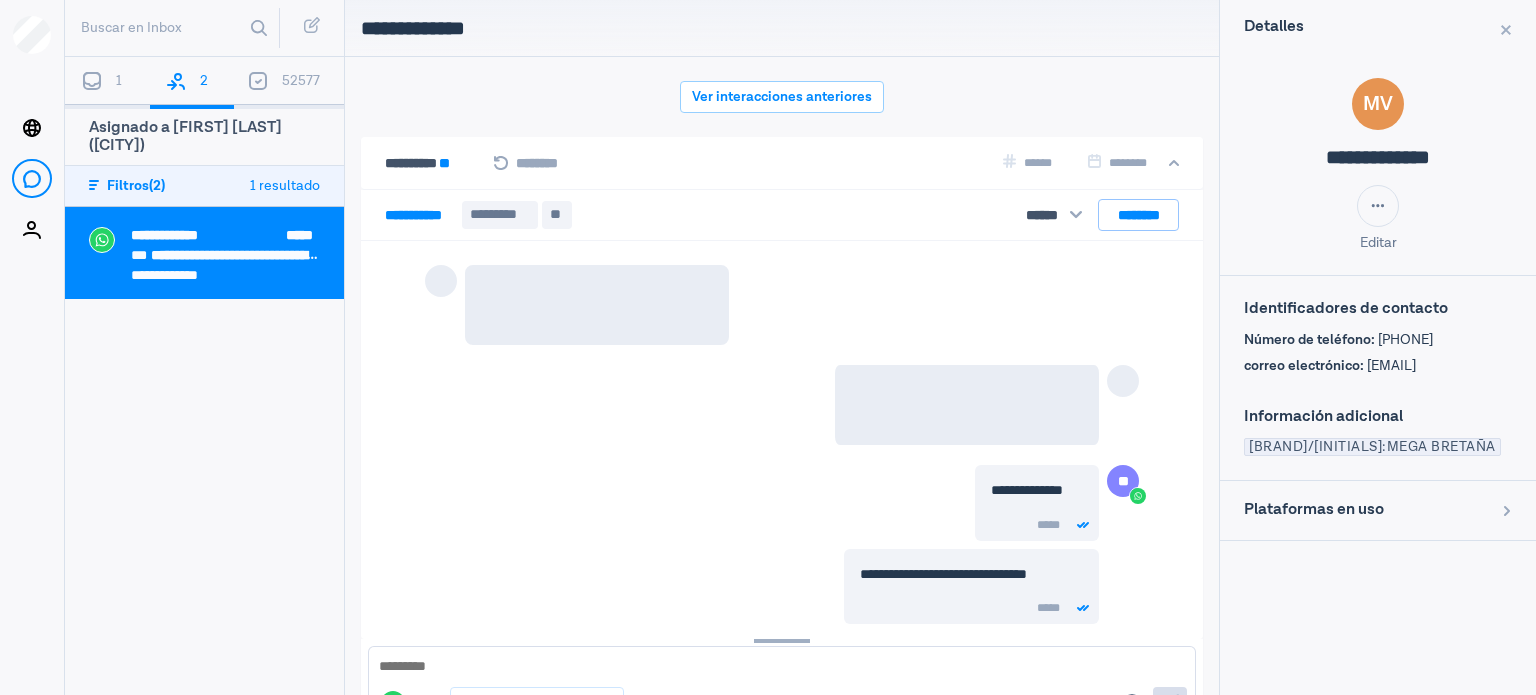 scroll, scrollTop: 1732, scrollLeft: 0, axis: vertical 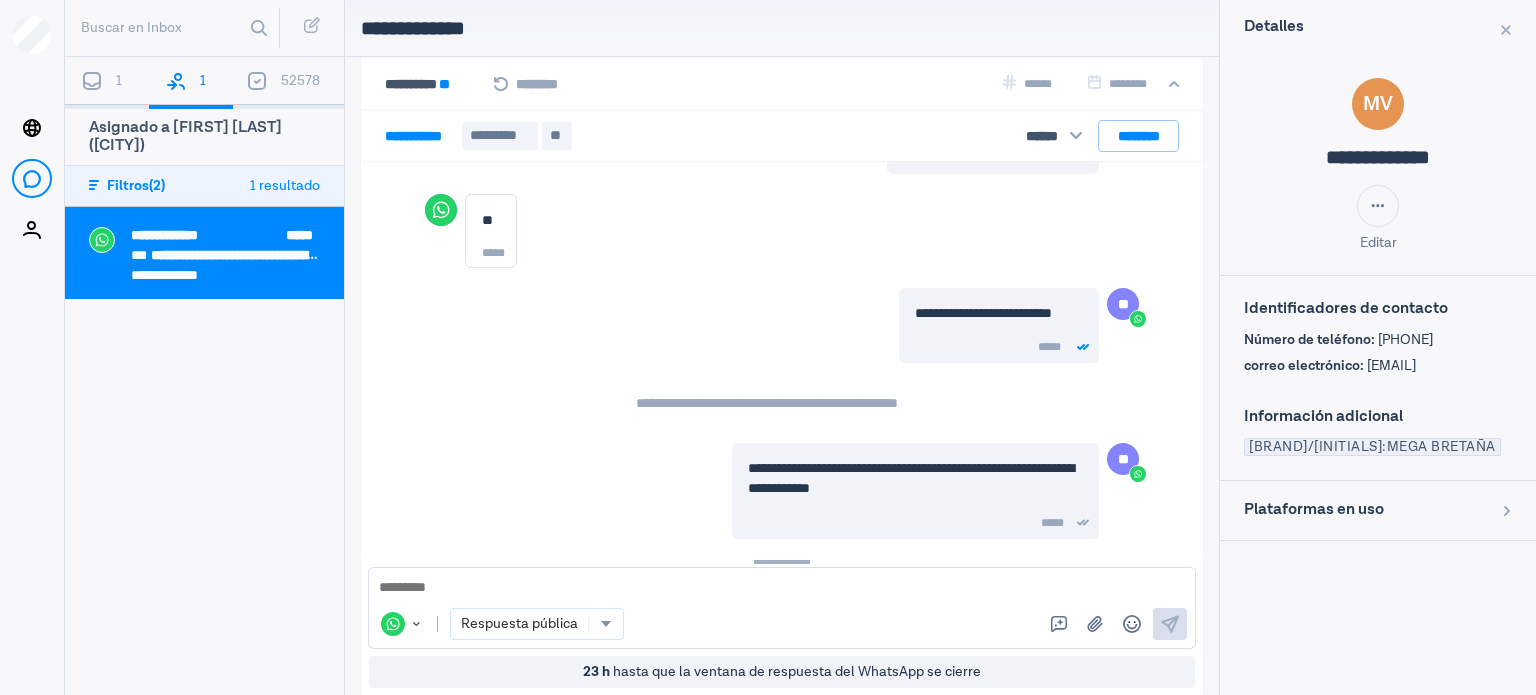 click on "1" at bounding box center (107, 83) 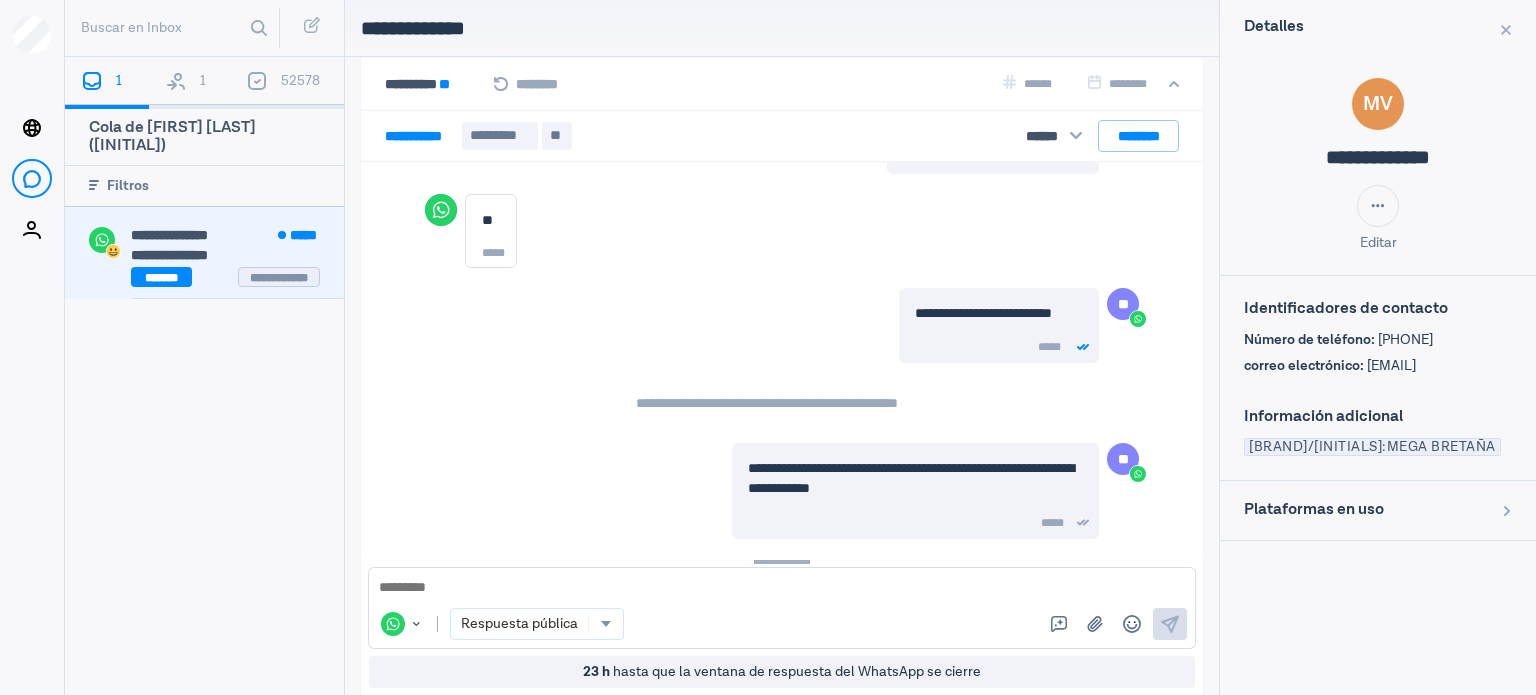 click on "**********" at bounding box center (225, 255) 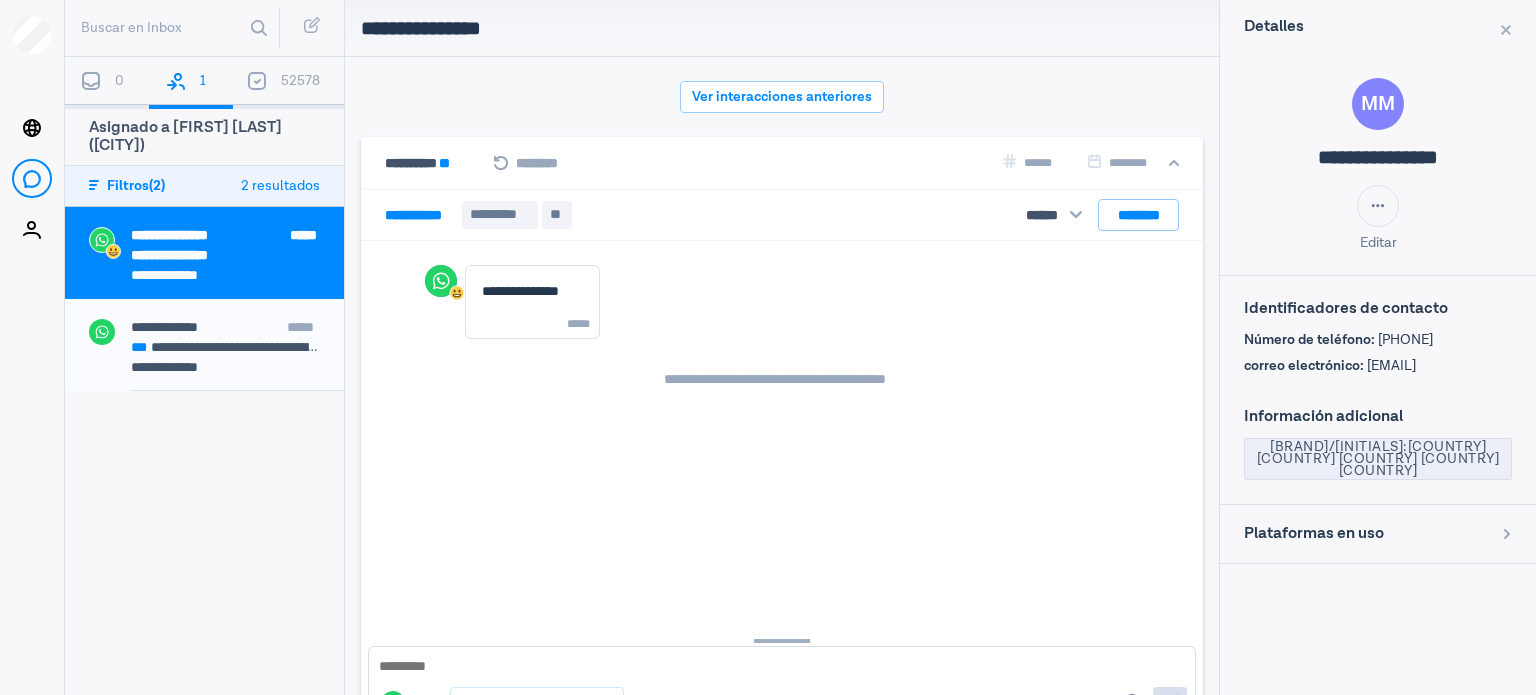 scroll, scrollTop: 79, scrollLeft: 0, axis: vertical 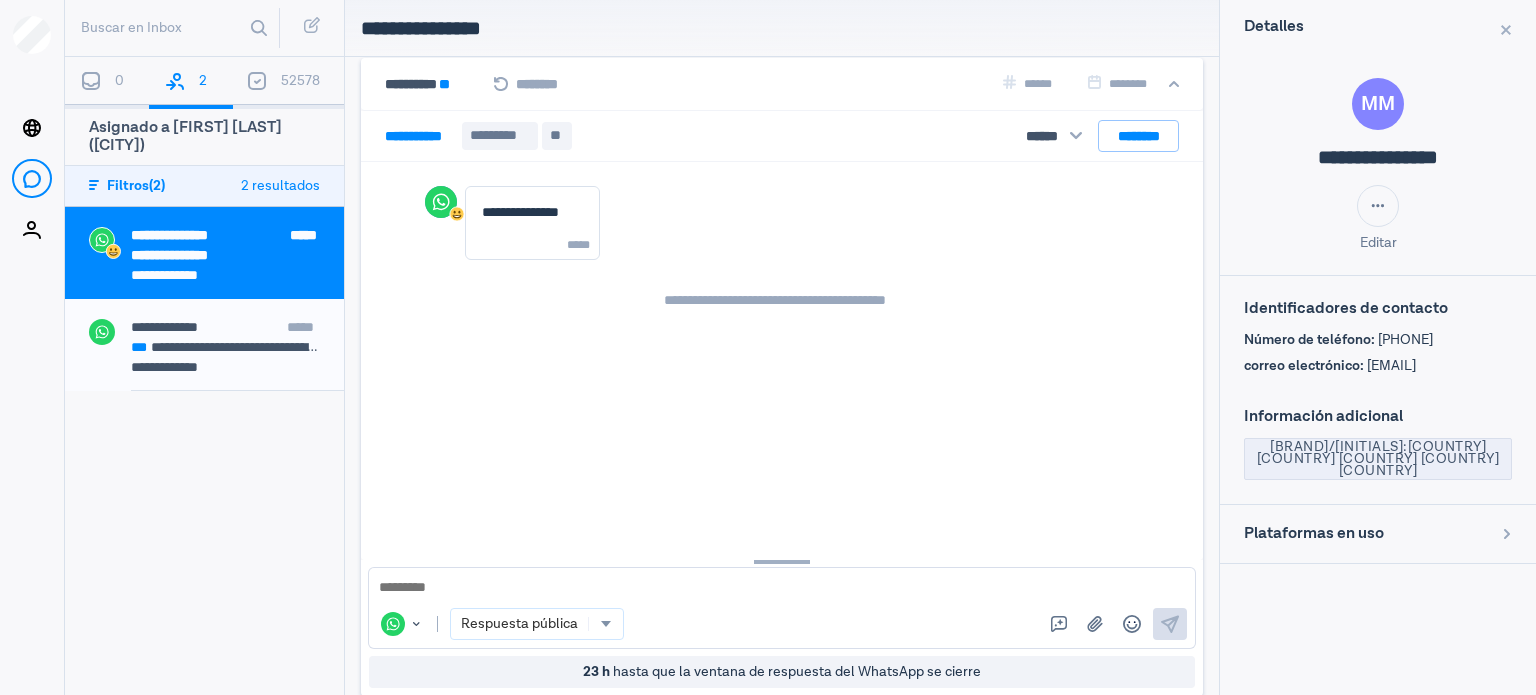 click at bounding box center (782, 588) 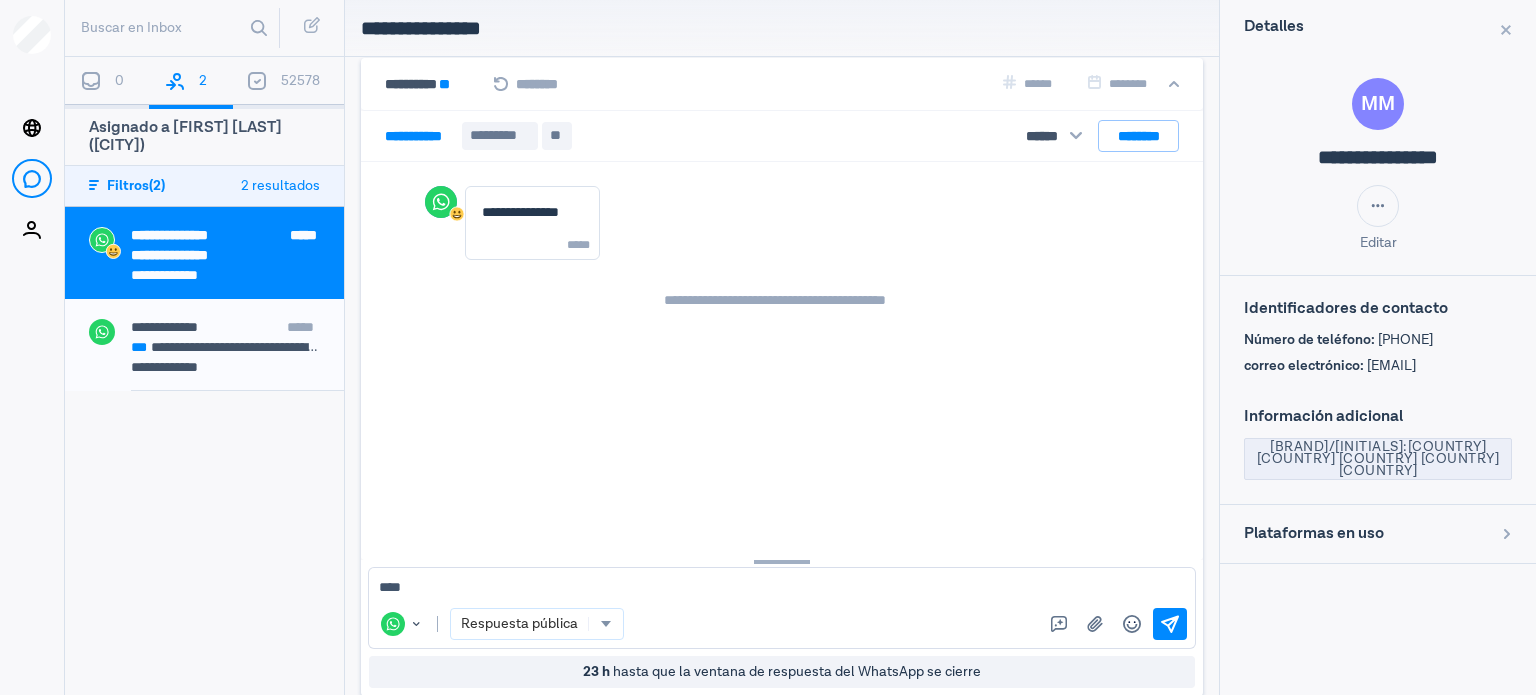 type on "****" 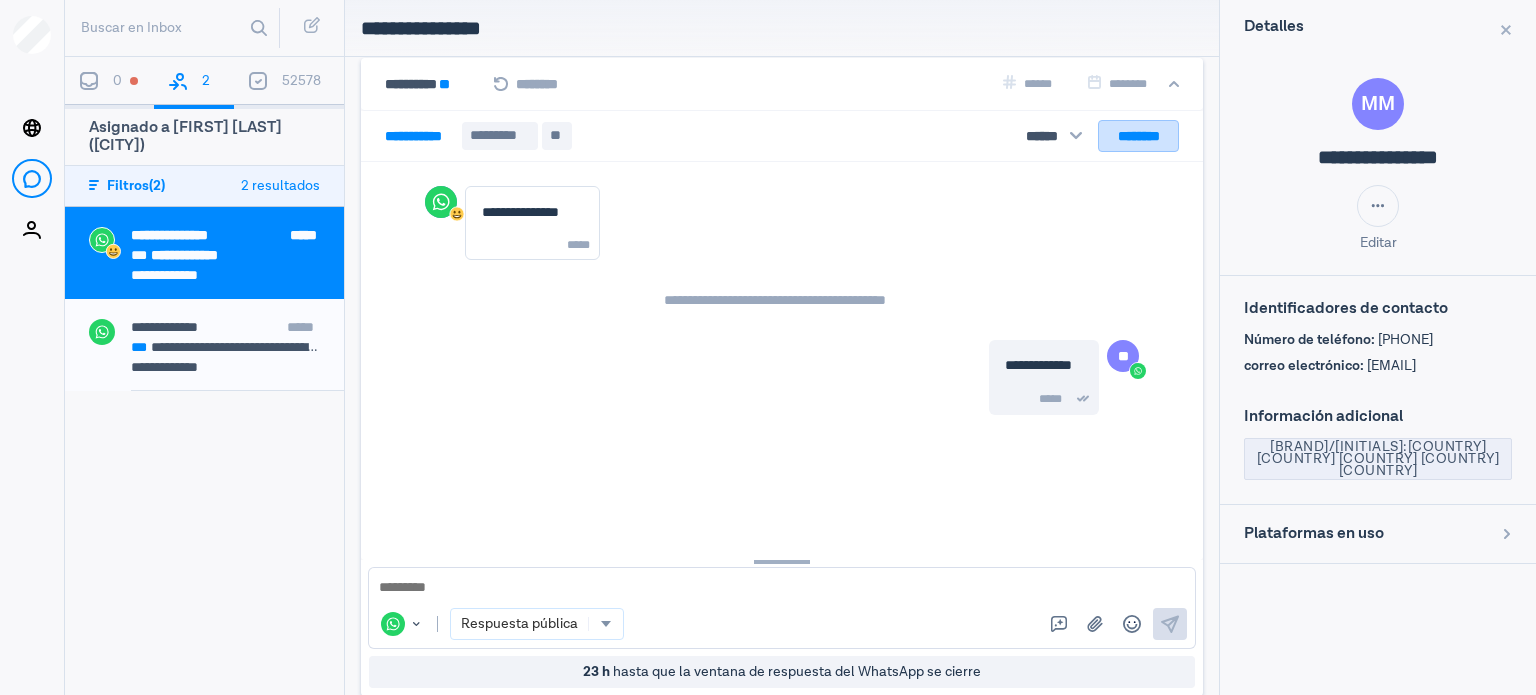 click on "********" at bounding box center [1138, 136] 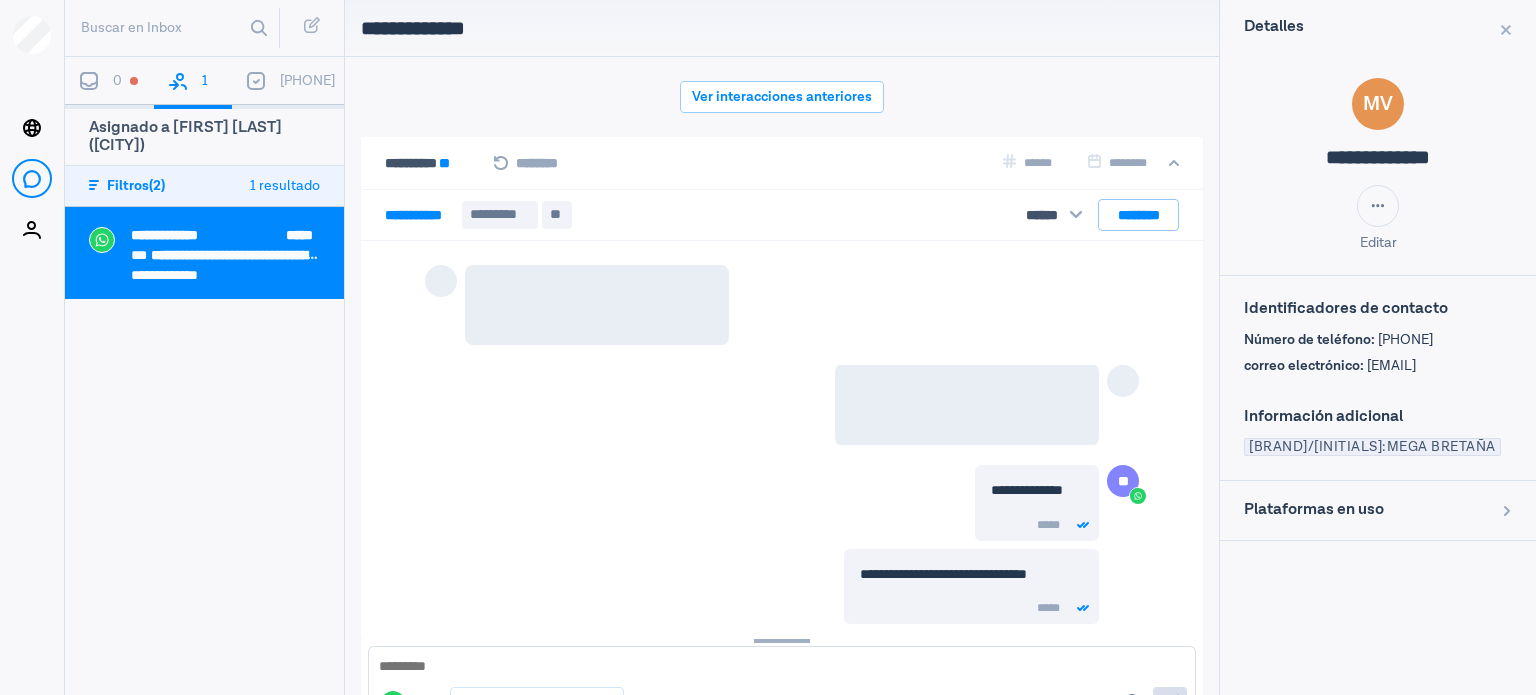 scroll, scrollTop: 79, scrollLeft: 0, axis: vertical 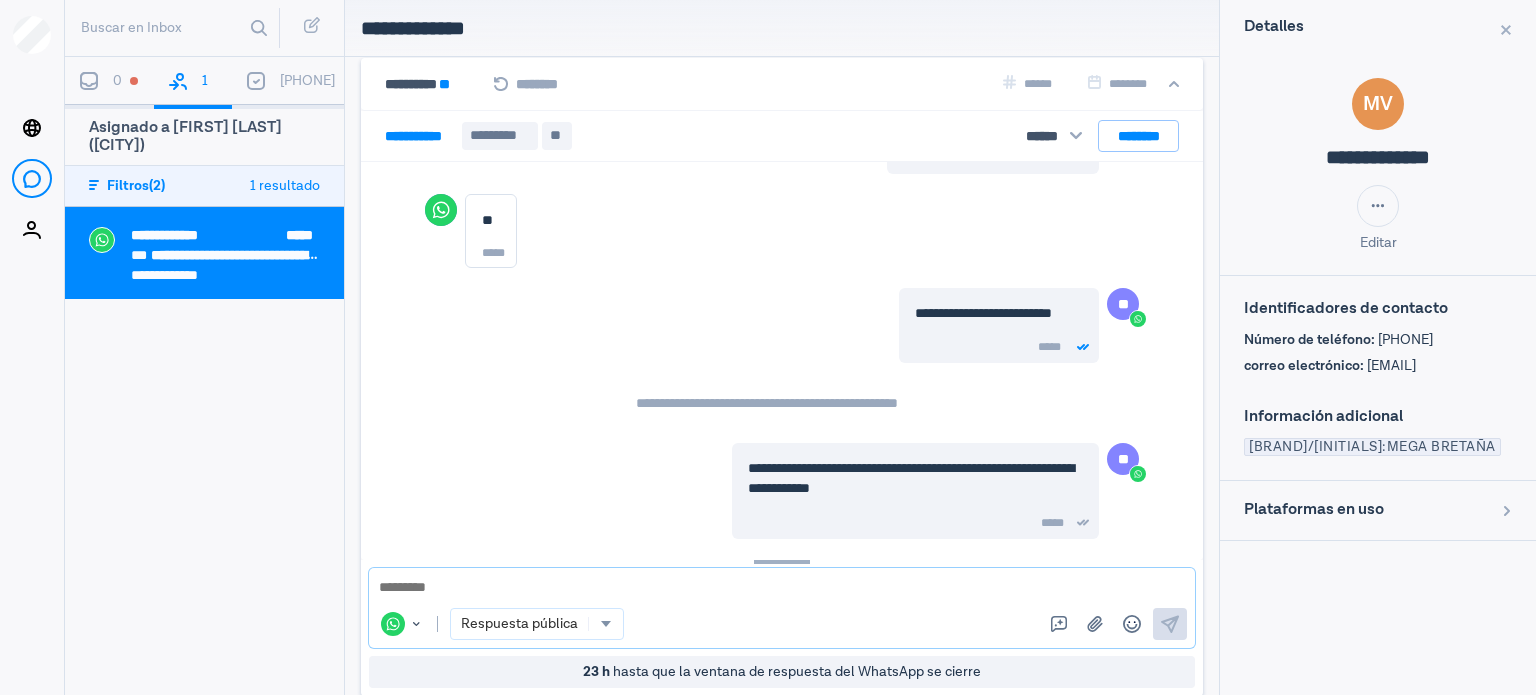 click at bounding box center [782, 588] 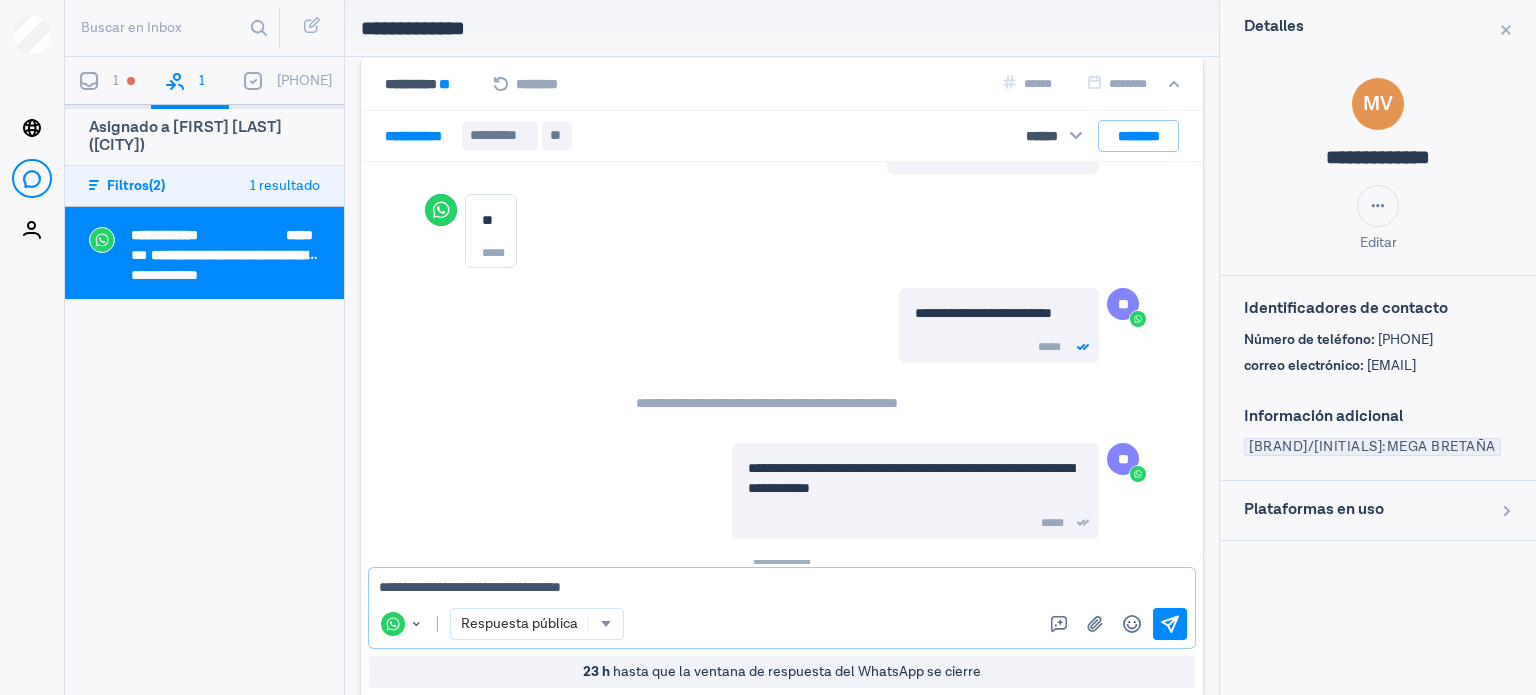 type on "**********" 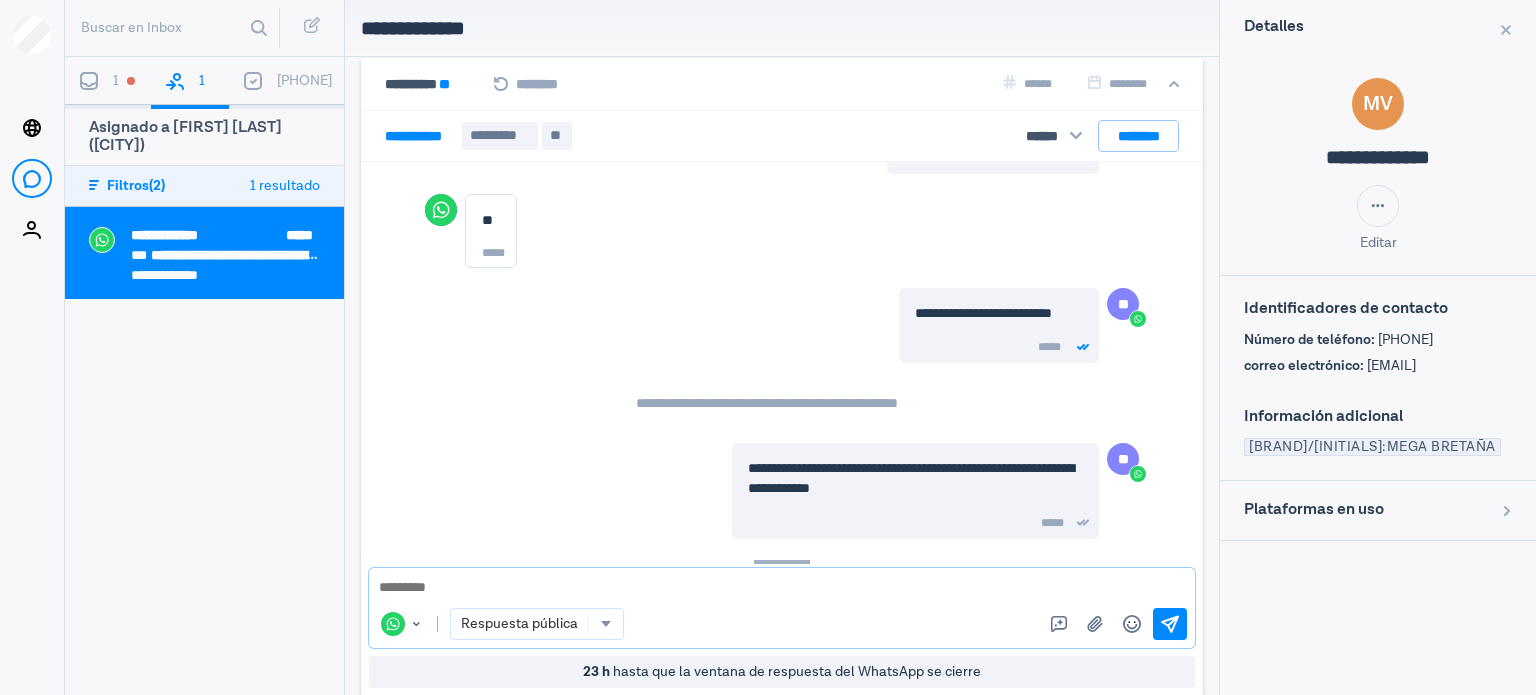 scroll, scrollTop: 1835, scrollLeft: 0, axis: vertical 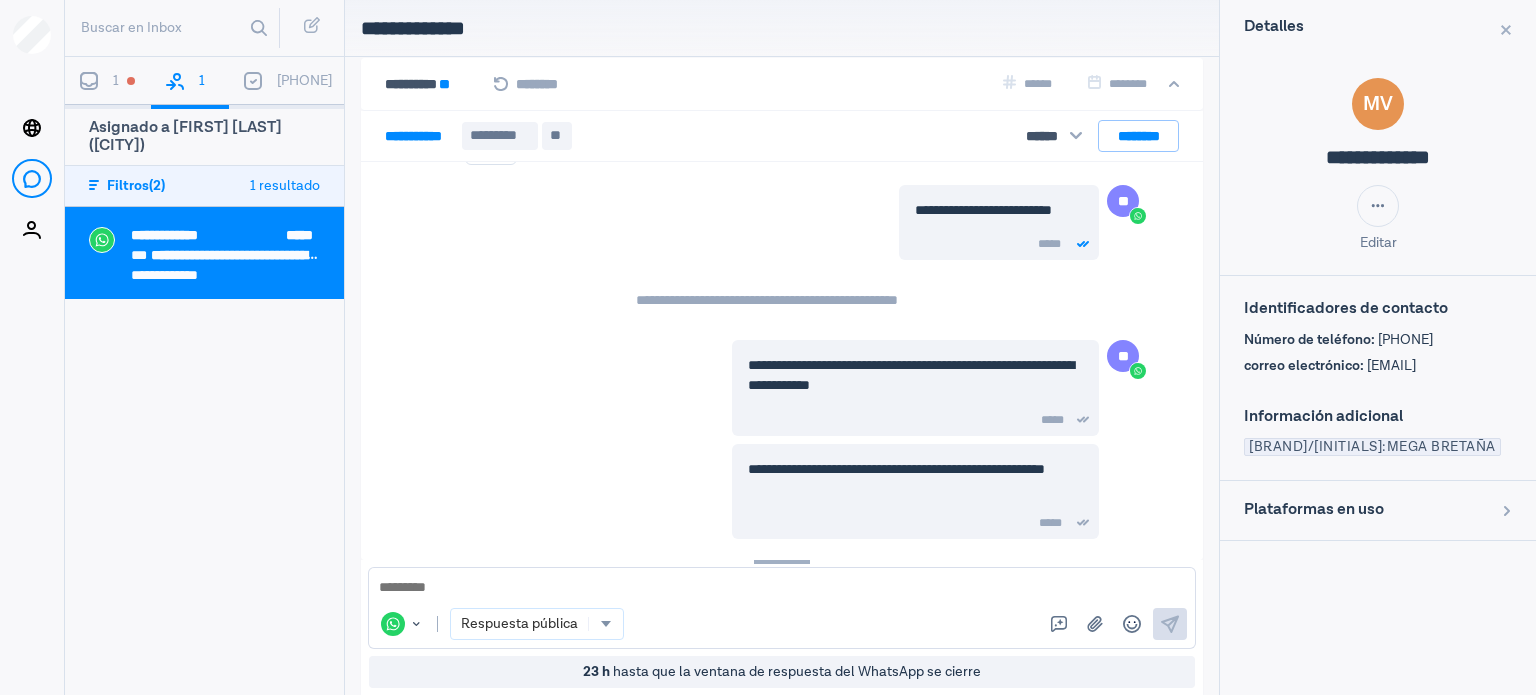 click on "1" at bounding box center [108, 83] 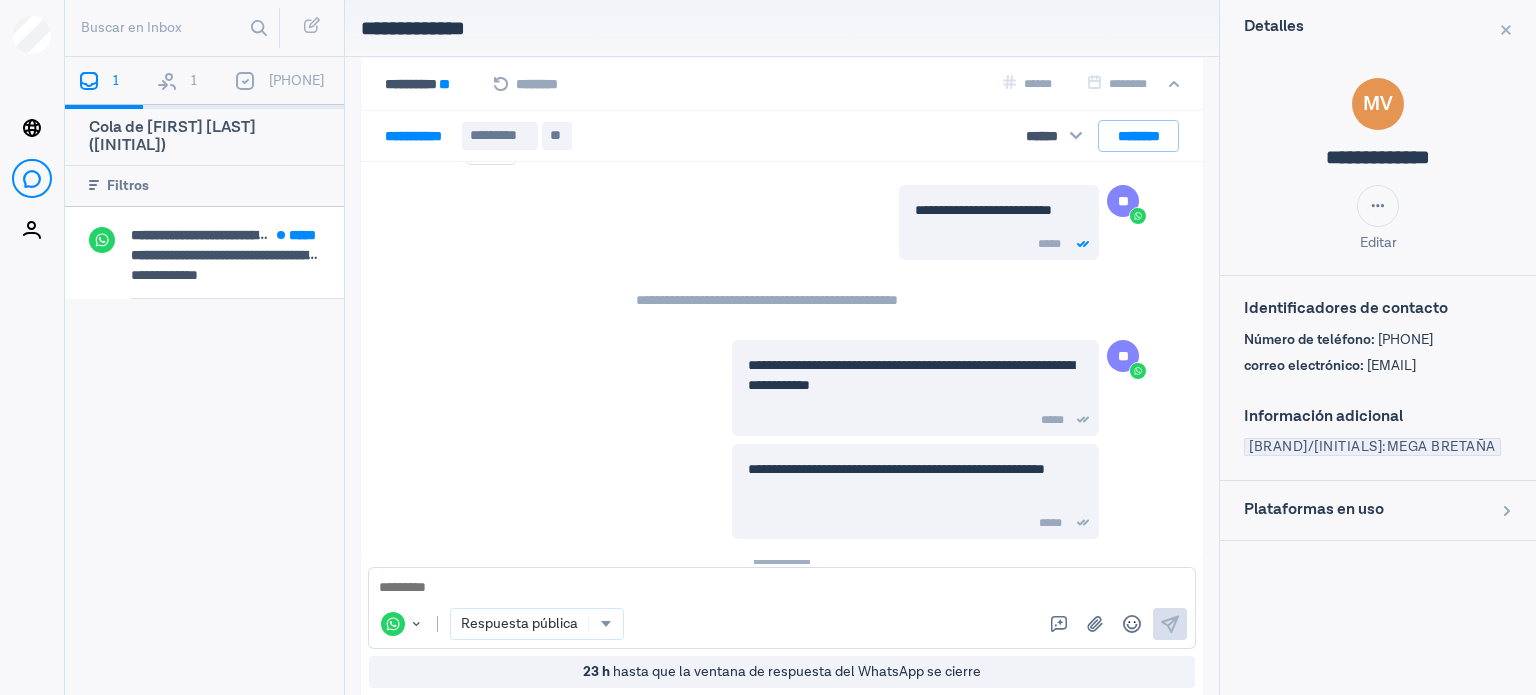 click on "**********" at bounding box center [0, 0] 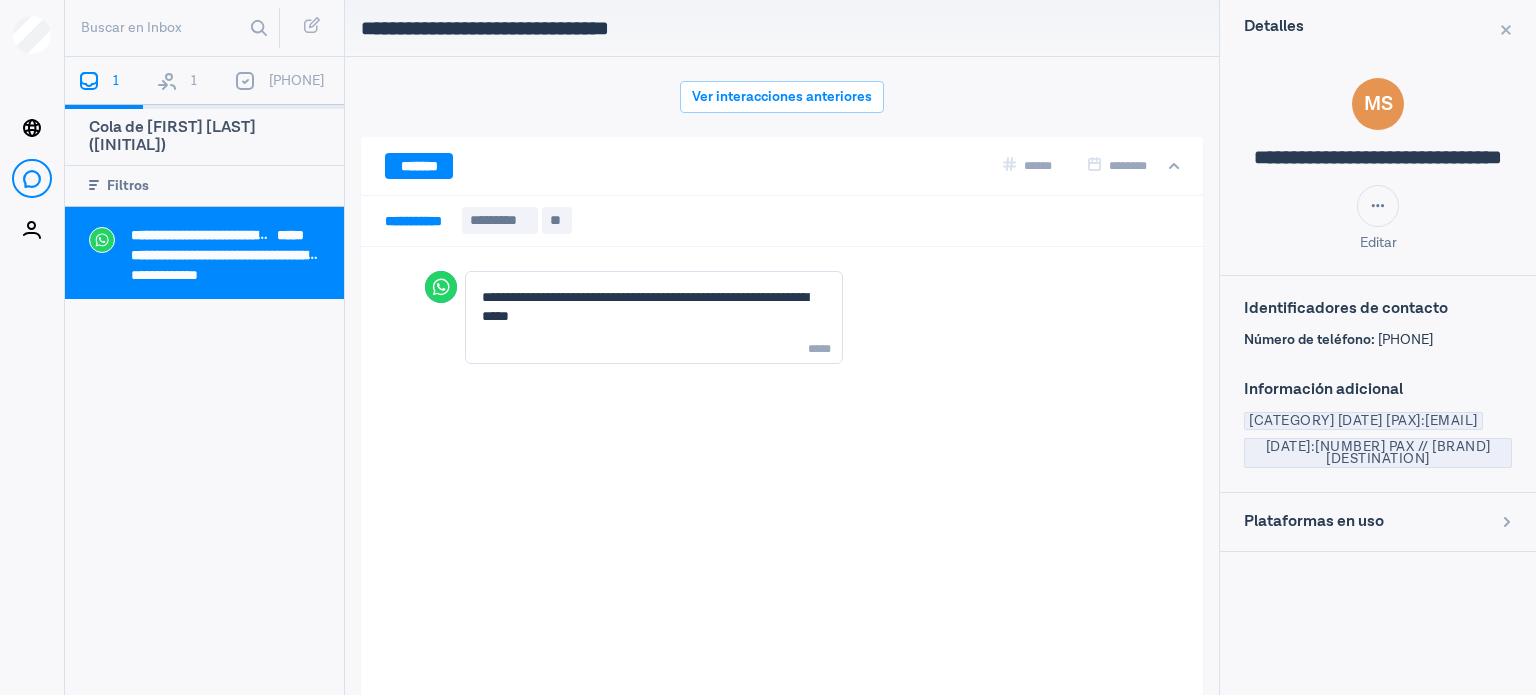 scroll, scrollTop: 79, scrollLeft: 0, axis: vertical 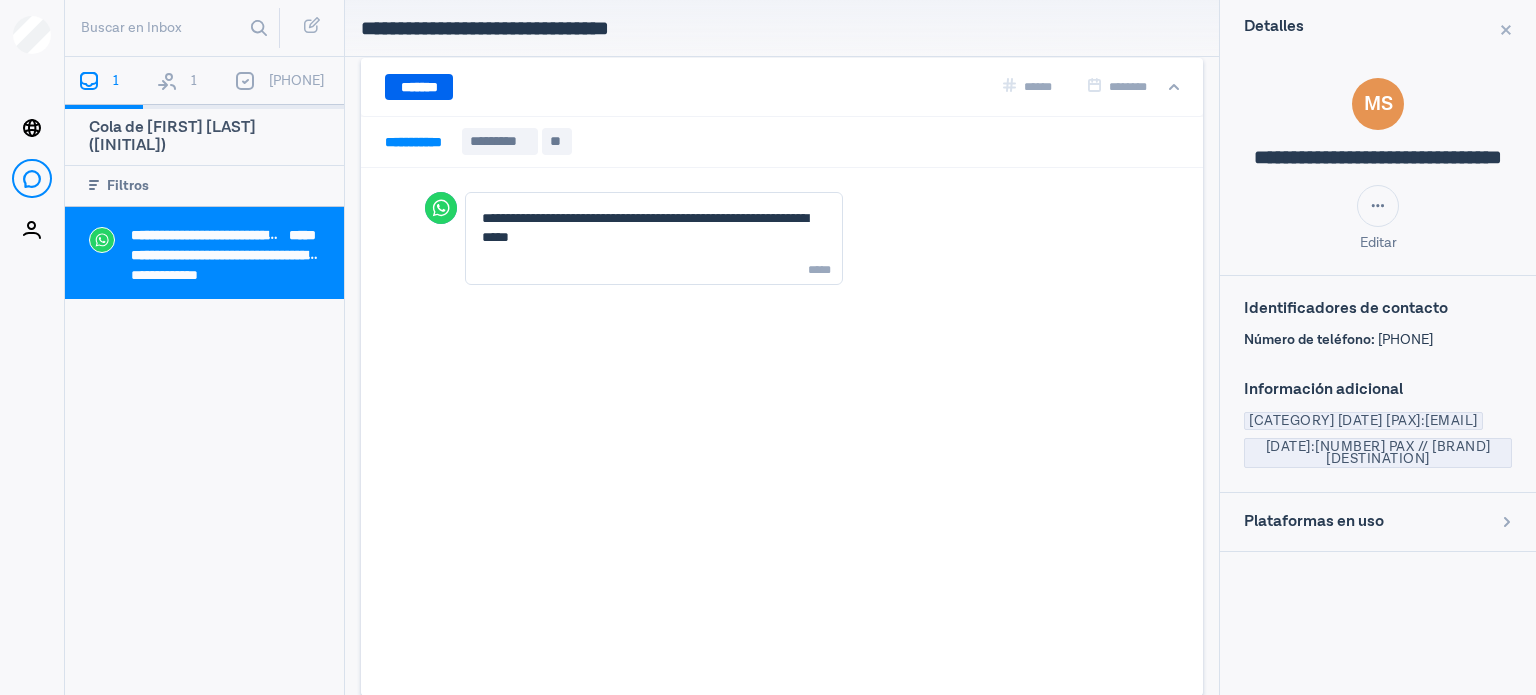 click on "*******" at bounding box center [419, 87] 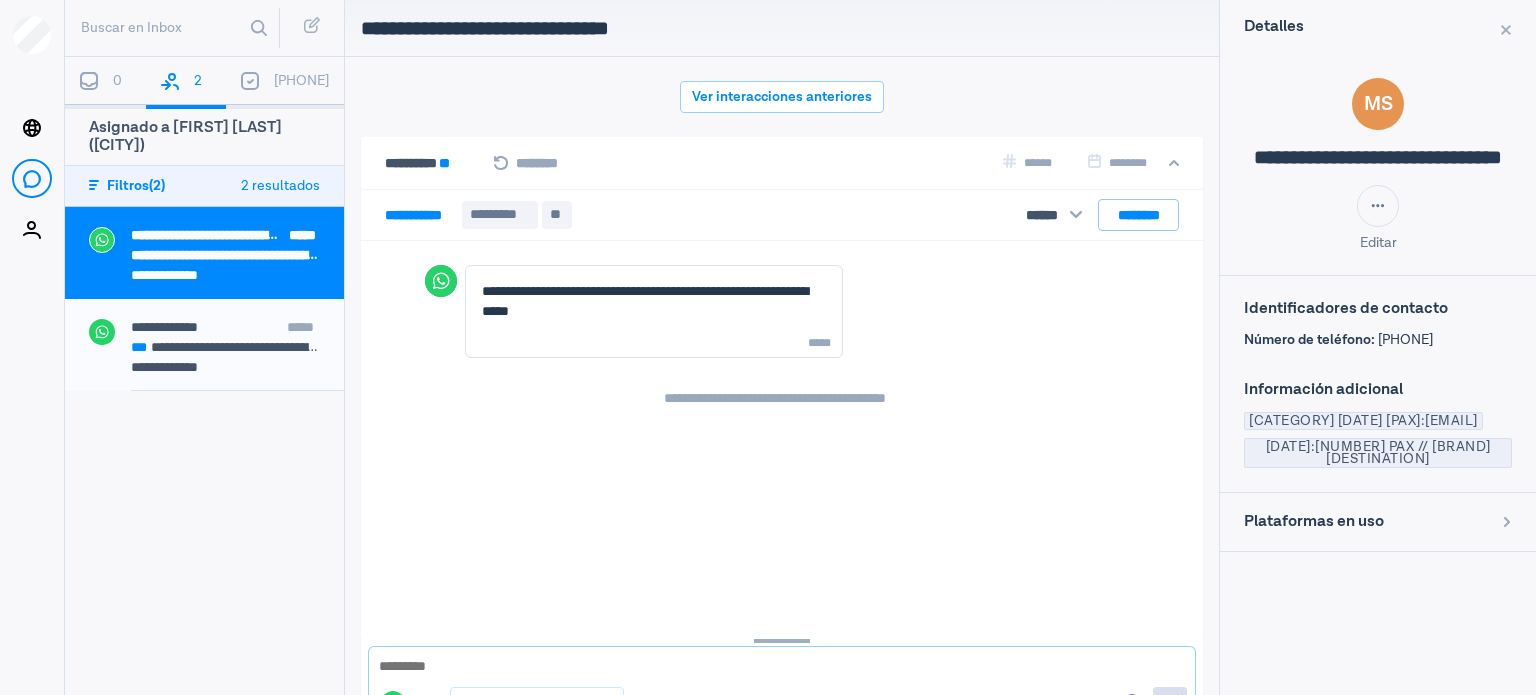 scroll, scrollTop: 79, scrollLeft: 0, axis: vertical 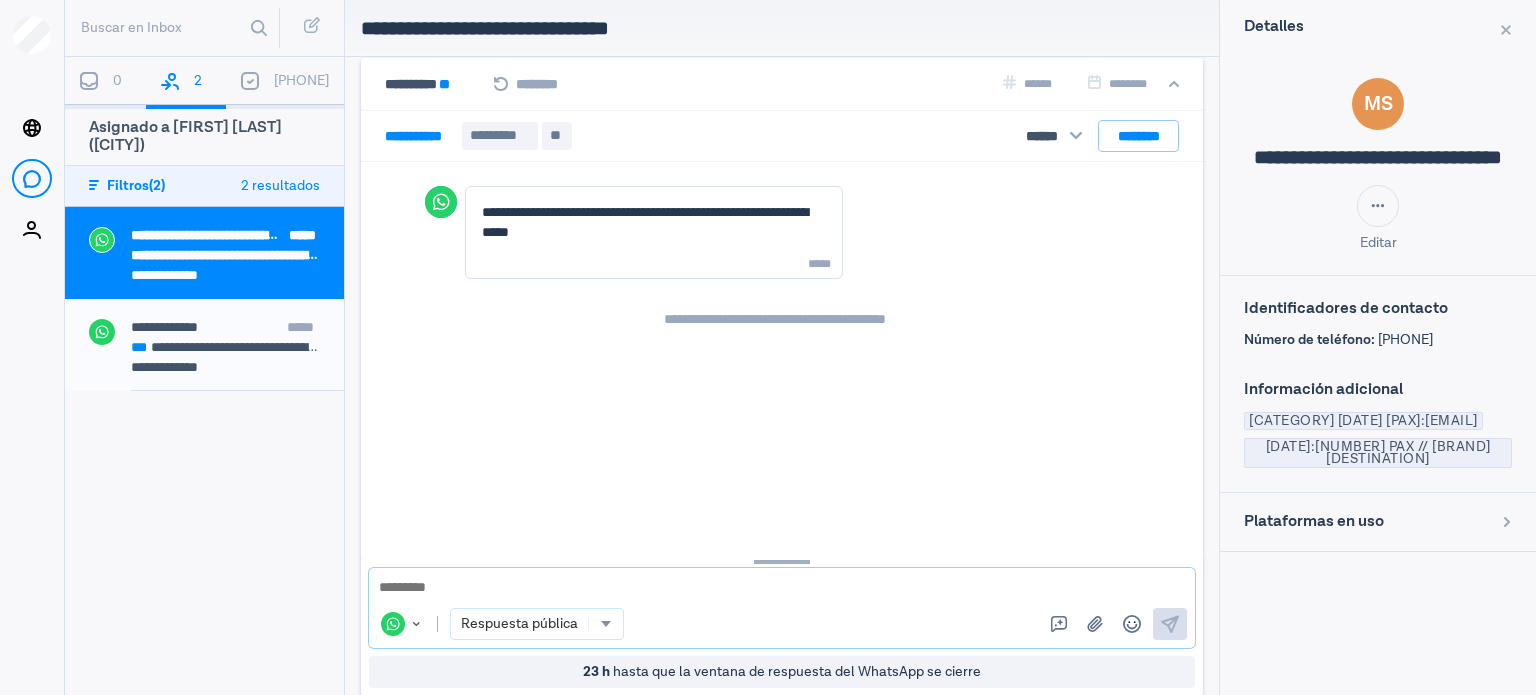 click at bounding box center [782, 588] 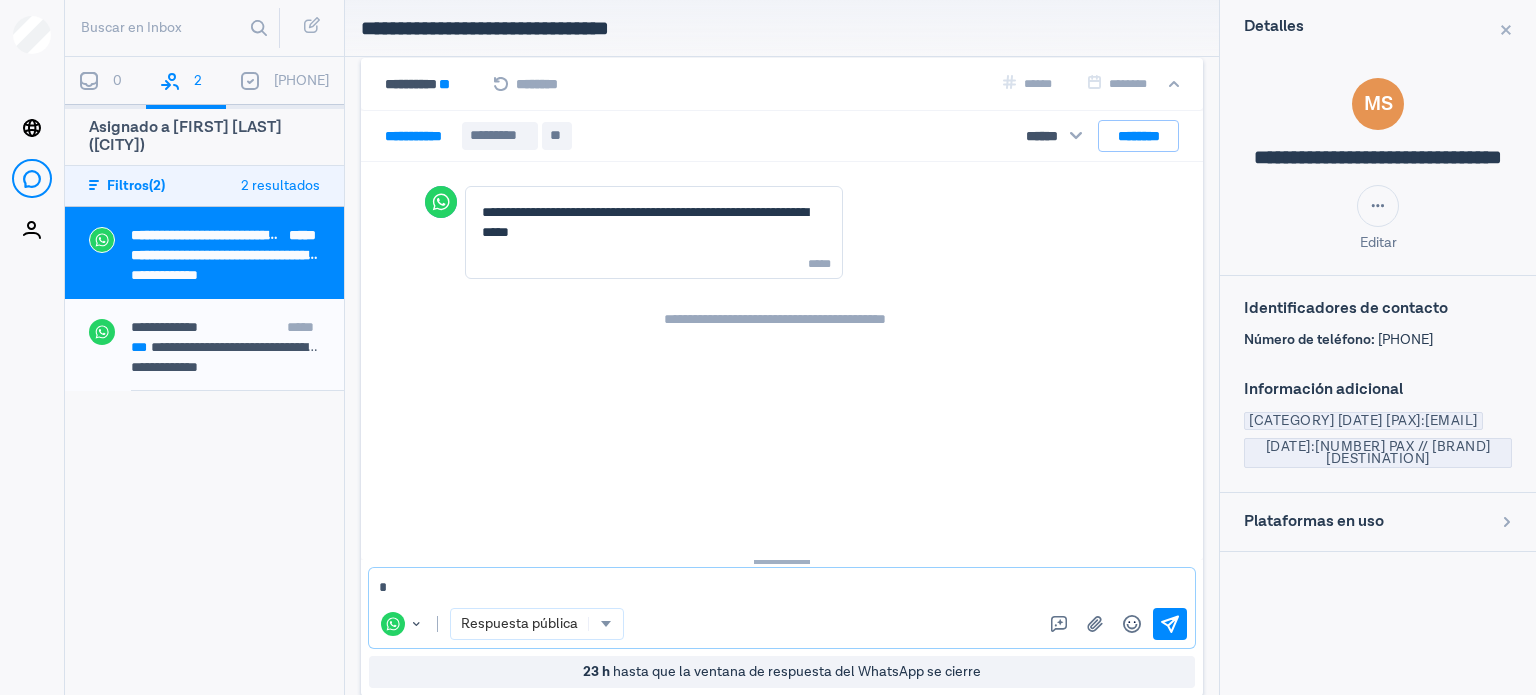 type on "**" 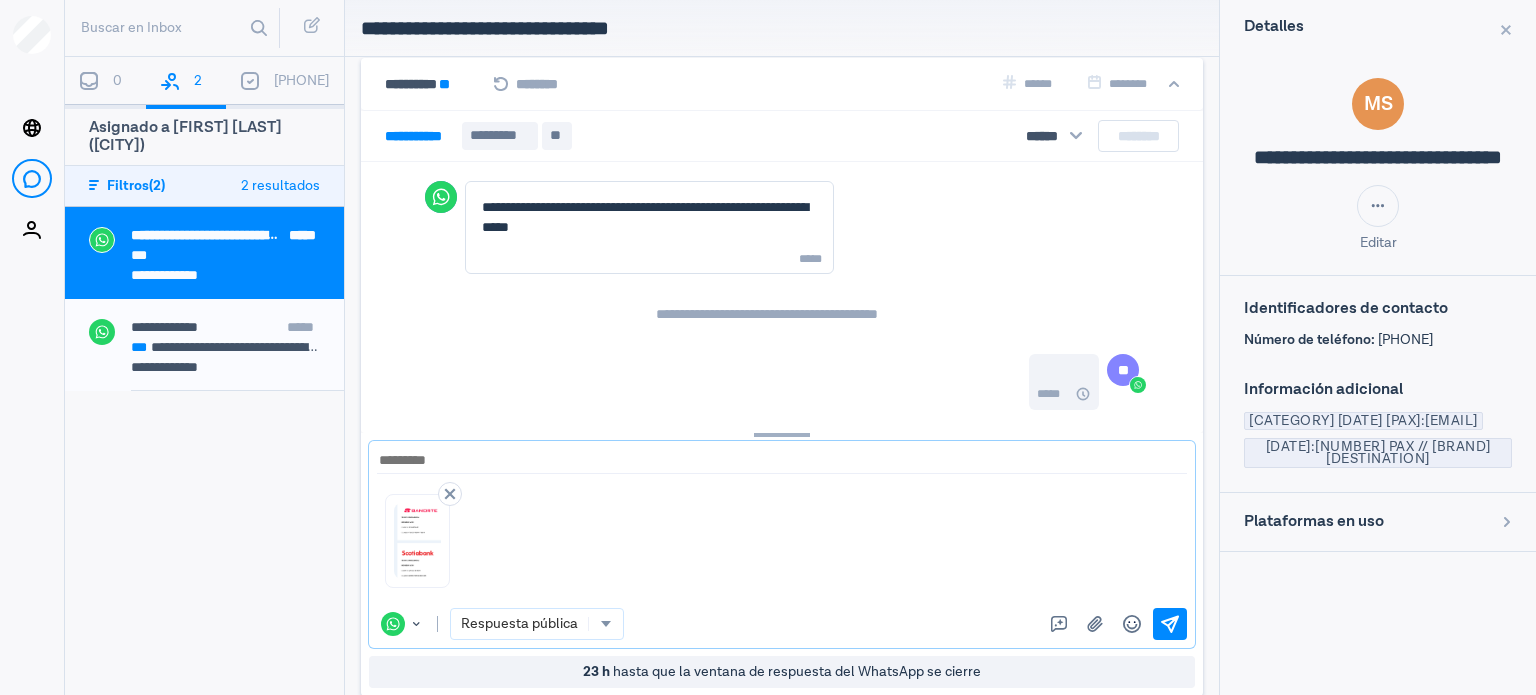scroll, scrollTop: 25, scrollLeft: 0, axis: vertical 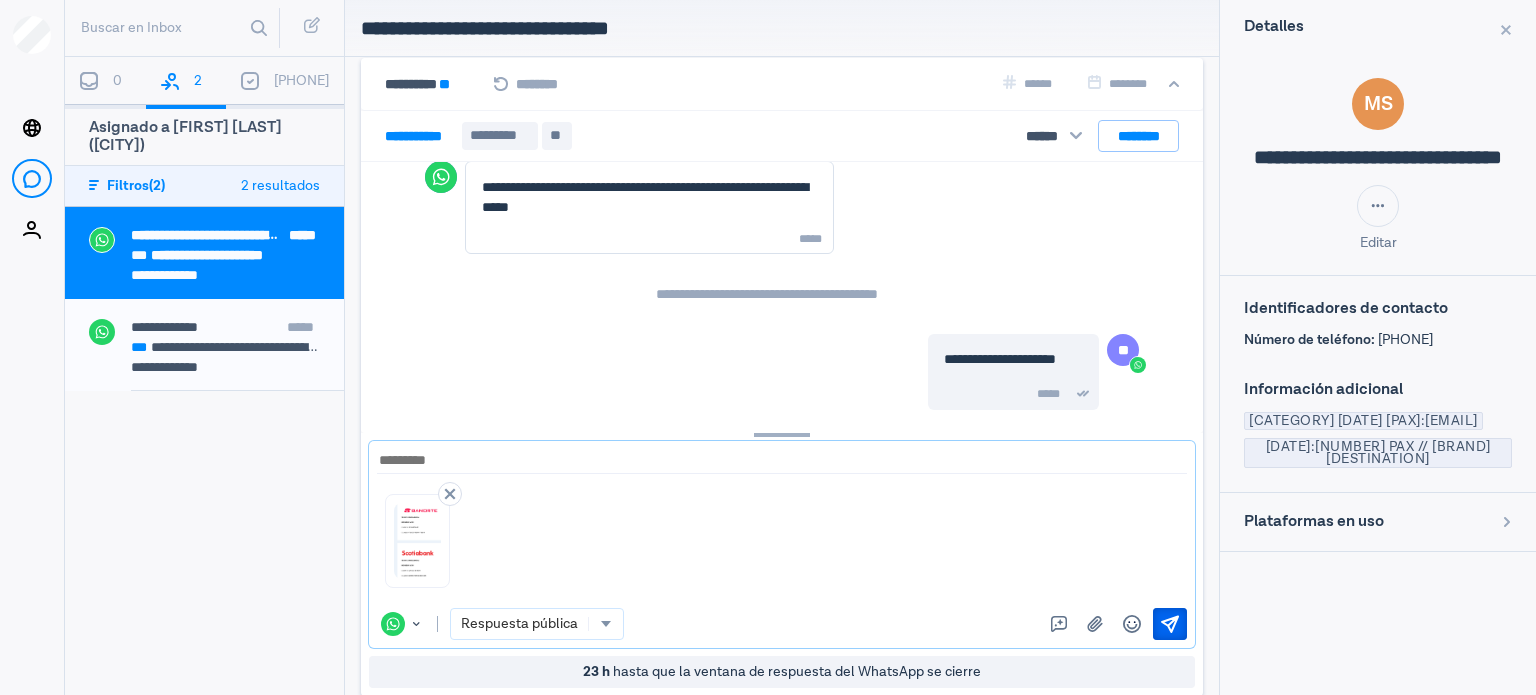 click on "Envía" at bounding box center [1170, 624] 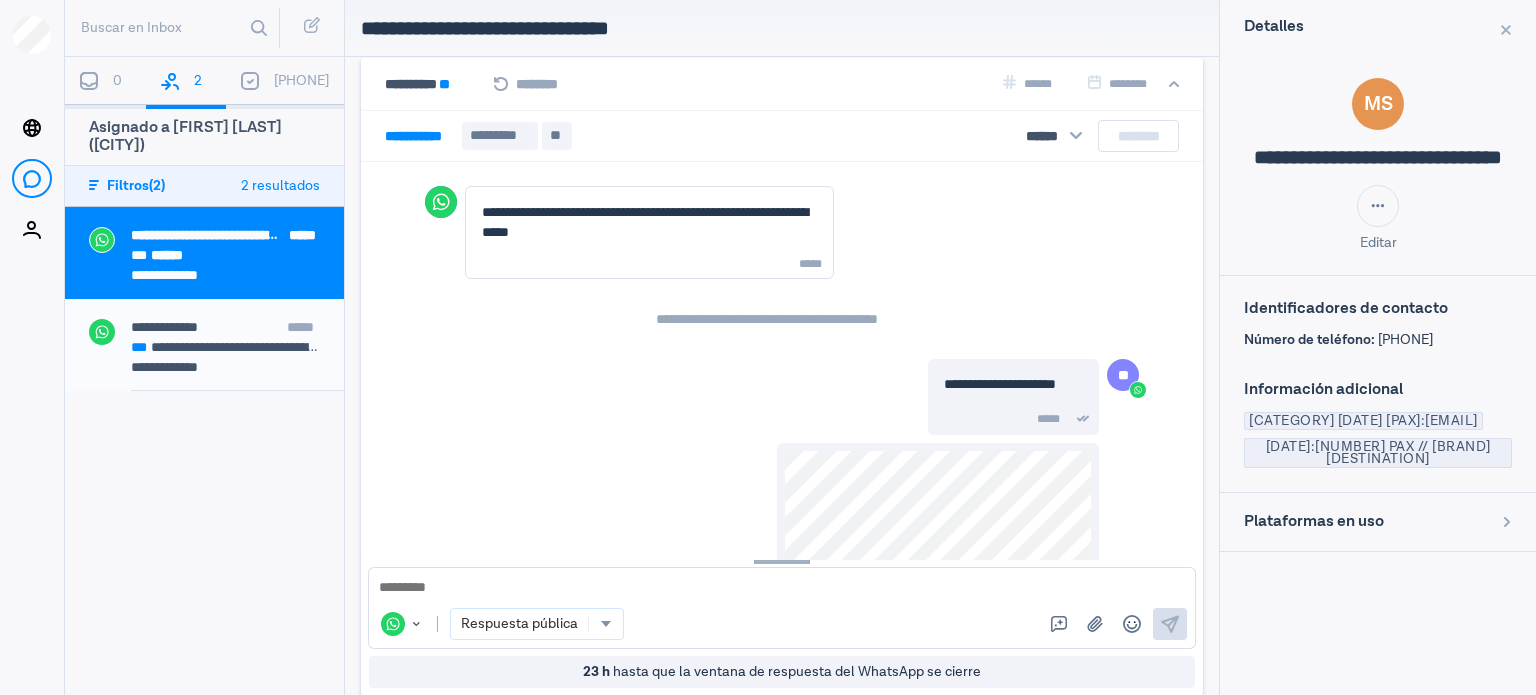 scroll, scrollTop: 446, scrollLeft: 0, axis: vertical 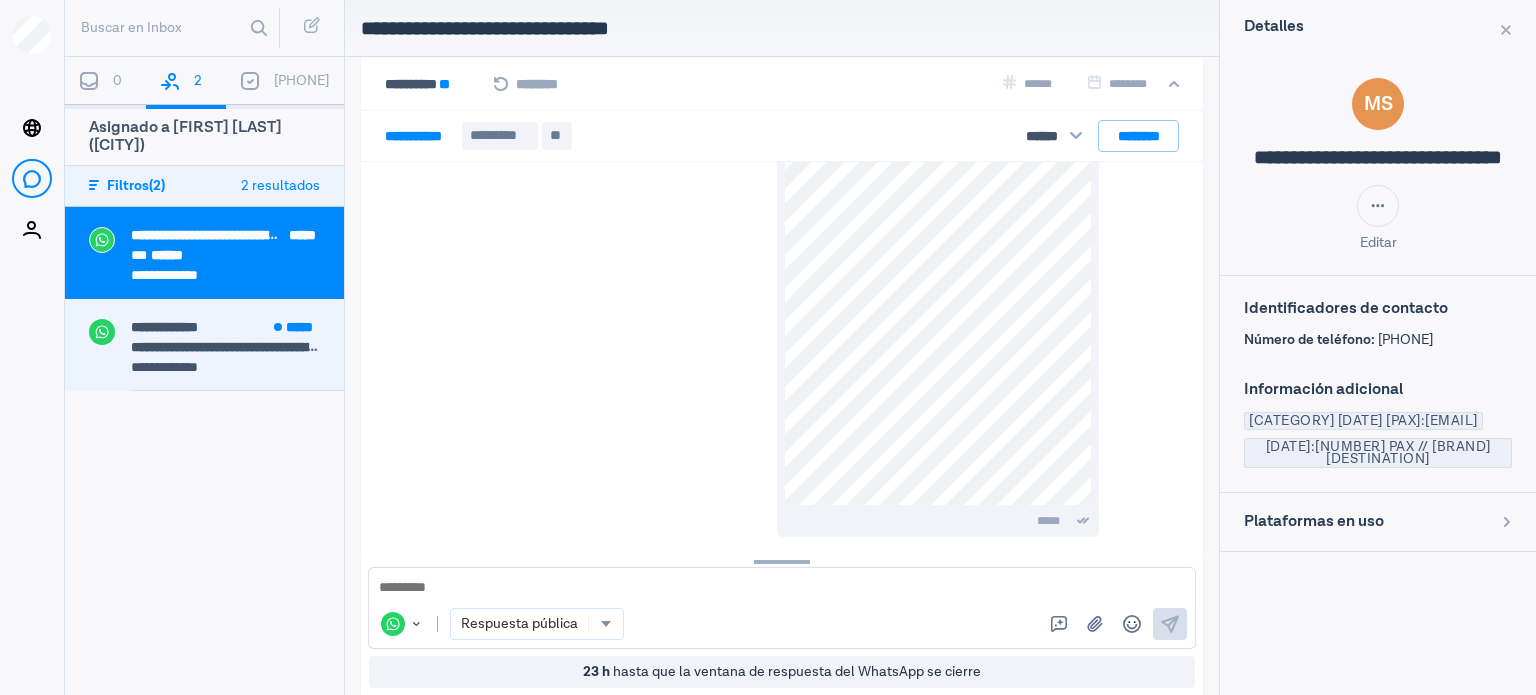 click on "**********" at bounding box center [225, 369] 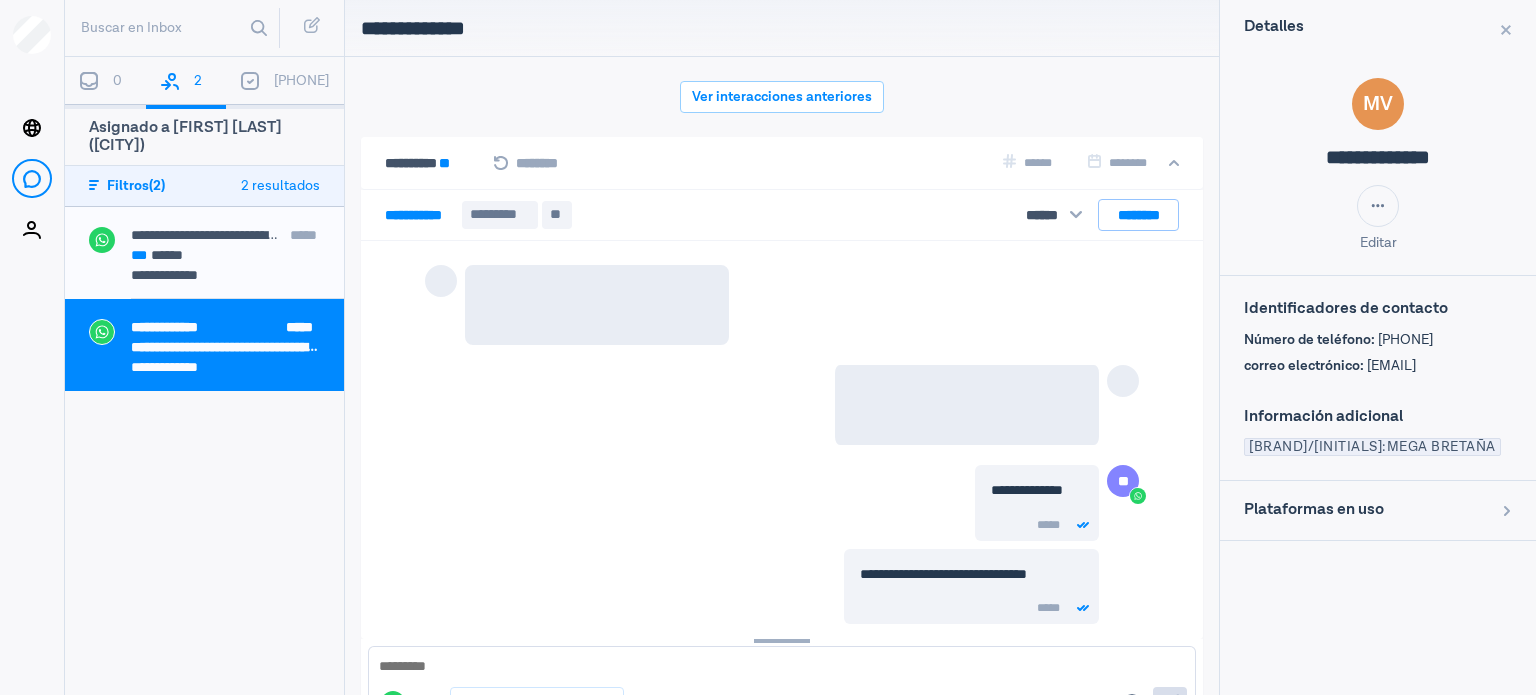 scroll, scrollTop: 79, scrollLeft: 0, axis: vertical 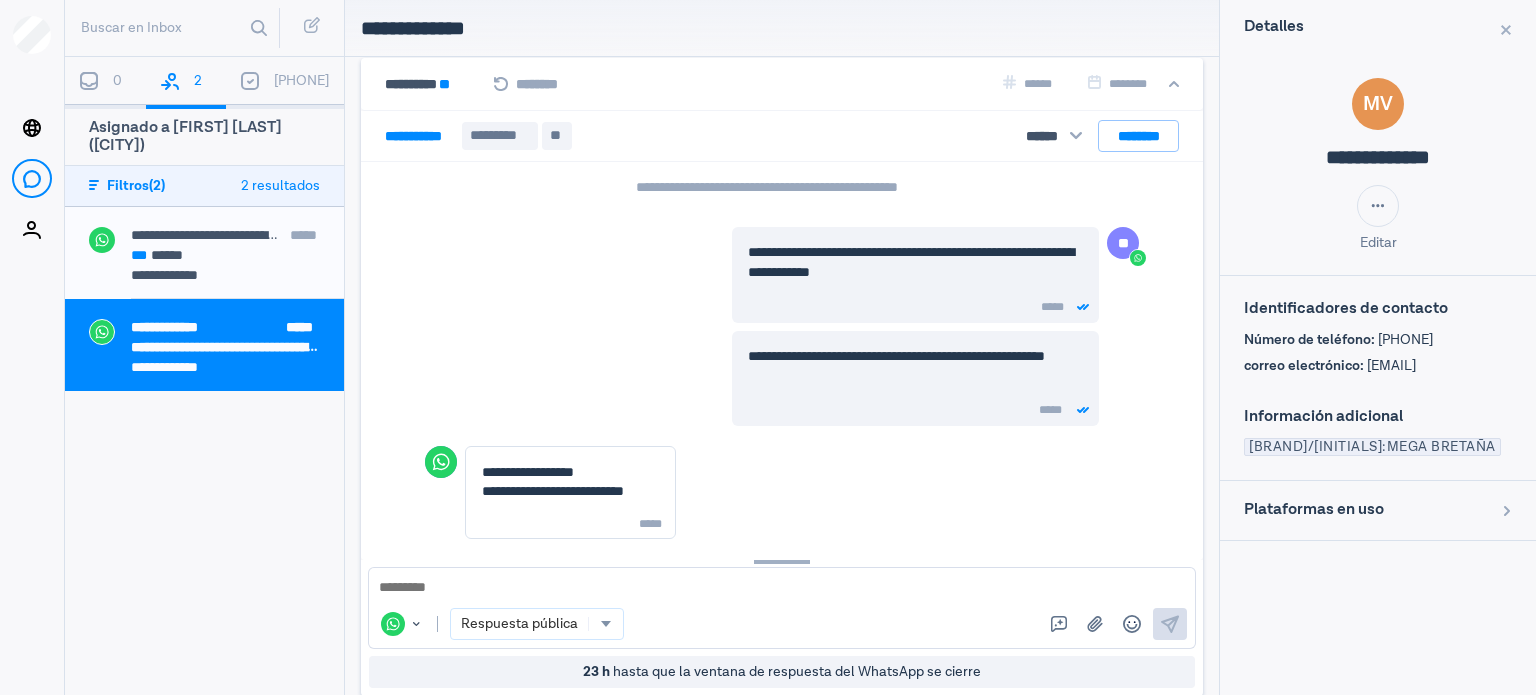 click on "WhatsApp Cambiar canal o identificador : WhatsApp Respuesta pública Respuestas rápidas Subir archivo Emojis Envía" at bounding box center (782, 608) 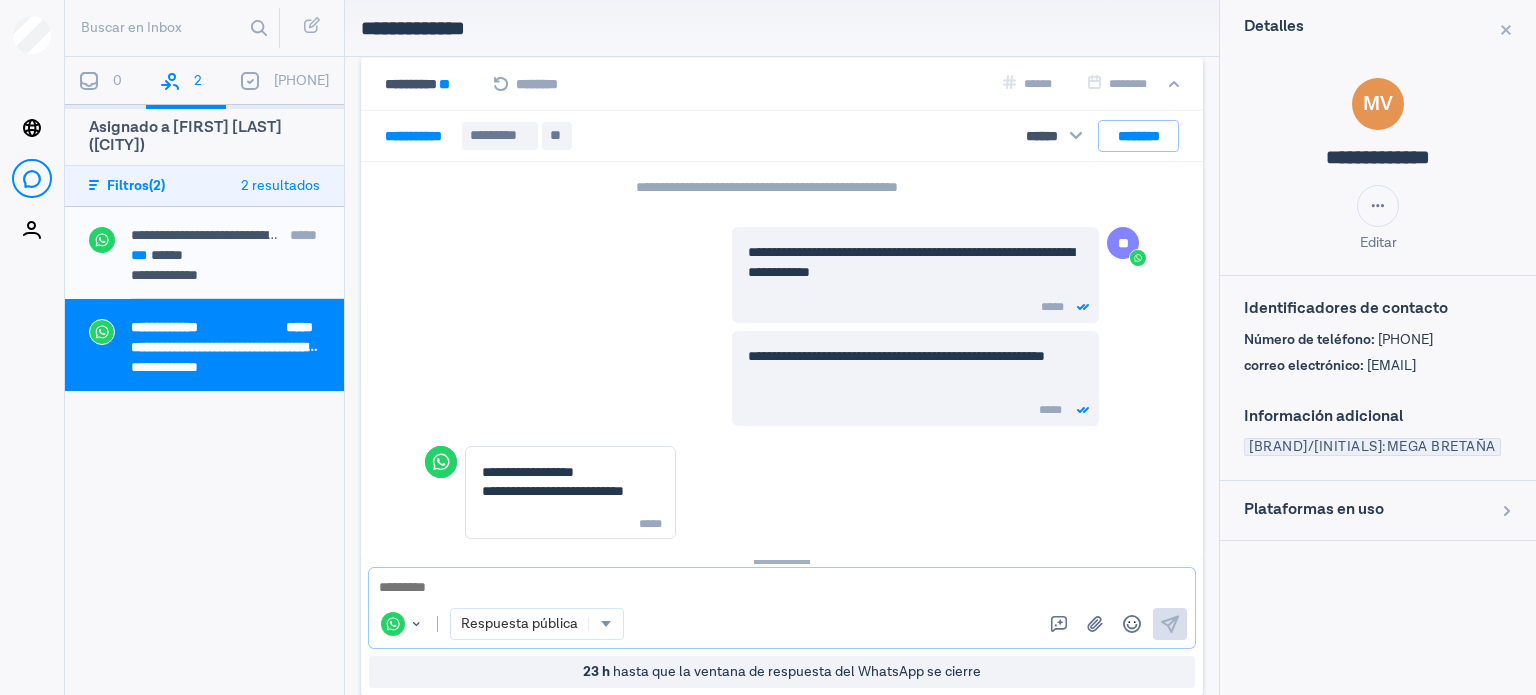 click at bounding box center [782, 588] 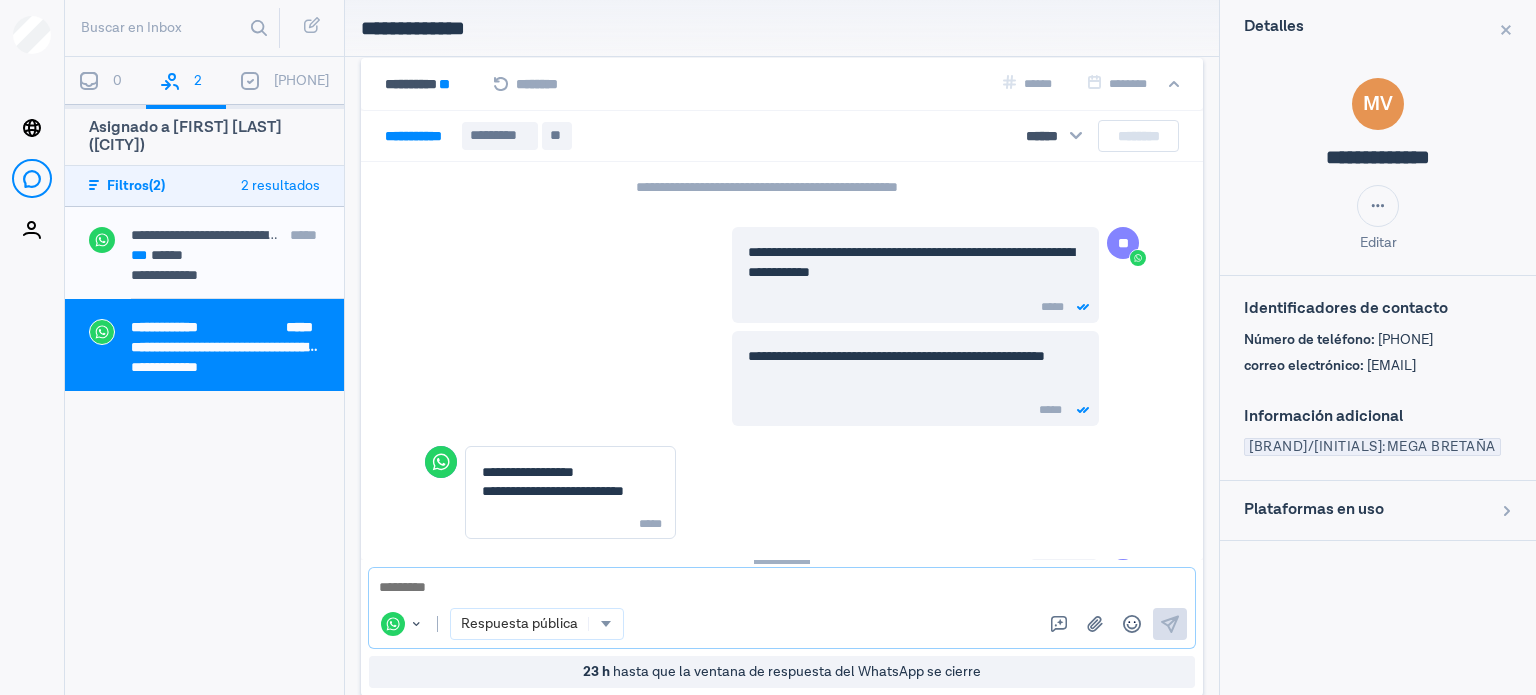 scroll, scrollTop: 2044, scrollLeft: 0, axis: vertical 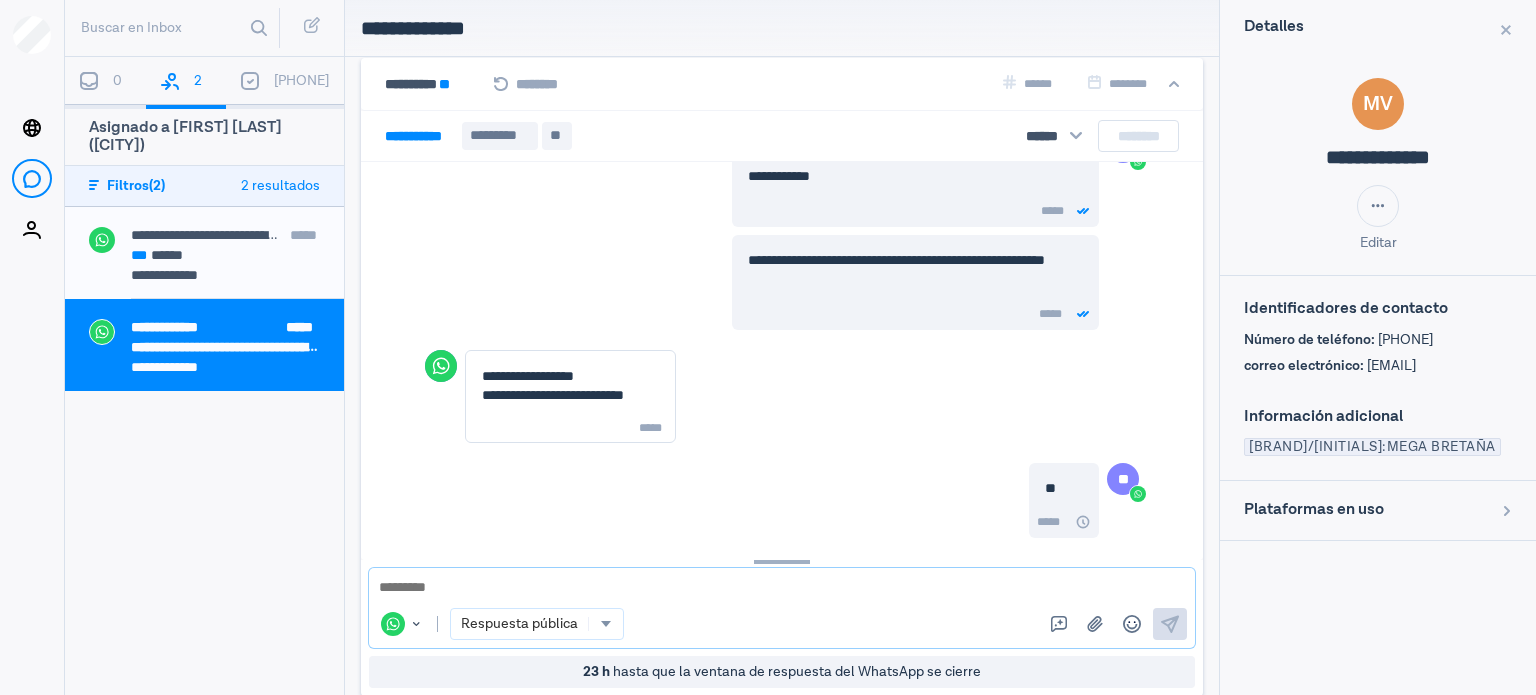 paste on "*" 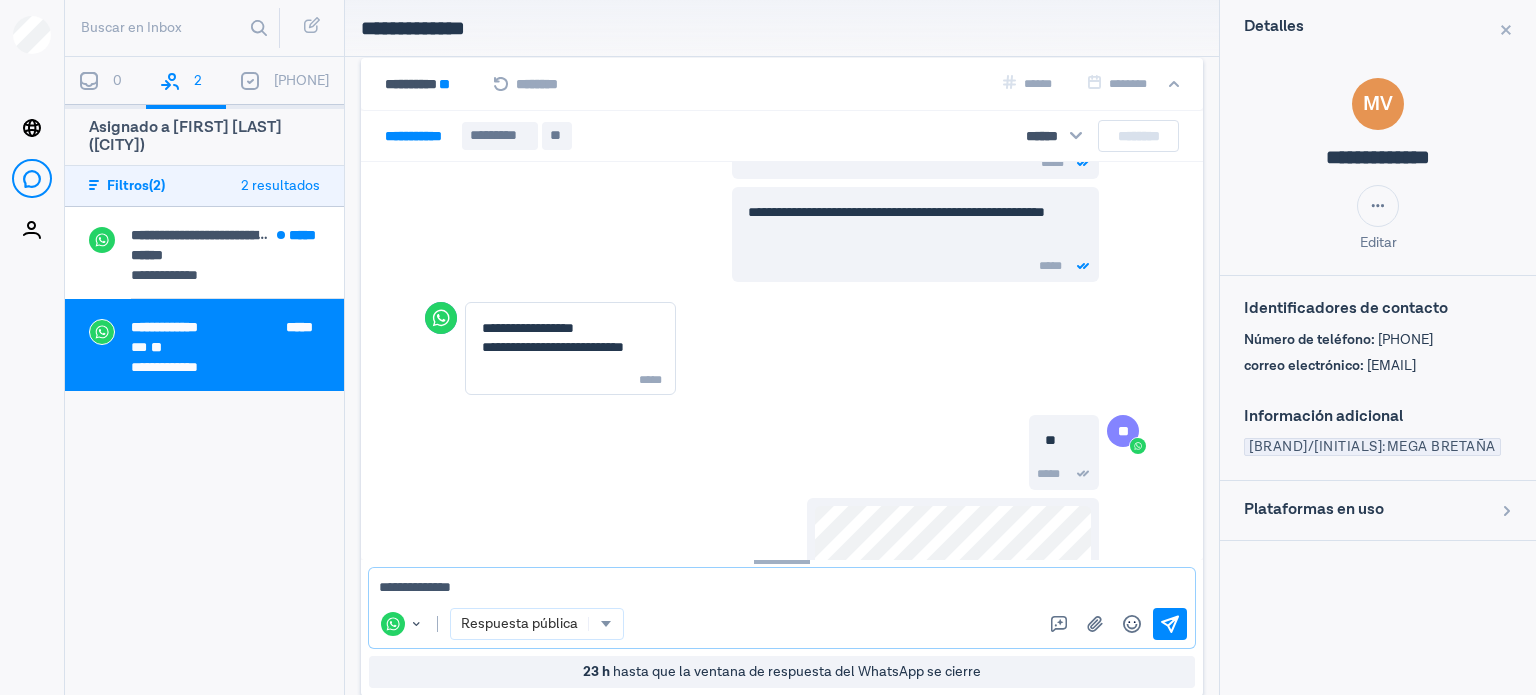 scroll, scrollTop: 2108, scrollLeft: 0, axis: vertical 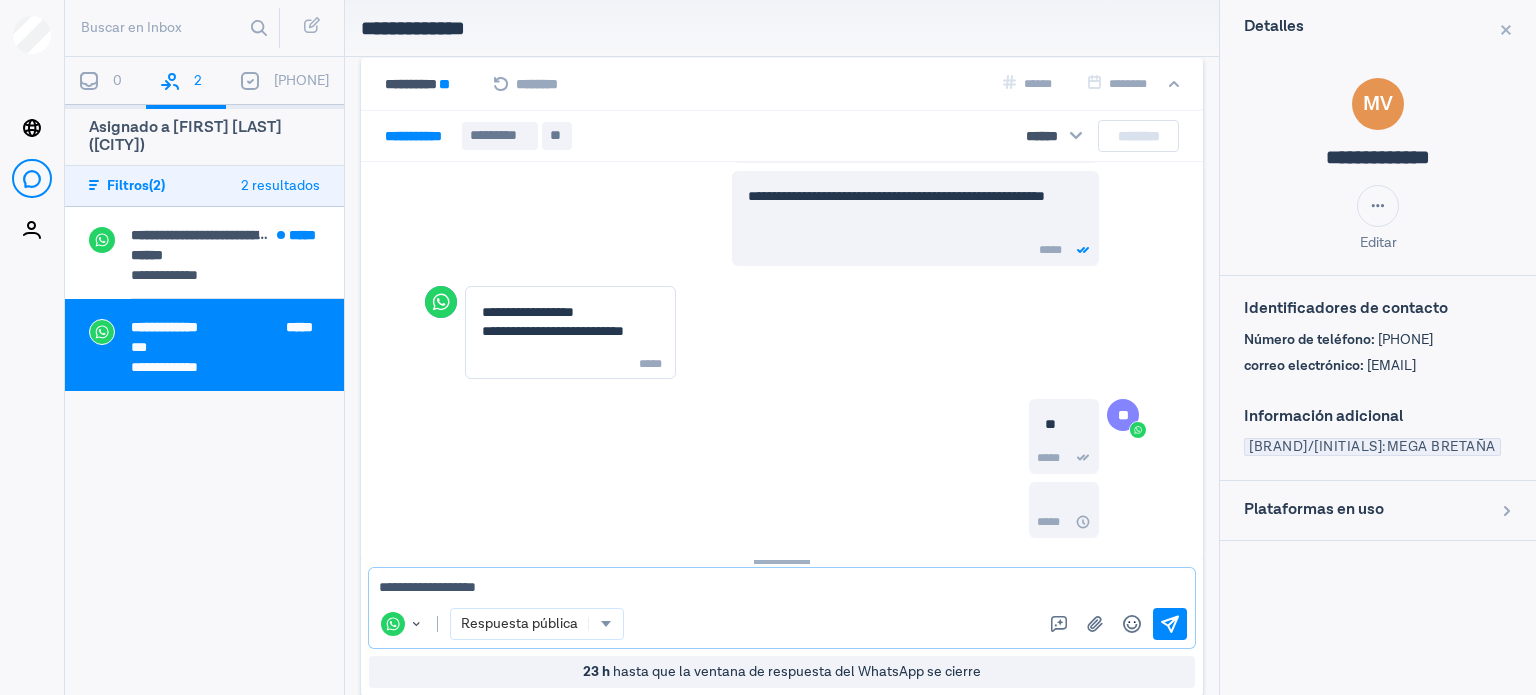 type on "**********" 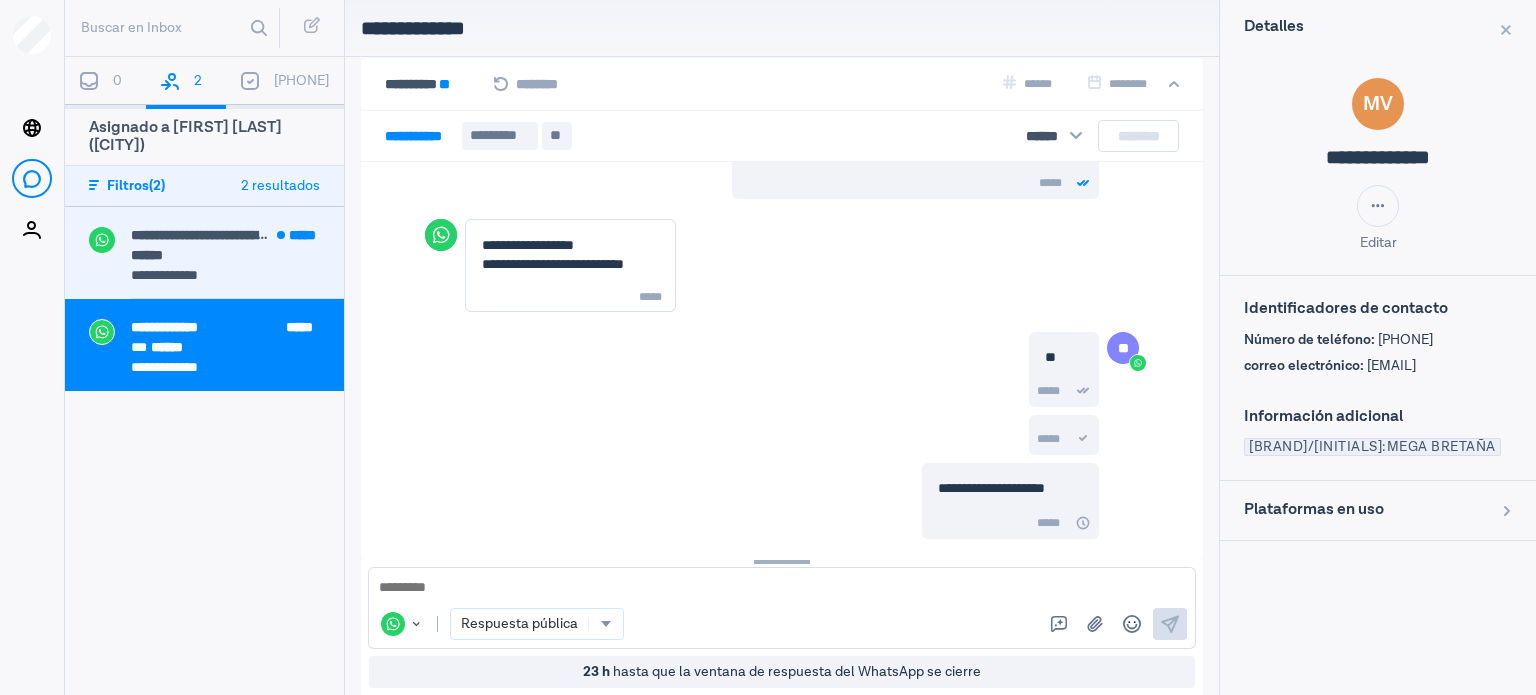 scroll, scrollTop: 2191, scrollLeft: 0, axis: vertical 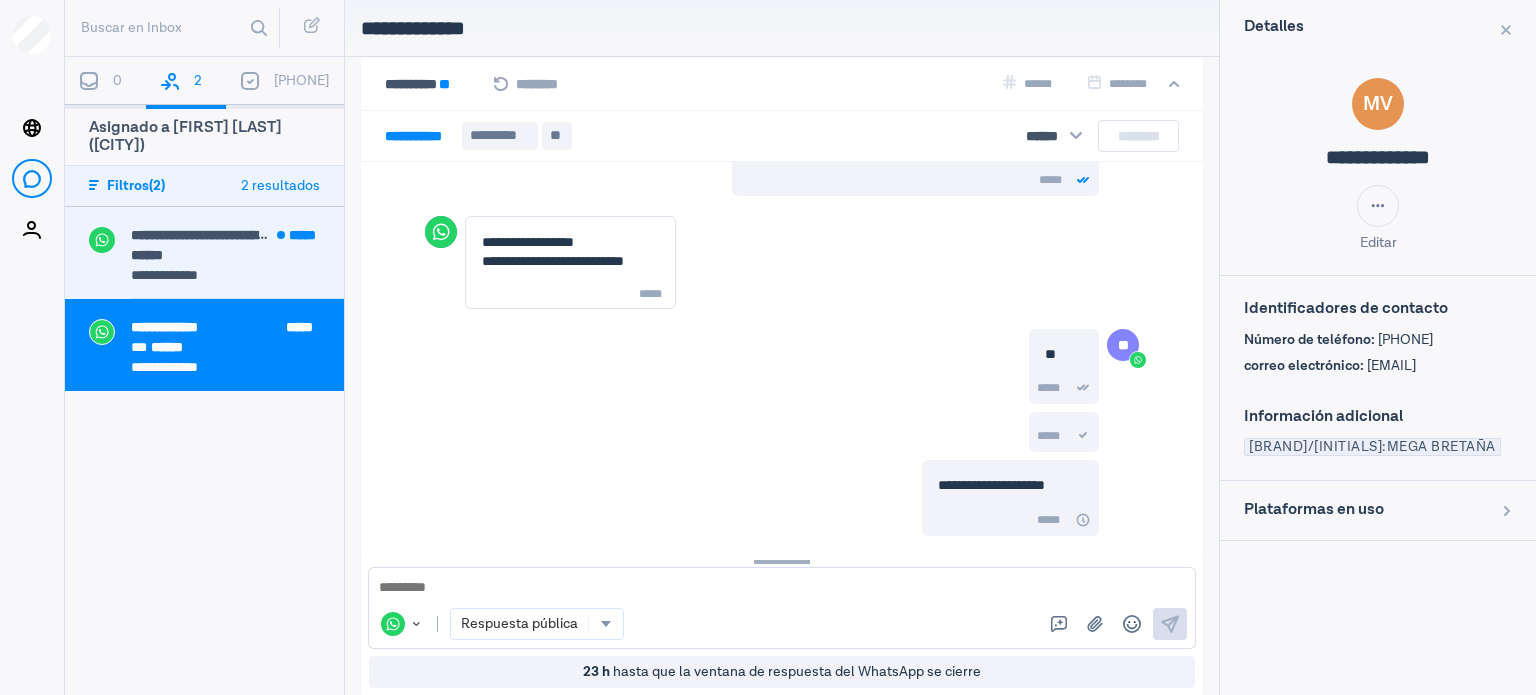 click on "**********" at bounding box center [237, 237] 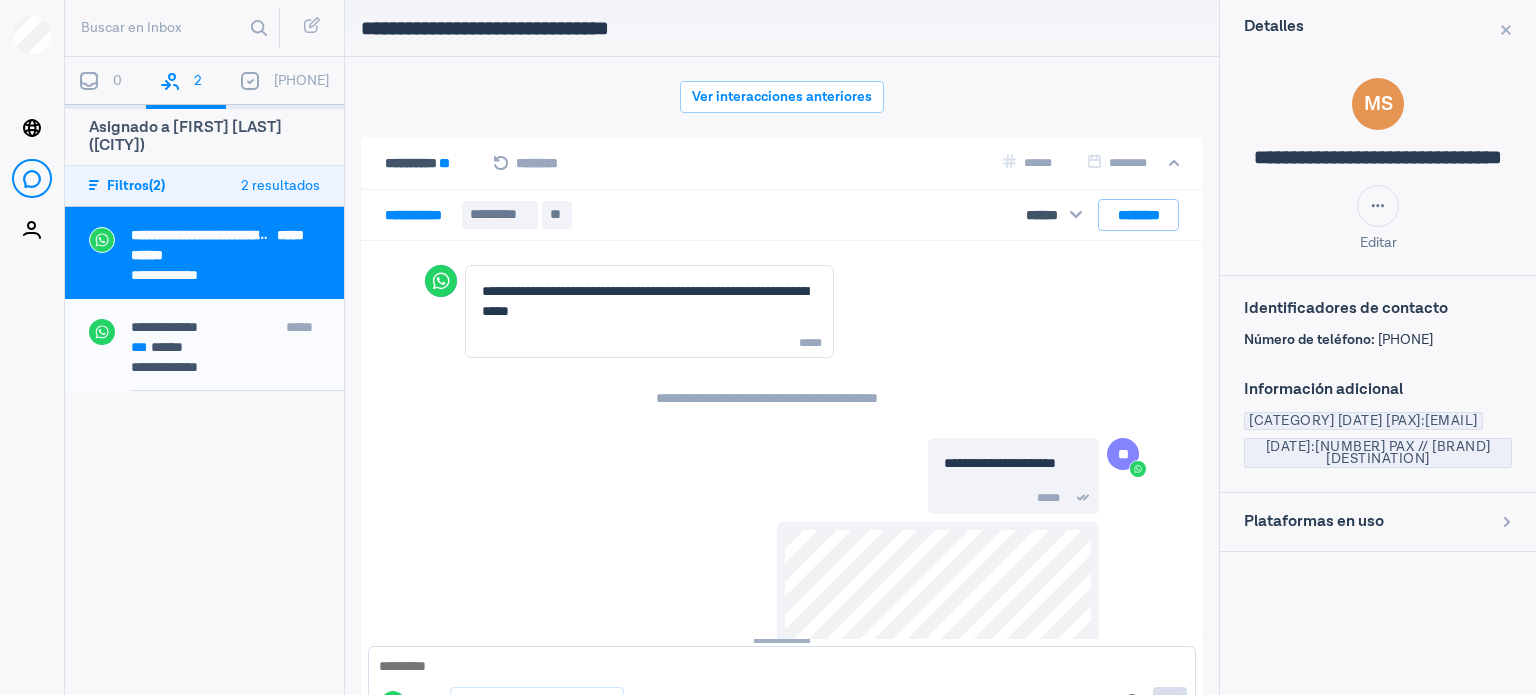 scroll, scrollTop: 504, scrollLeft: 0, axis: vertical 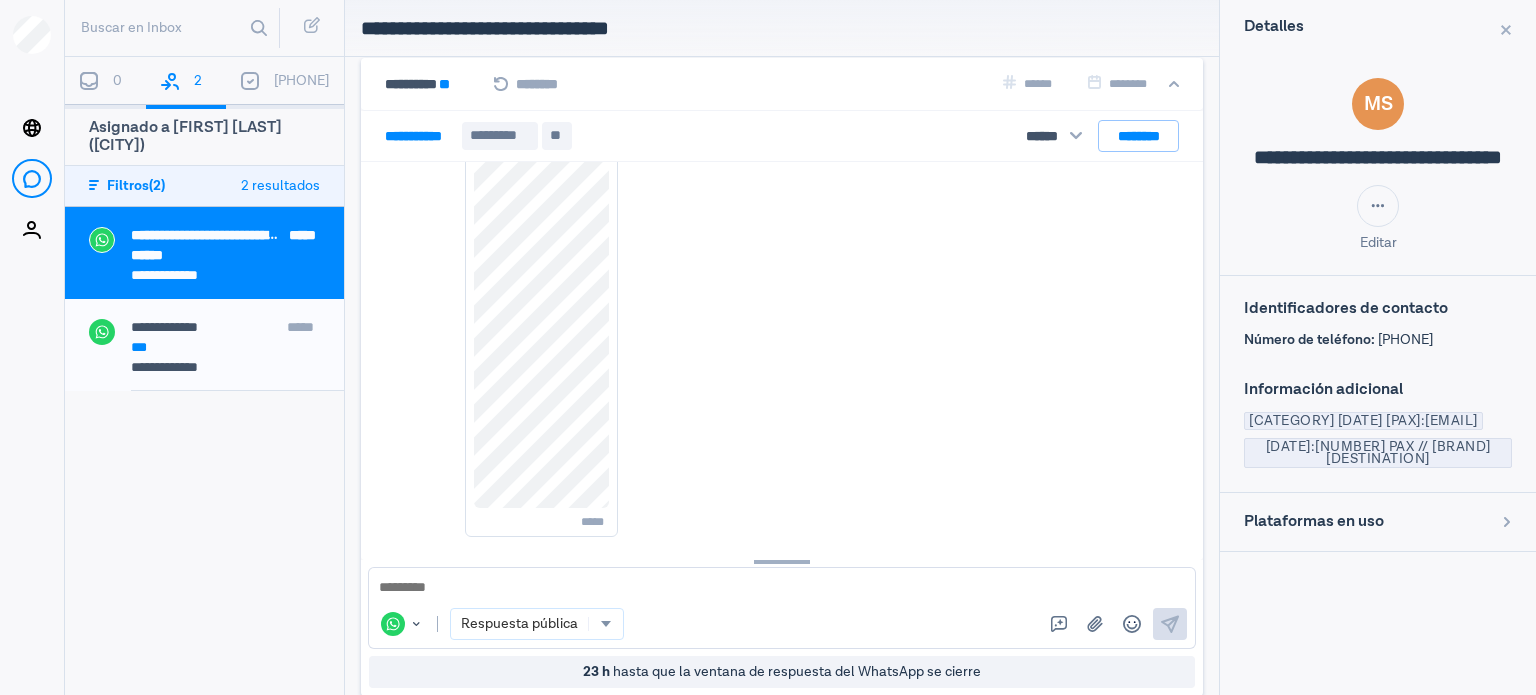 click at bounding box center [782, 588] 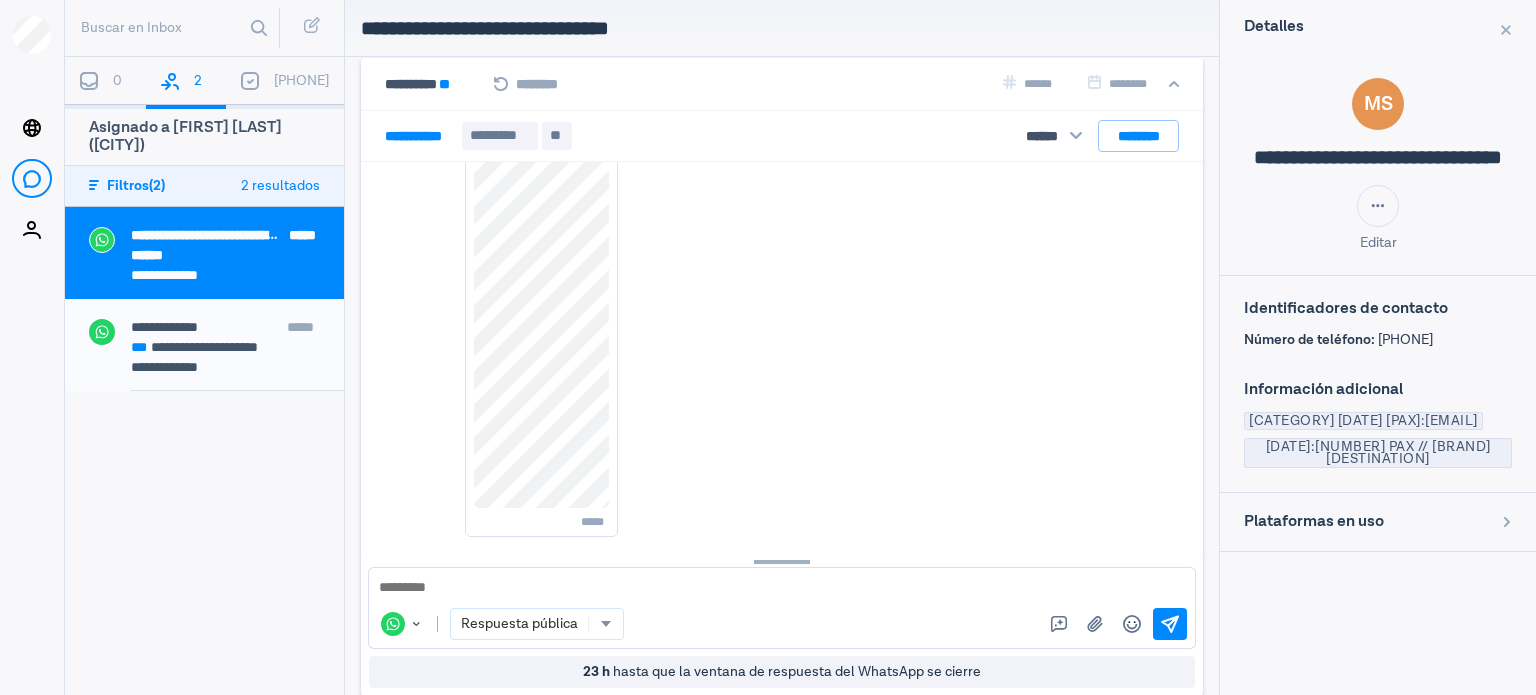 scroll, scrollTop: 1099, scrollLeft: 0, axis: vertical 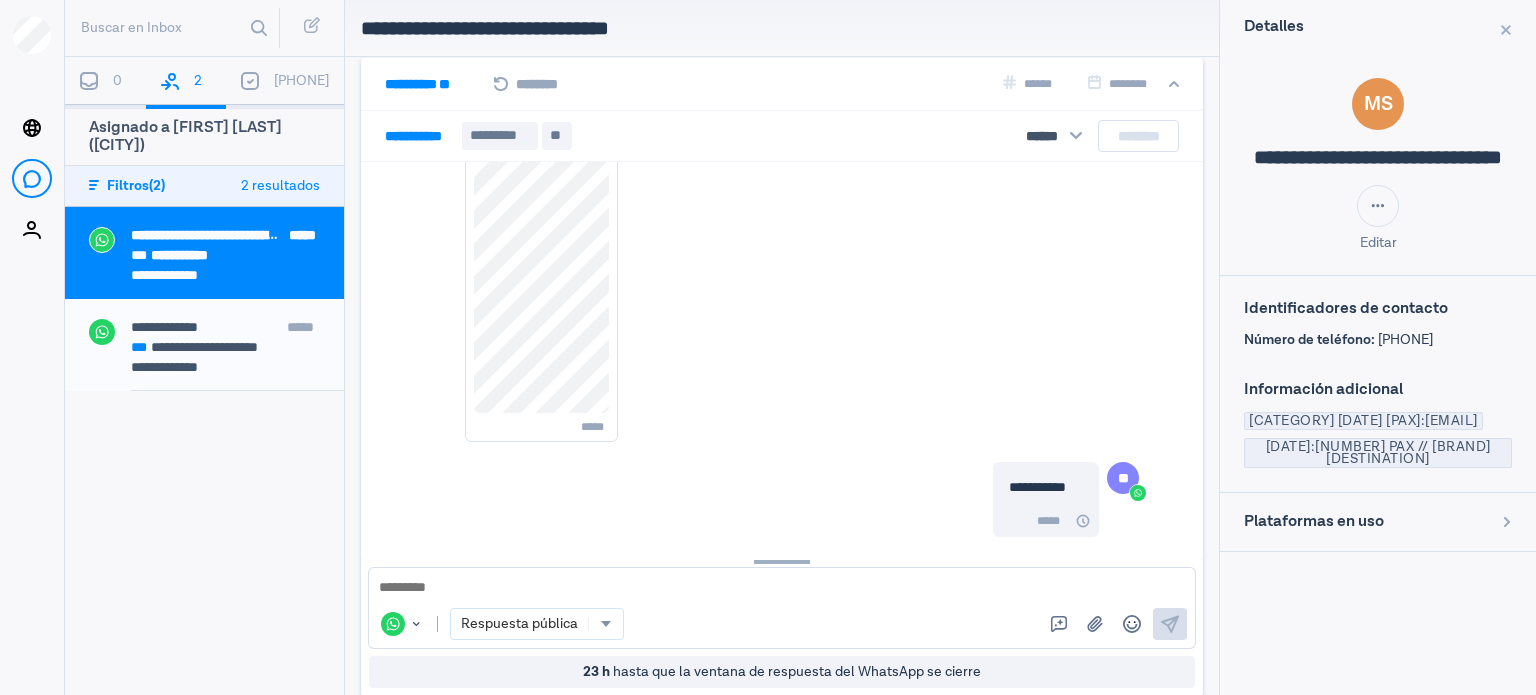 click on "**********" at bounding box center [427, 84] 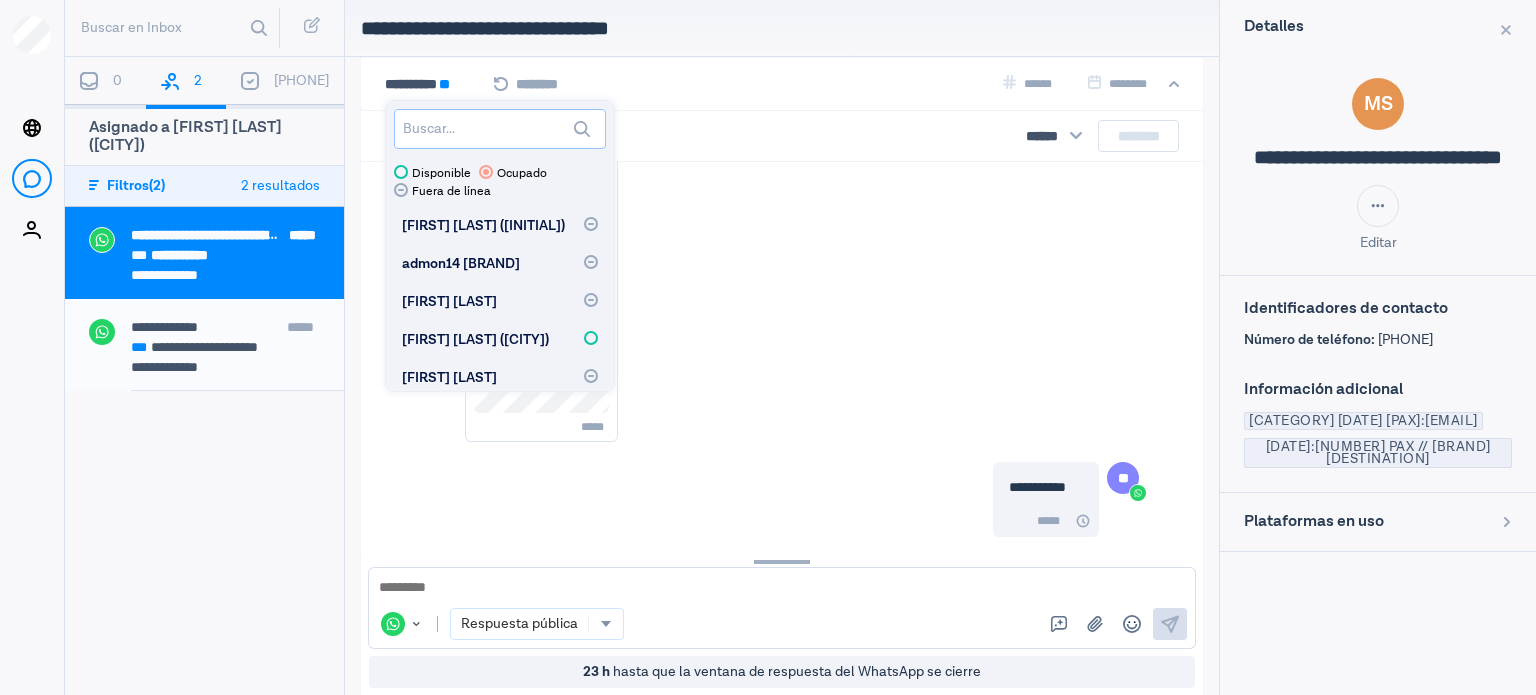 click at bounding box center [500, 129] 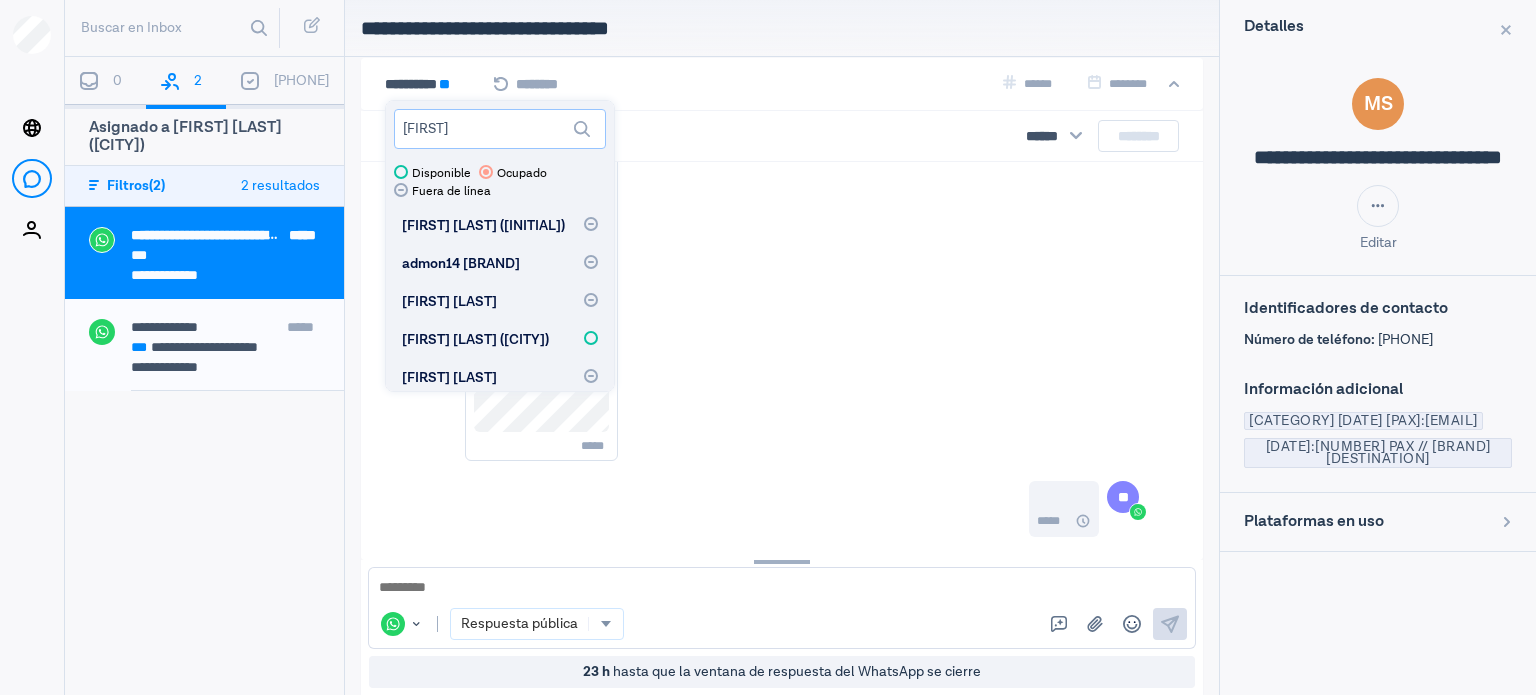 scroll, scrollTop: 1099, scrollLeft: 0, axis: vertical 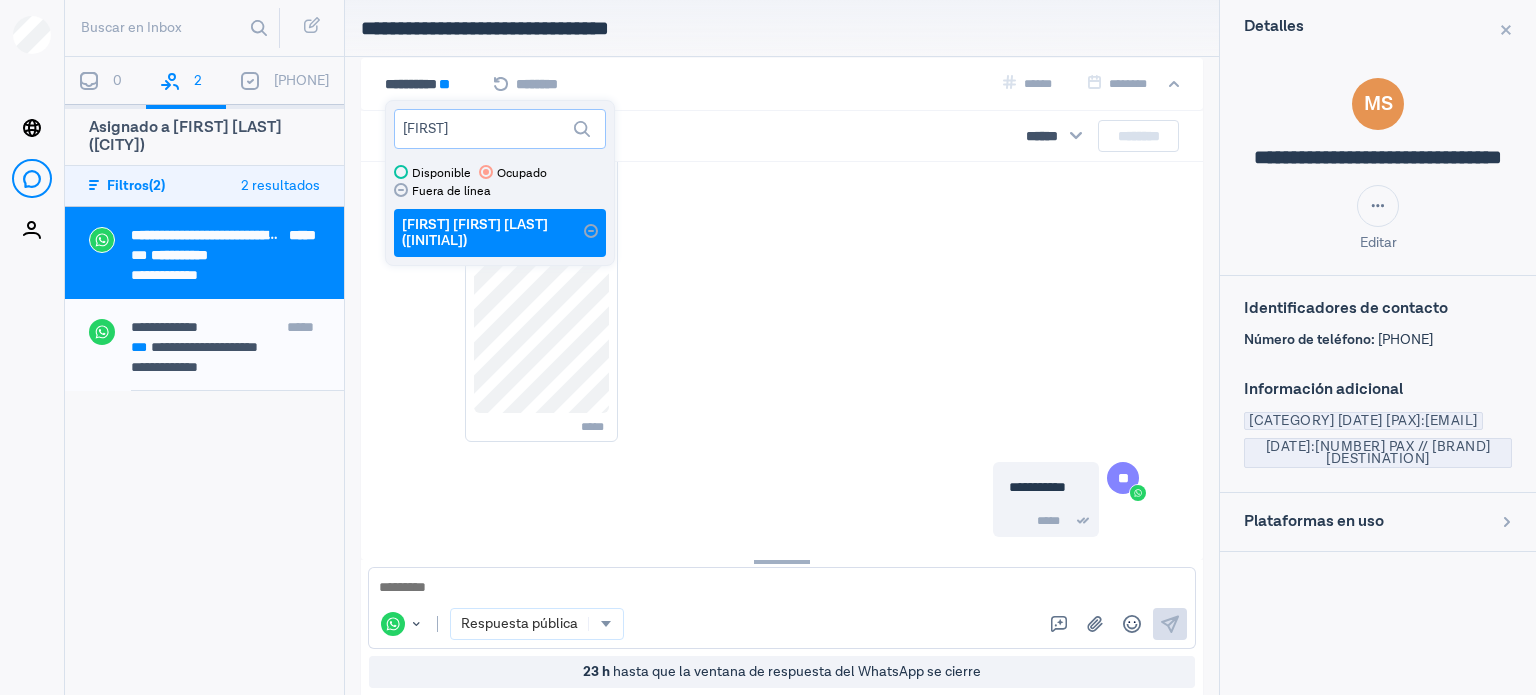 type on "[FIRST]" 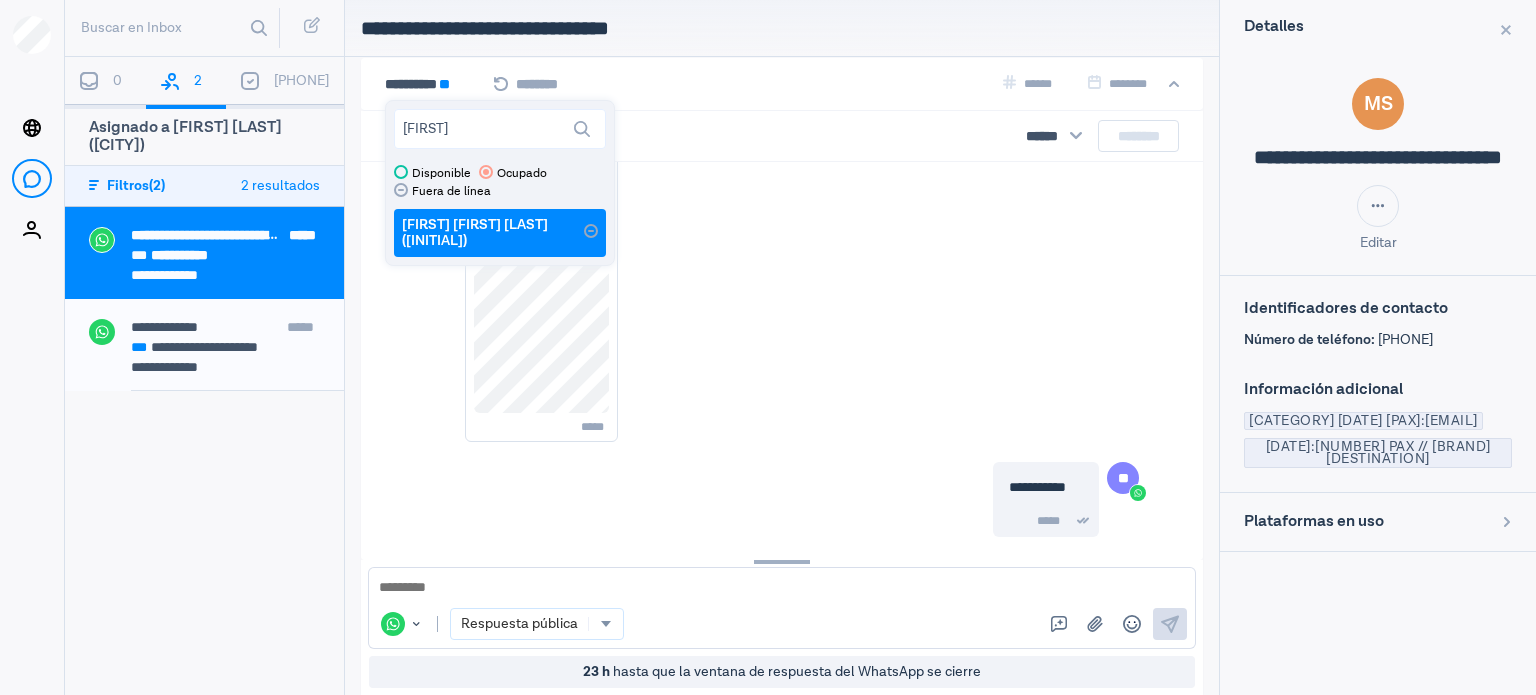 click on "[FIRST] [FIRST]    [LAST] ([CITY])" at bounding box center (500, 233) 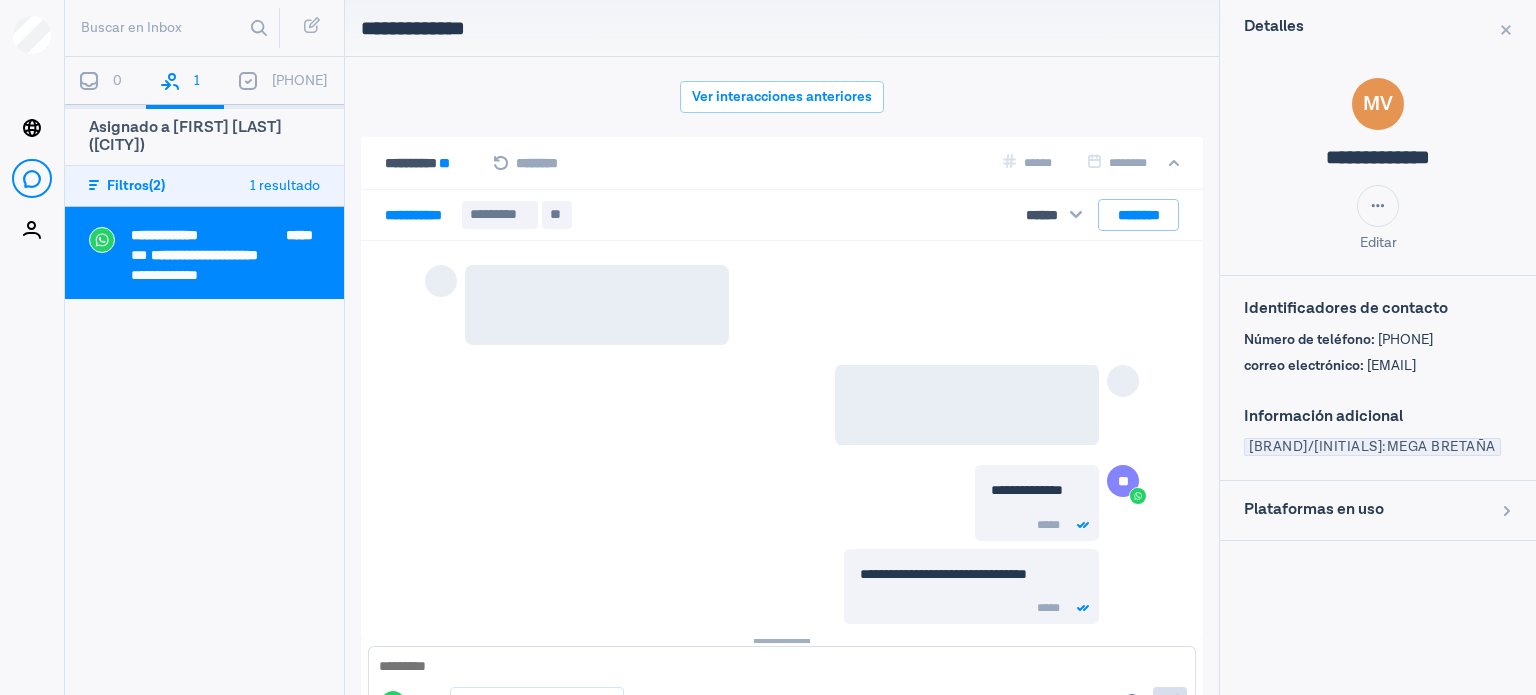 scroll, scrollTop: 79, scrollLeft: 0, axis: vertical 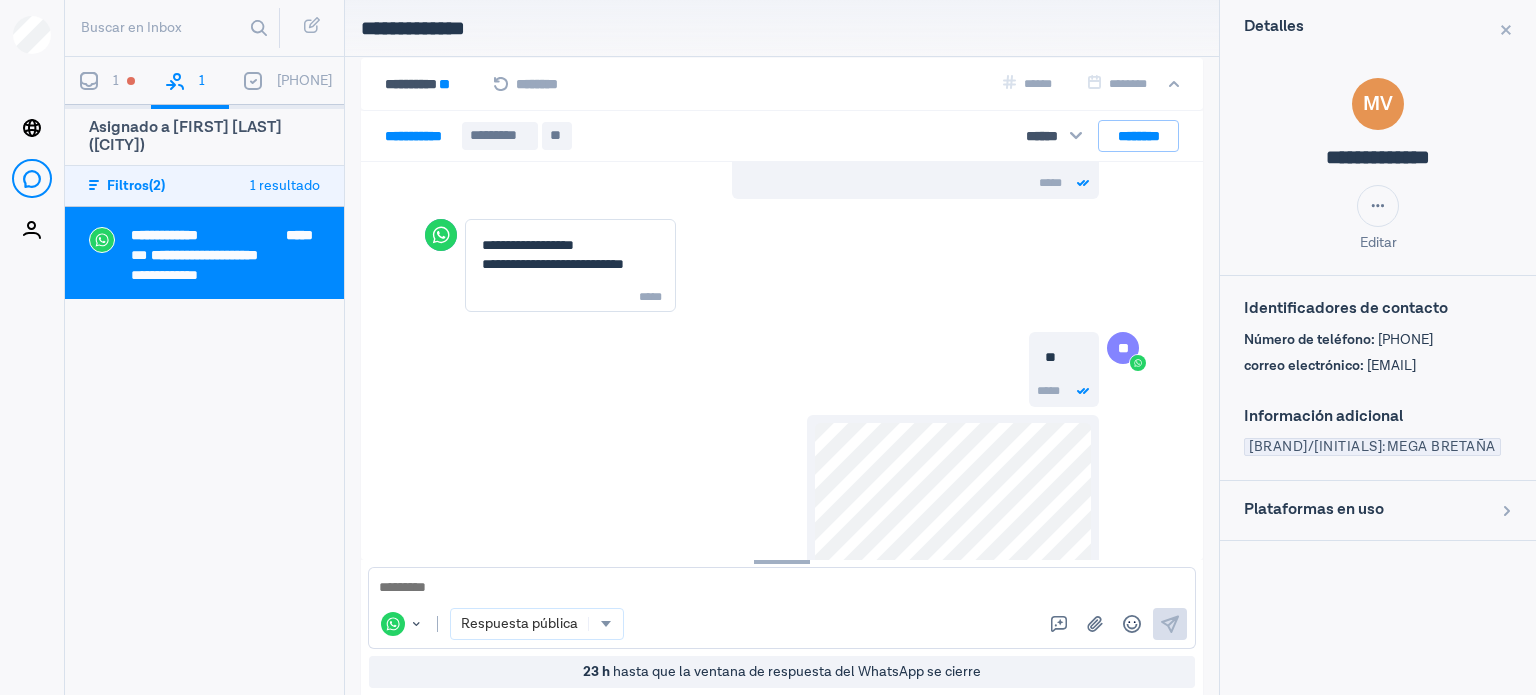 click on "1" at bounding box center (108, 83) 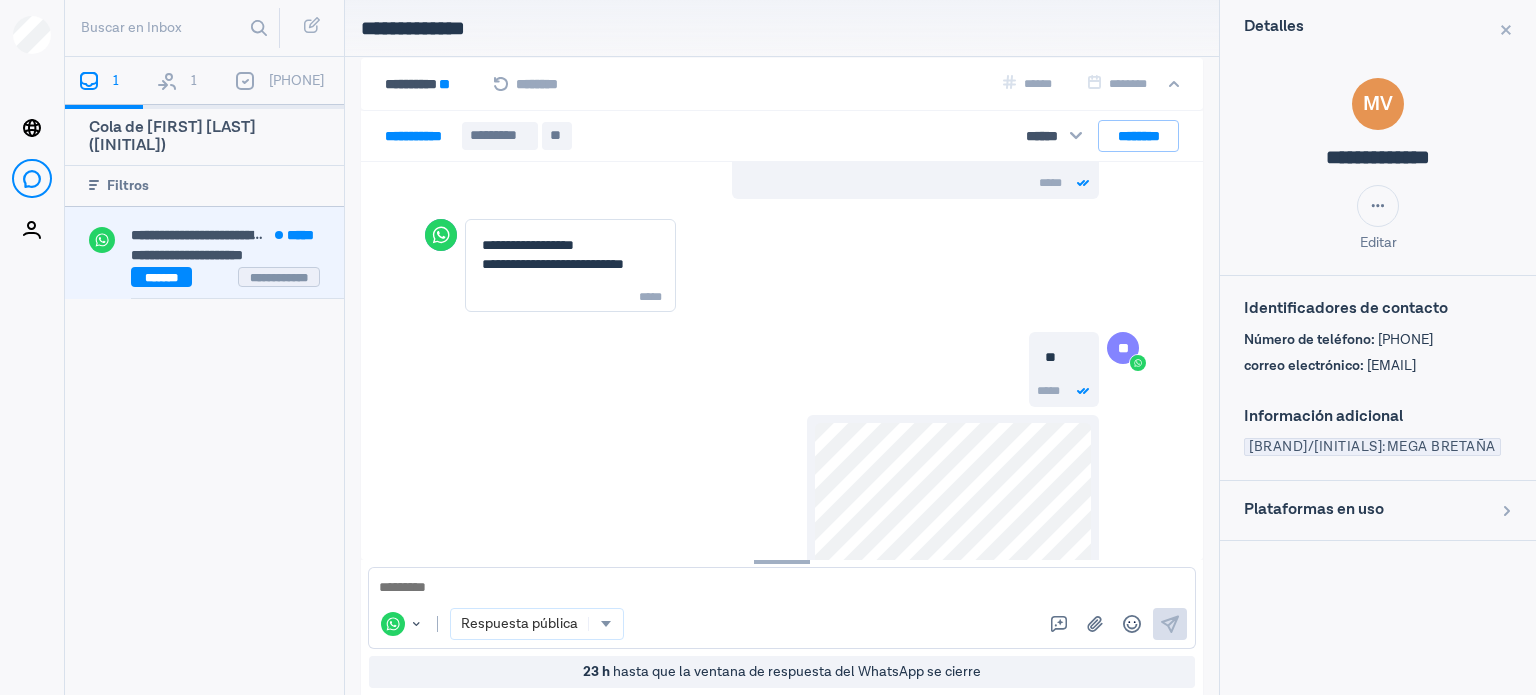 click on "**********" at bounding box center [225, 255] 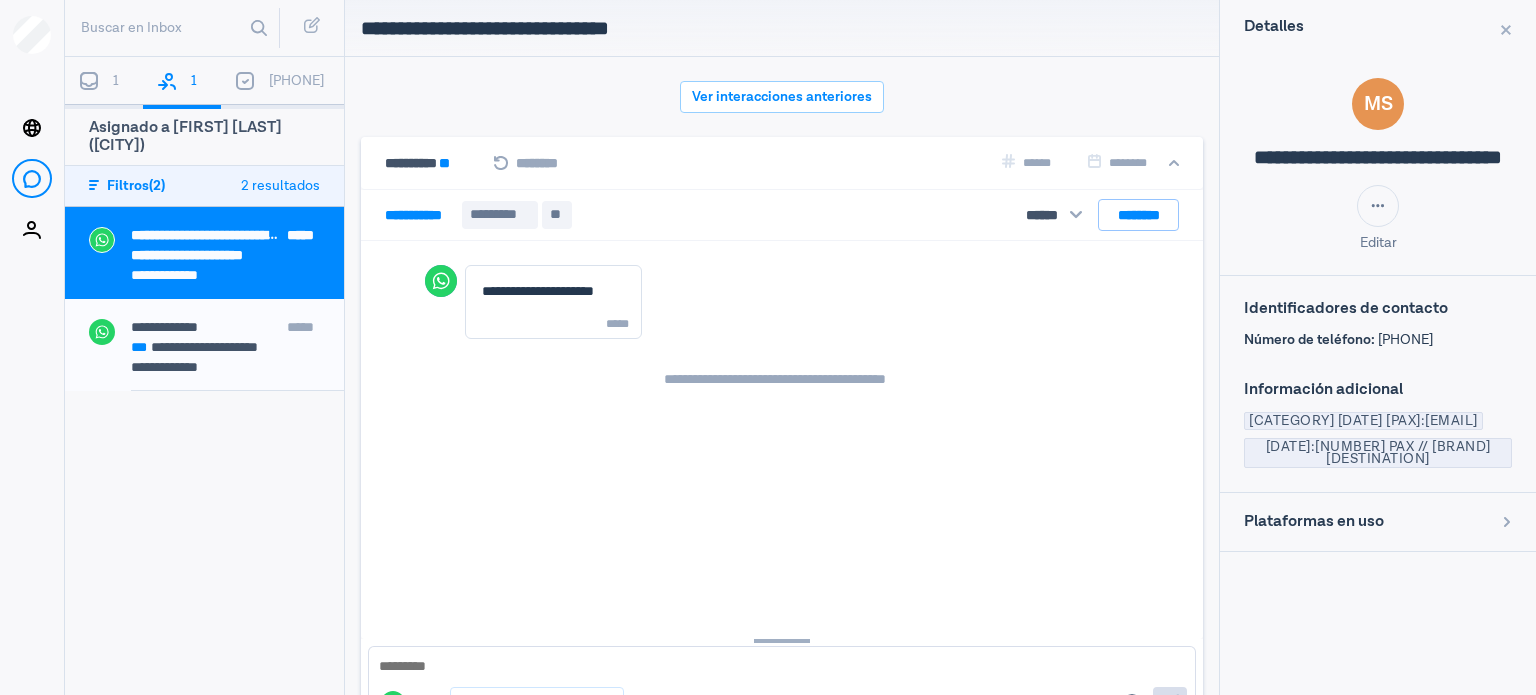 scroll, scrollTop: 79, scrollLeft: 0, axis: vertical 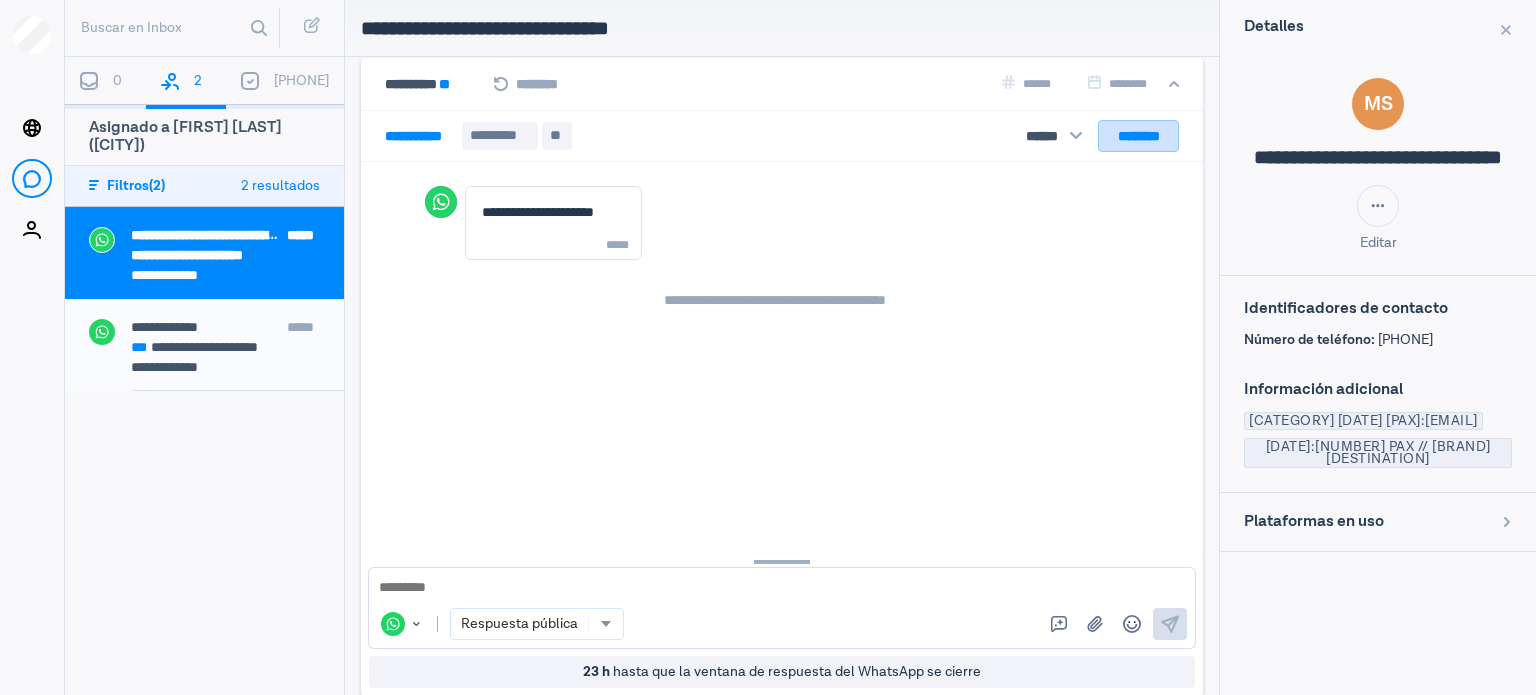 click on "********" at bounding box center [1138, 136] 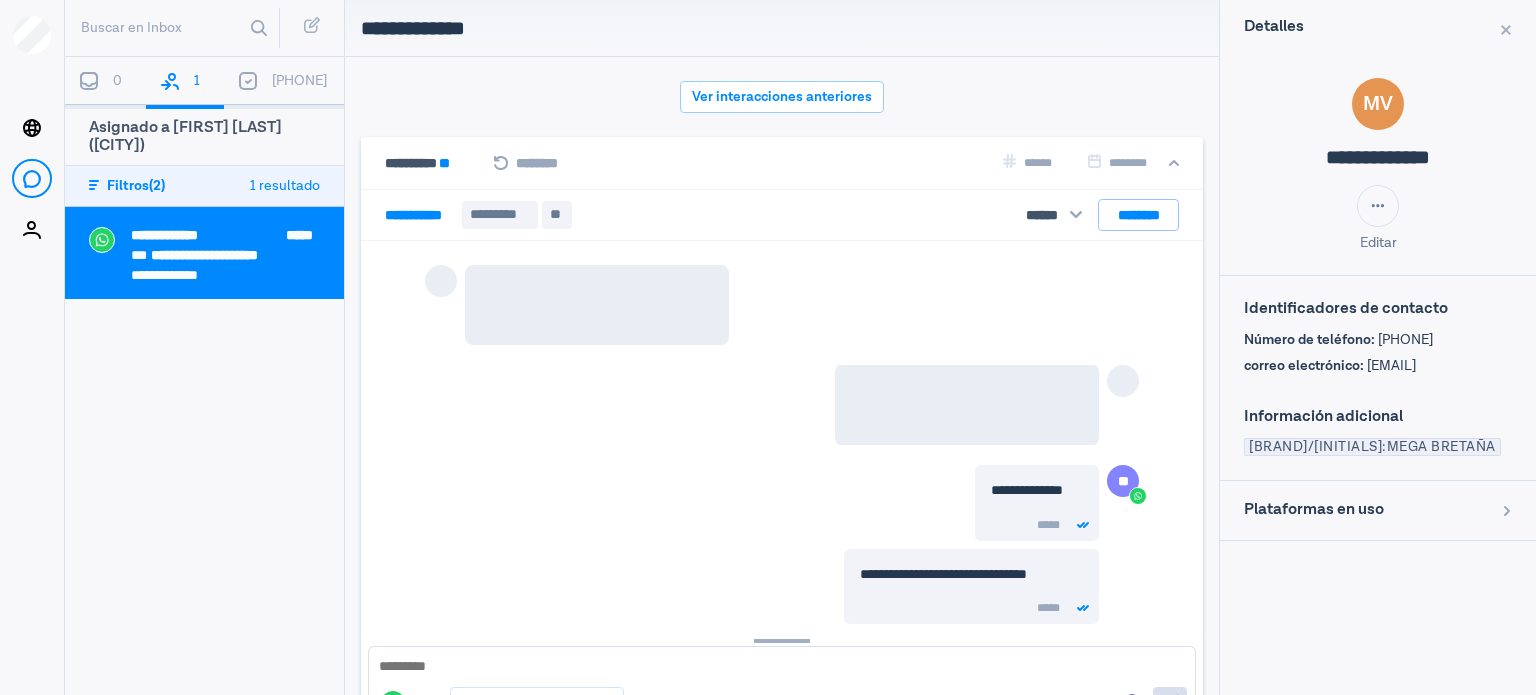 scroll, scrollTop: 79, scrollLeft: 0, axis: vertical 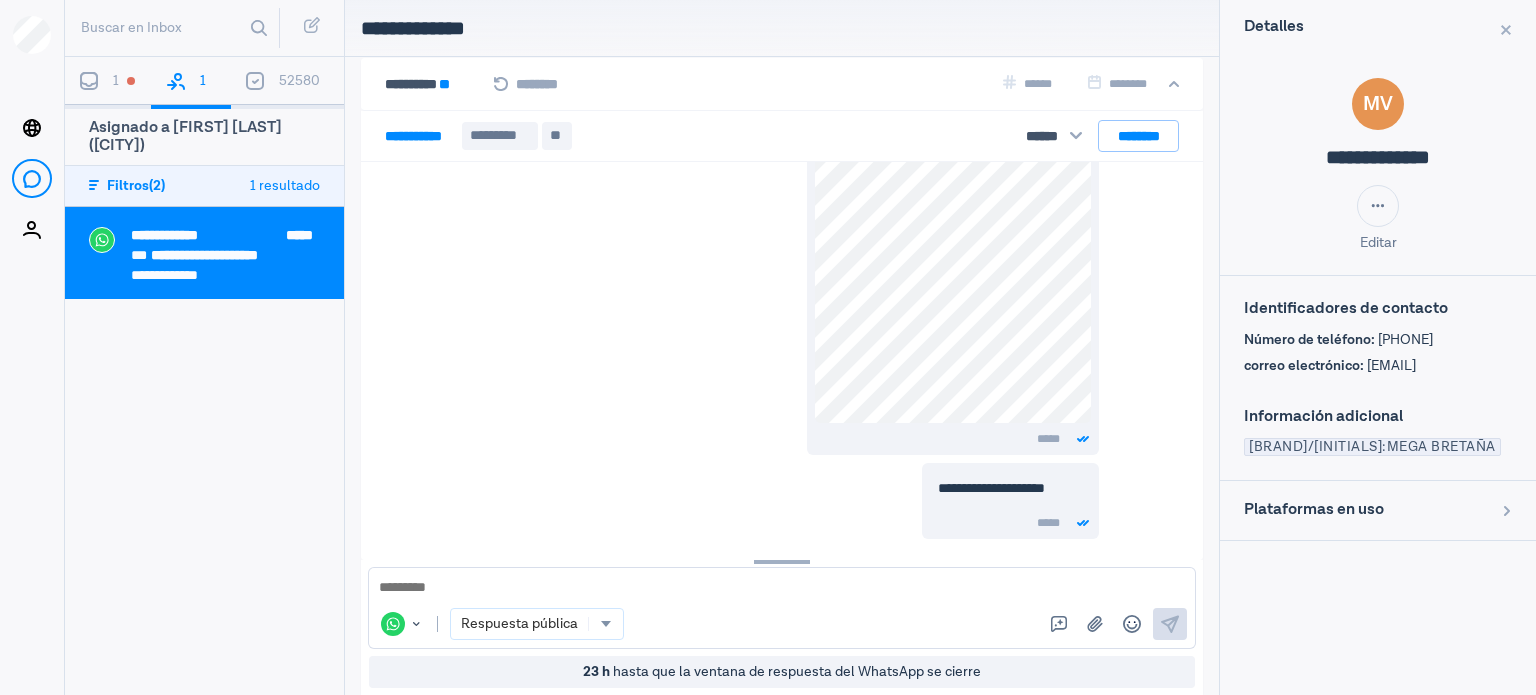 click on "Asignado a [FIRST] [LAST] ([CITY])" at bounding box center [204, 137] 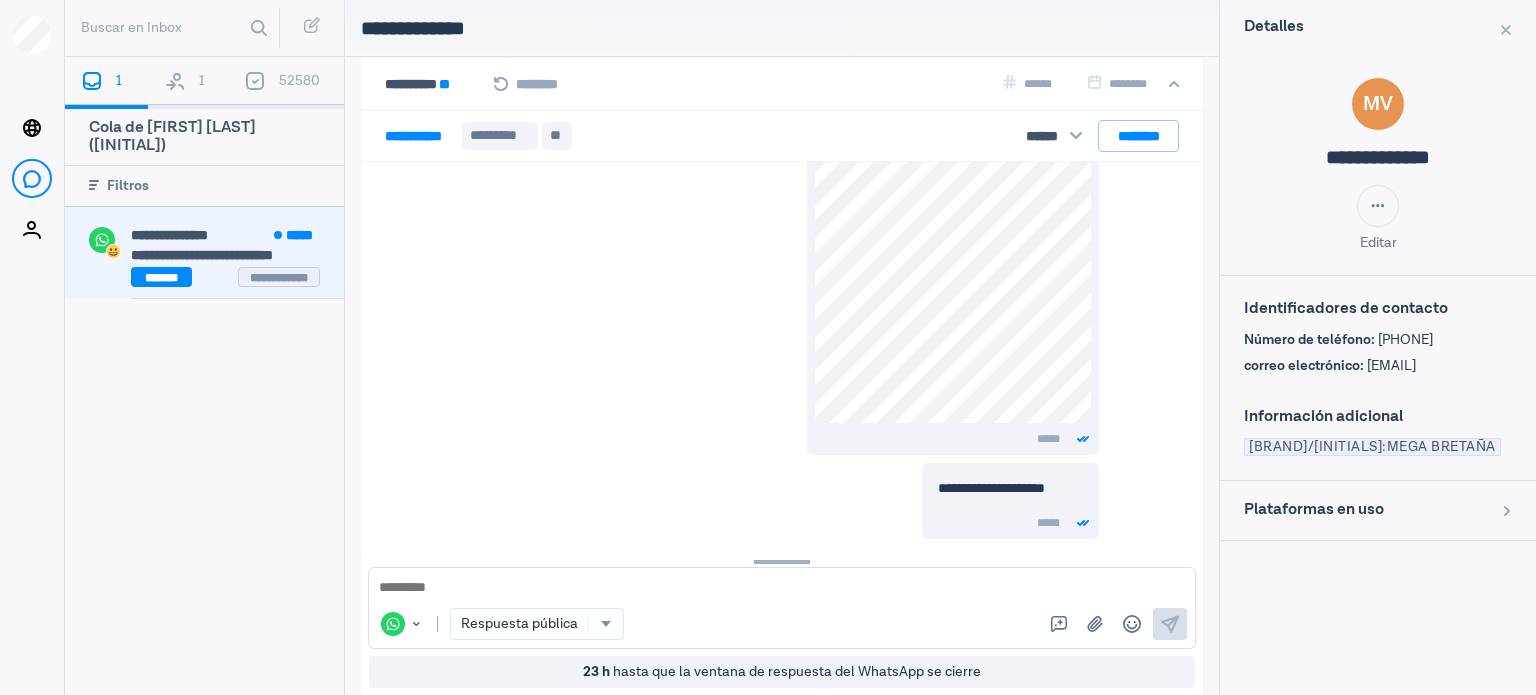 click on "**********" at bounding box center [225, 255] 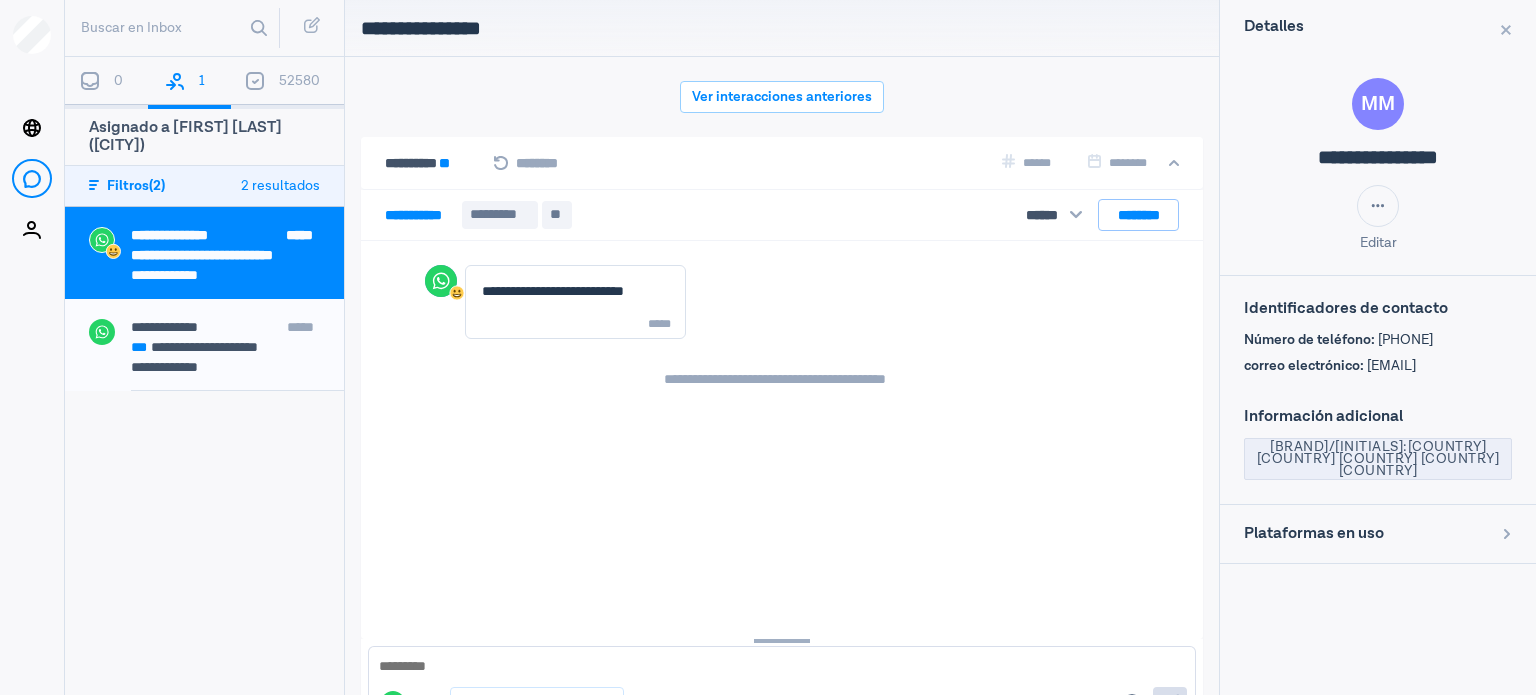 scroll, scrollTop: 79, scrollLeft: 0, axis: vertical 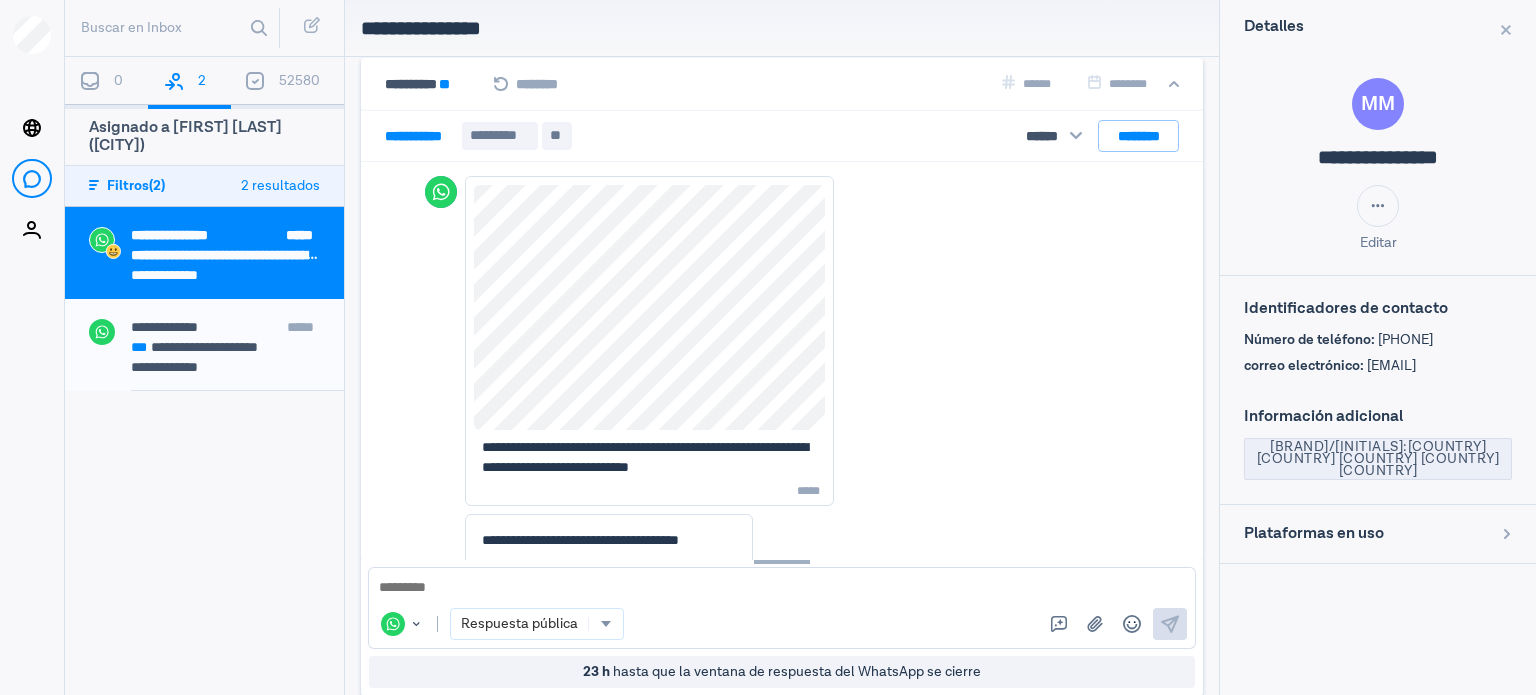 click at bounding box center (782, 588) 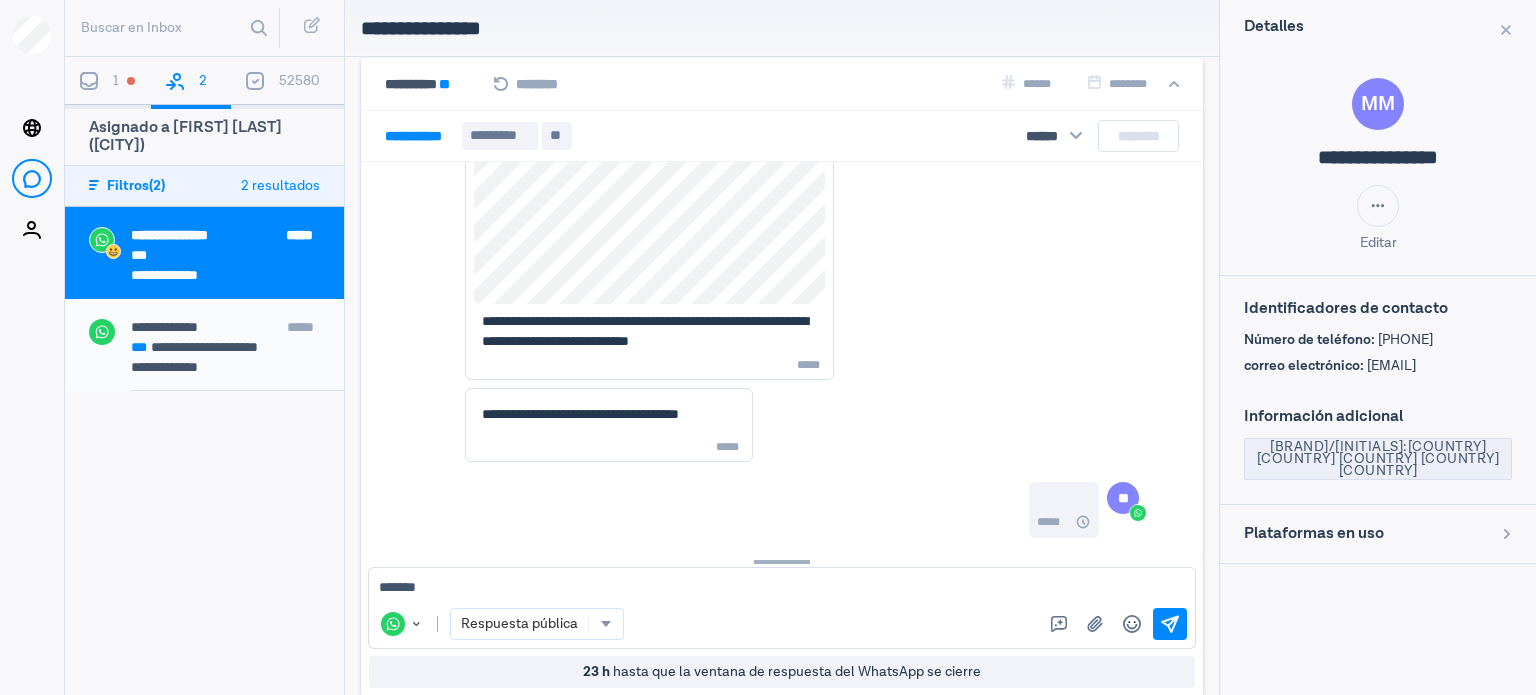 scroll, scrollTop: 329, scrollLeft: 0, axis: vertical 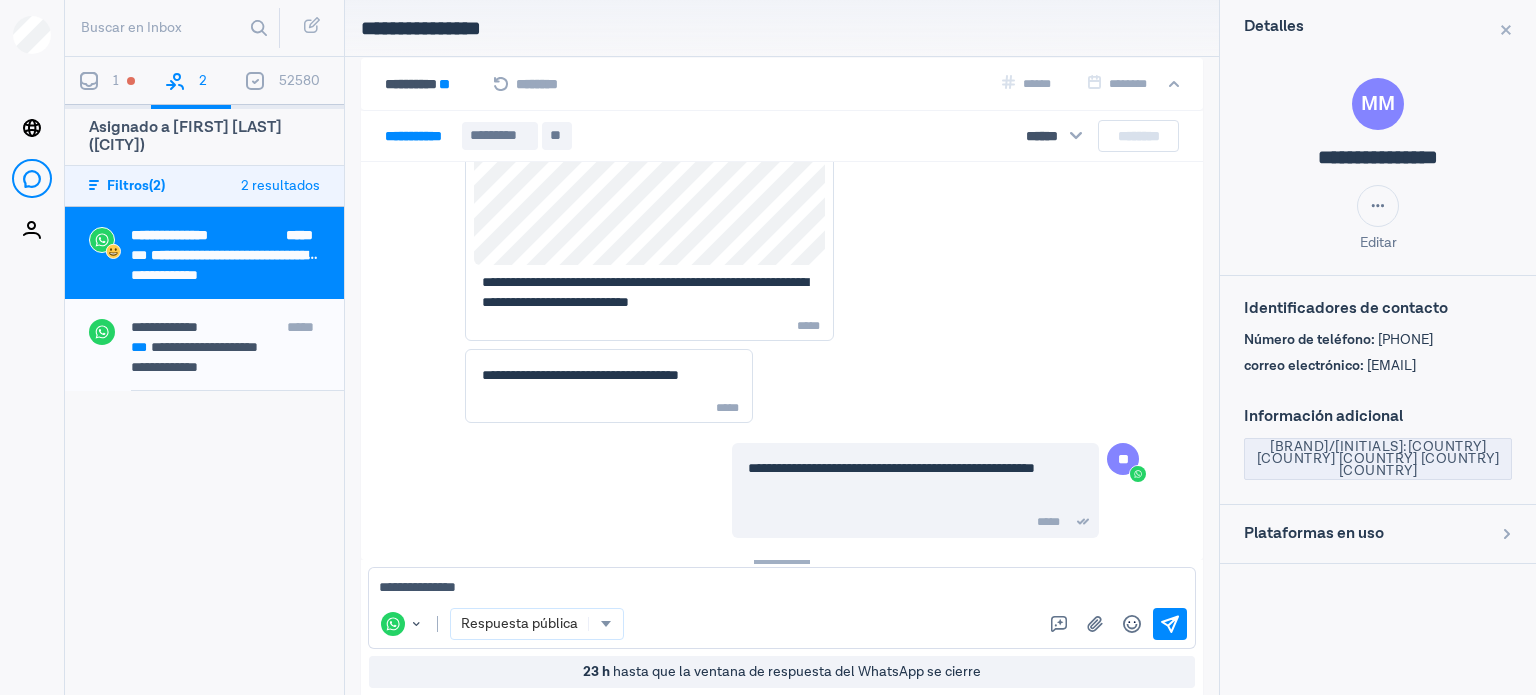 type on "**********" 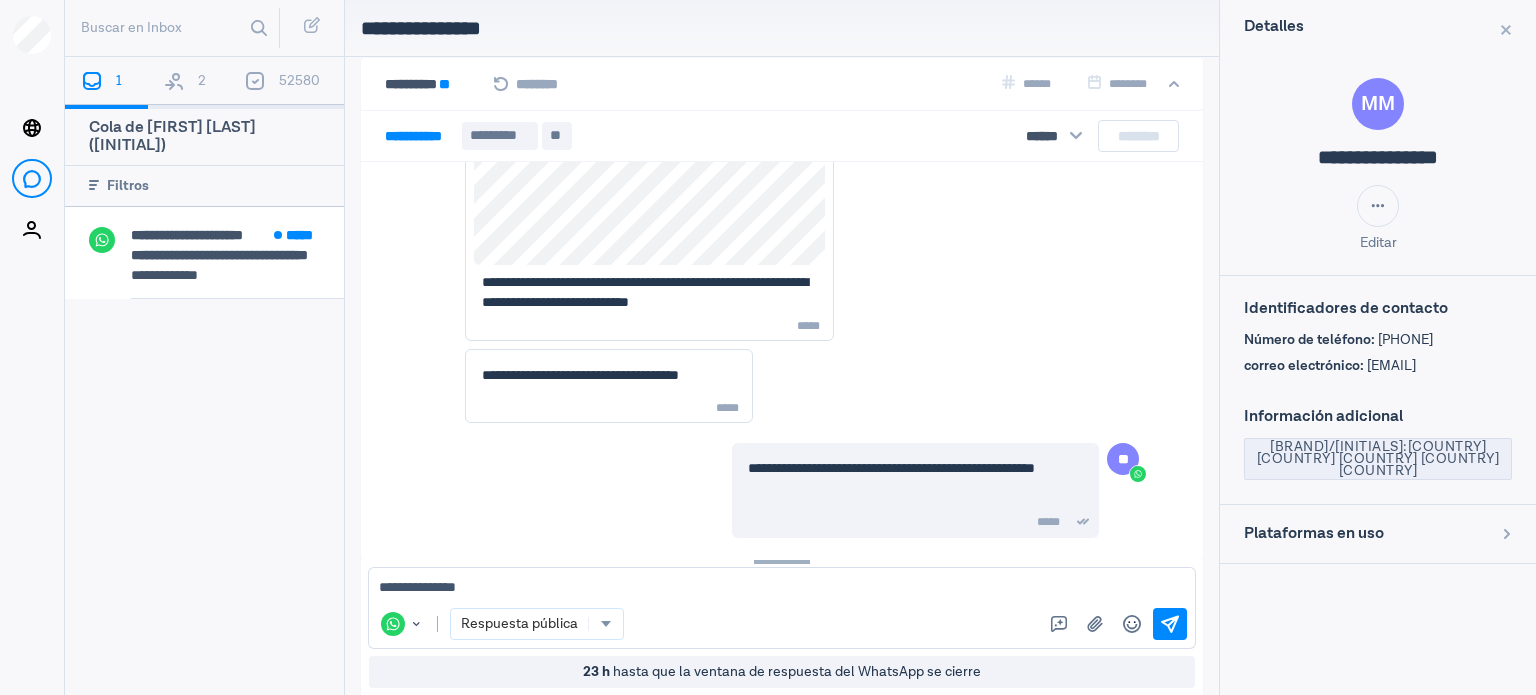 click on "**********" at bounding box center [0, 0] 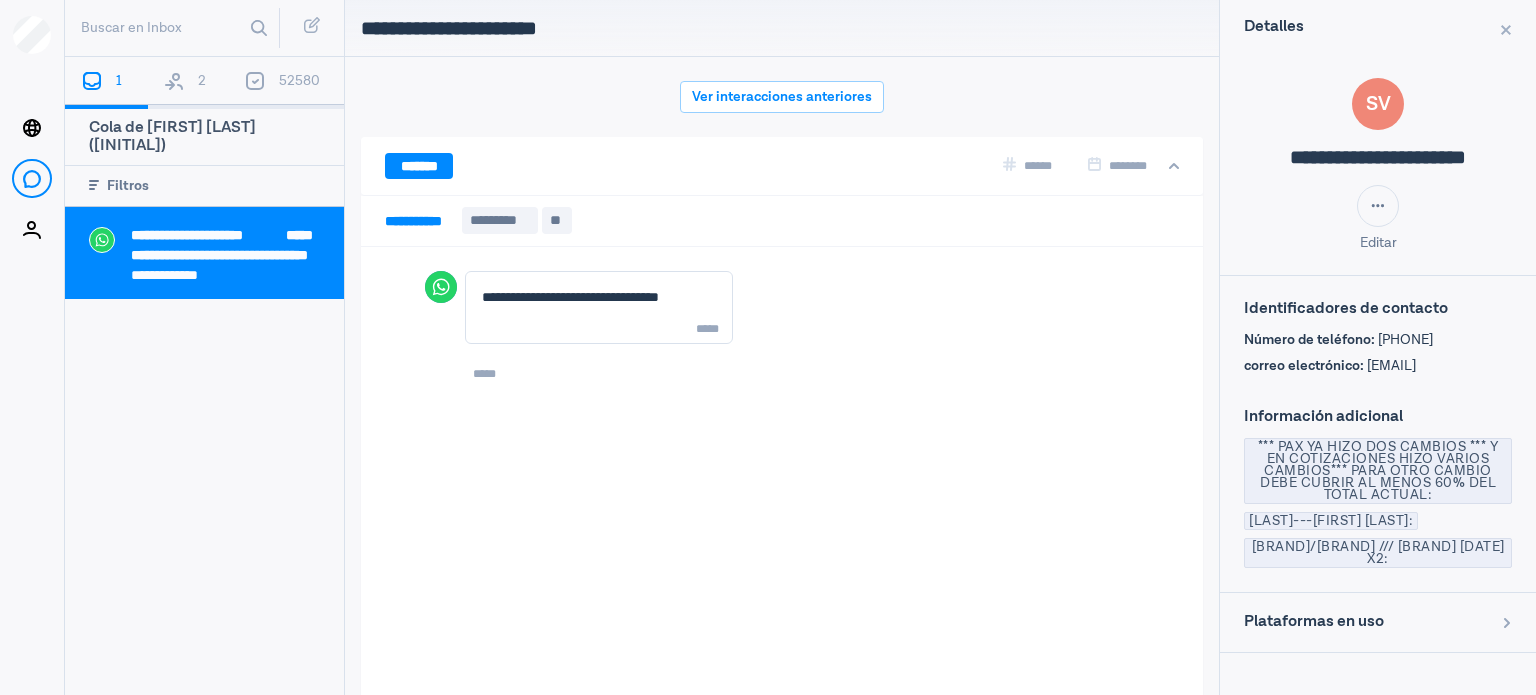 scroll, scrollTop: 79, scrollLeft: 0, axis: vertical 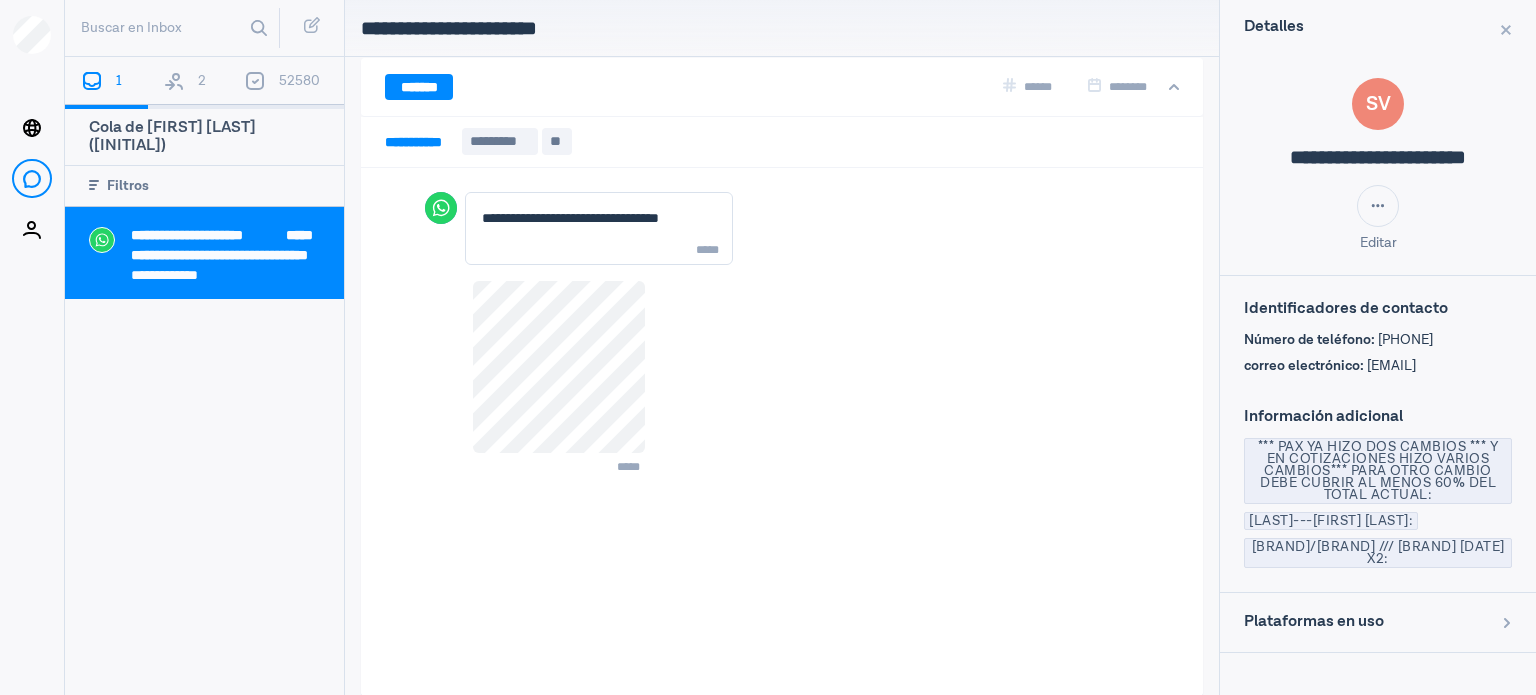 drag, startPoint x: 165, startPoint y: 87, endPoint x: 171, endPoint y: 97, distance: 11.661903 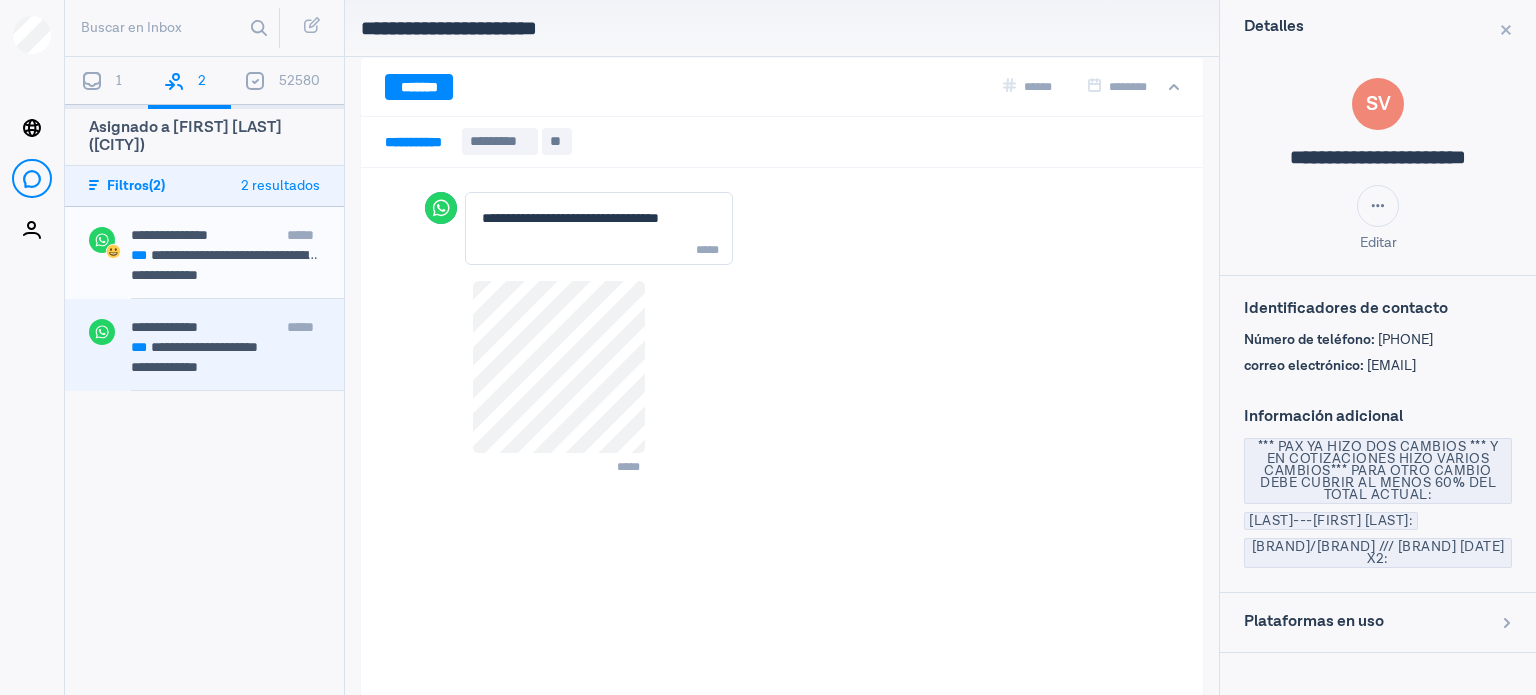 click on "**********" at bounding box center [164, 327] 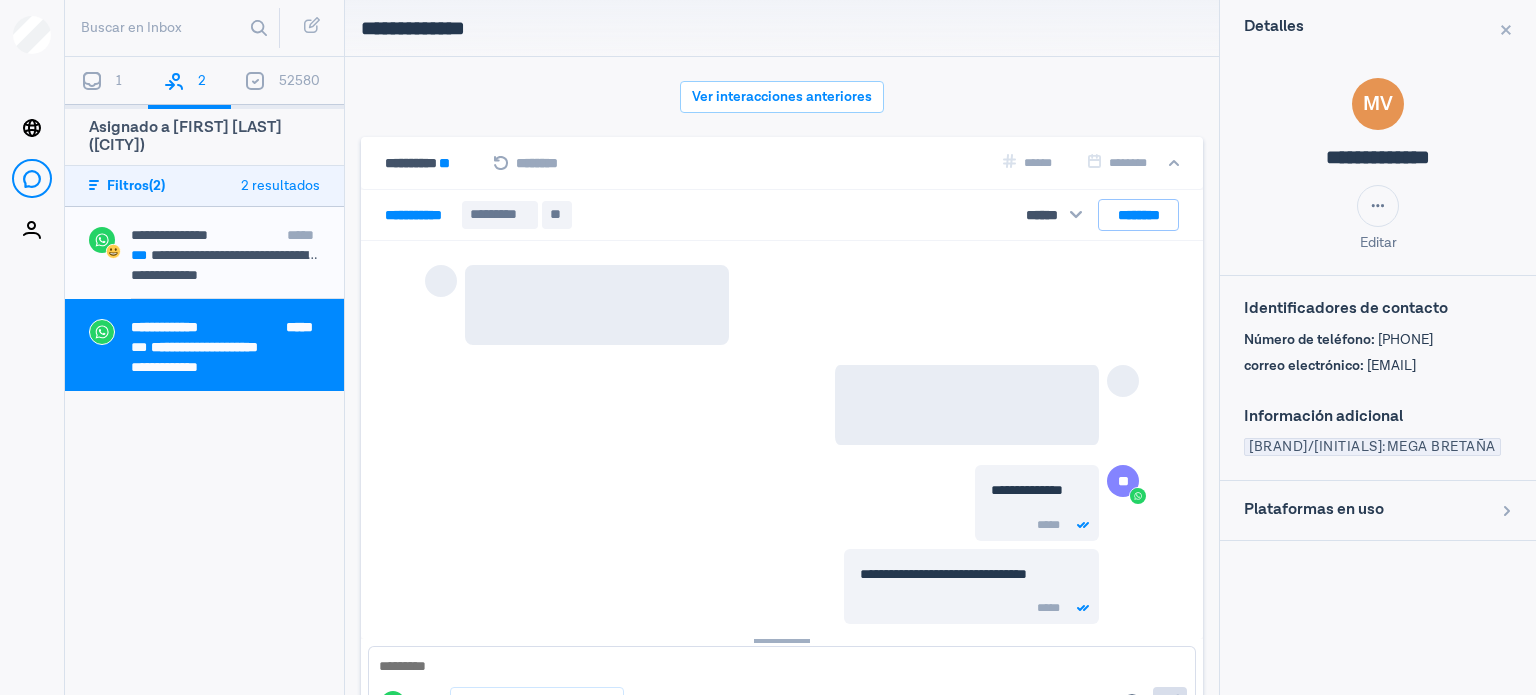 scroll, scrollTop: 79, scrollLeft: 0, axis: vertical 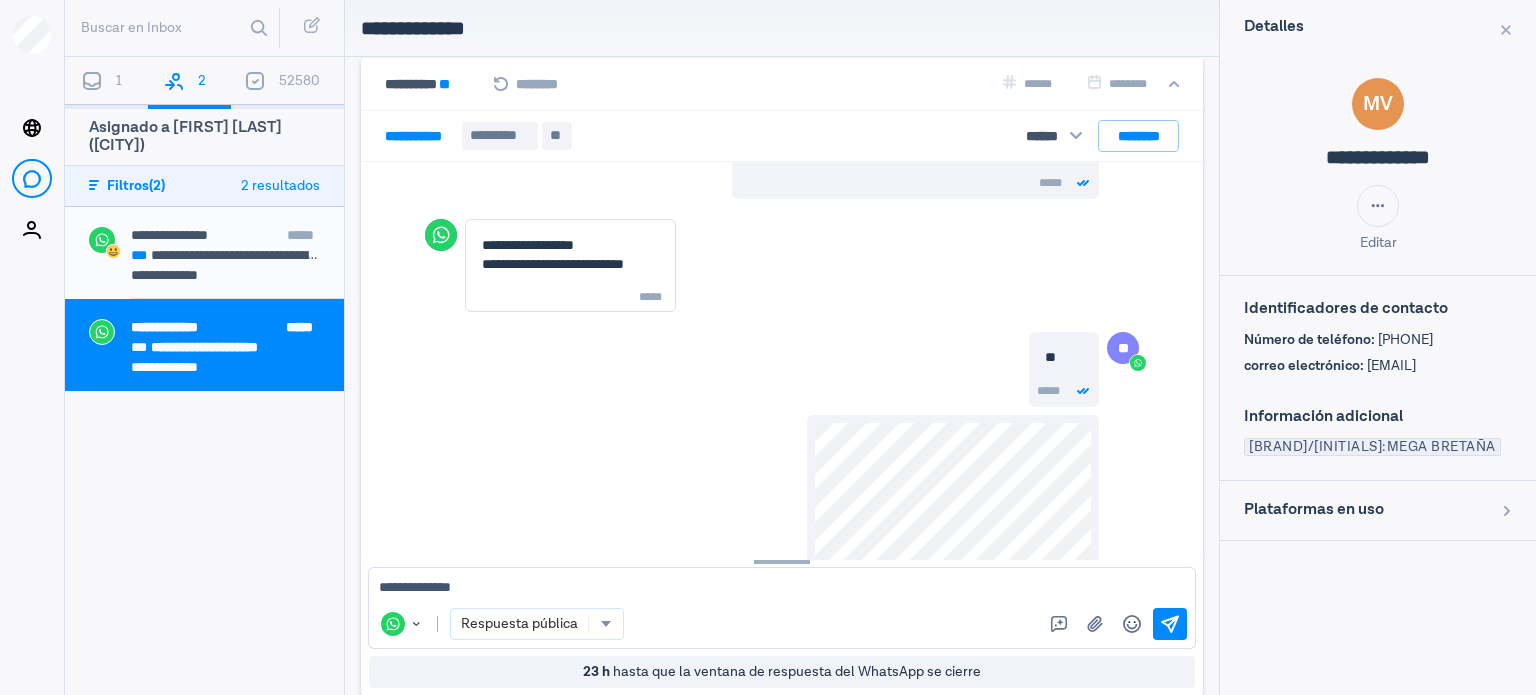 type on "**********" 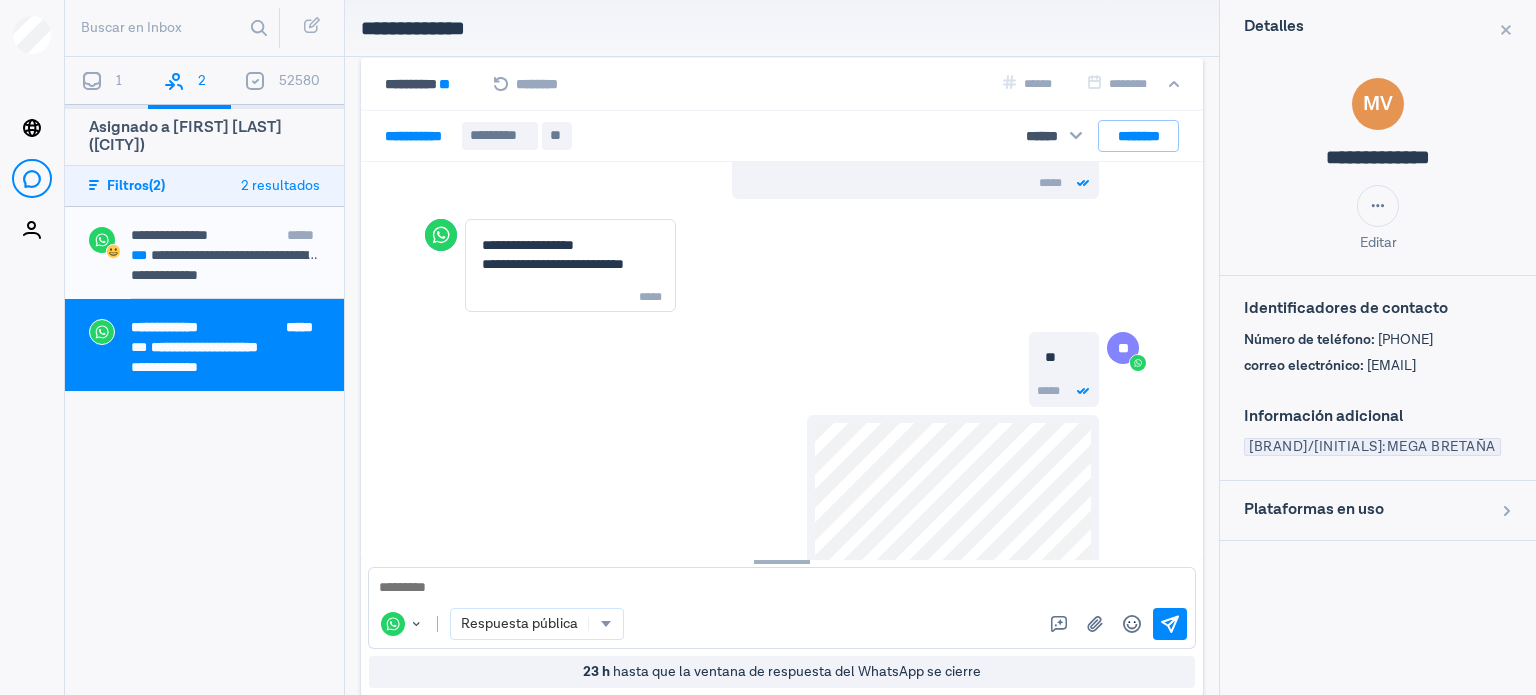 scroll, scrollTop: 2759, scrollLeft: 0, axis: vertical 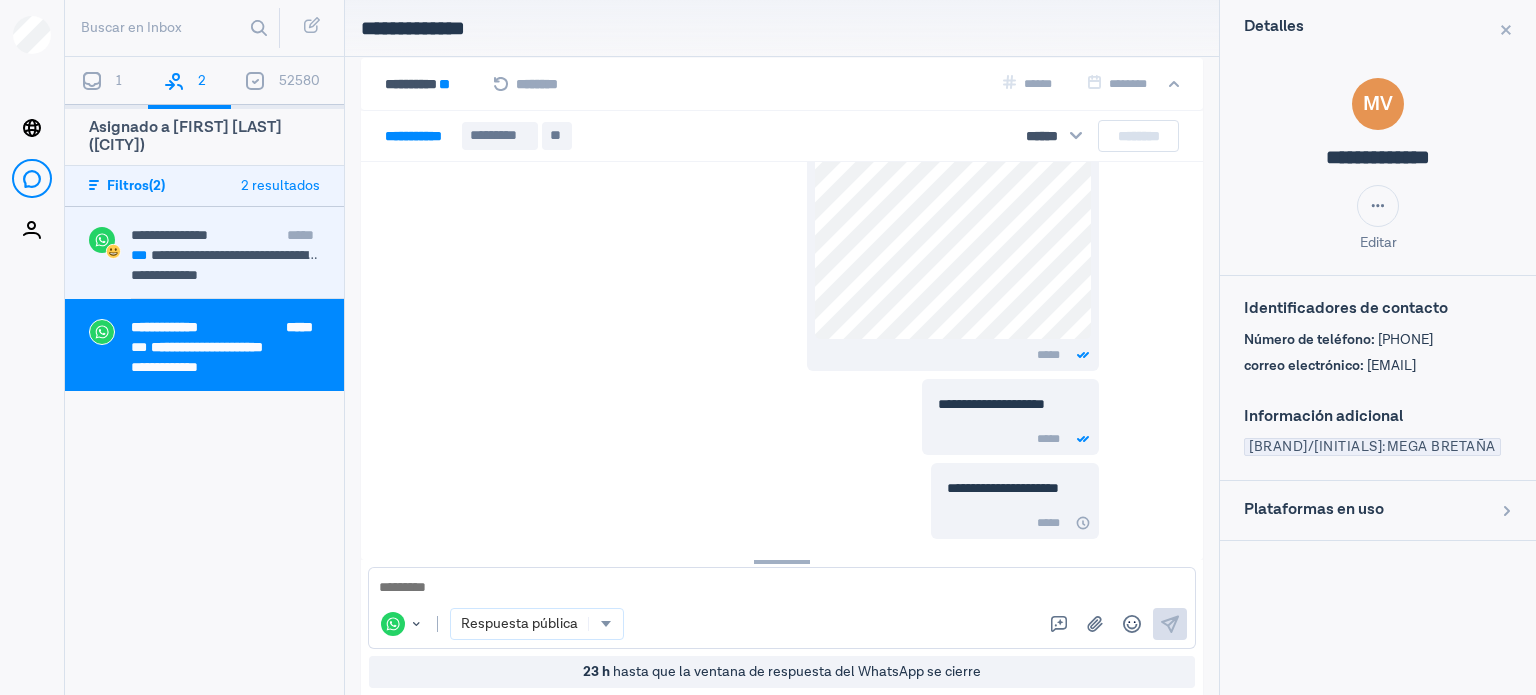 click on "**********" at bounding box center [237, 247] 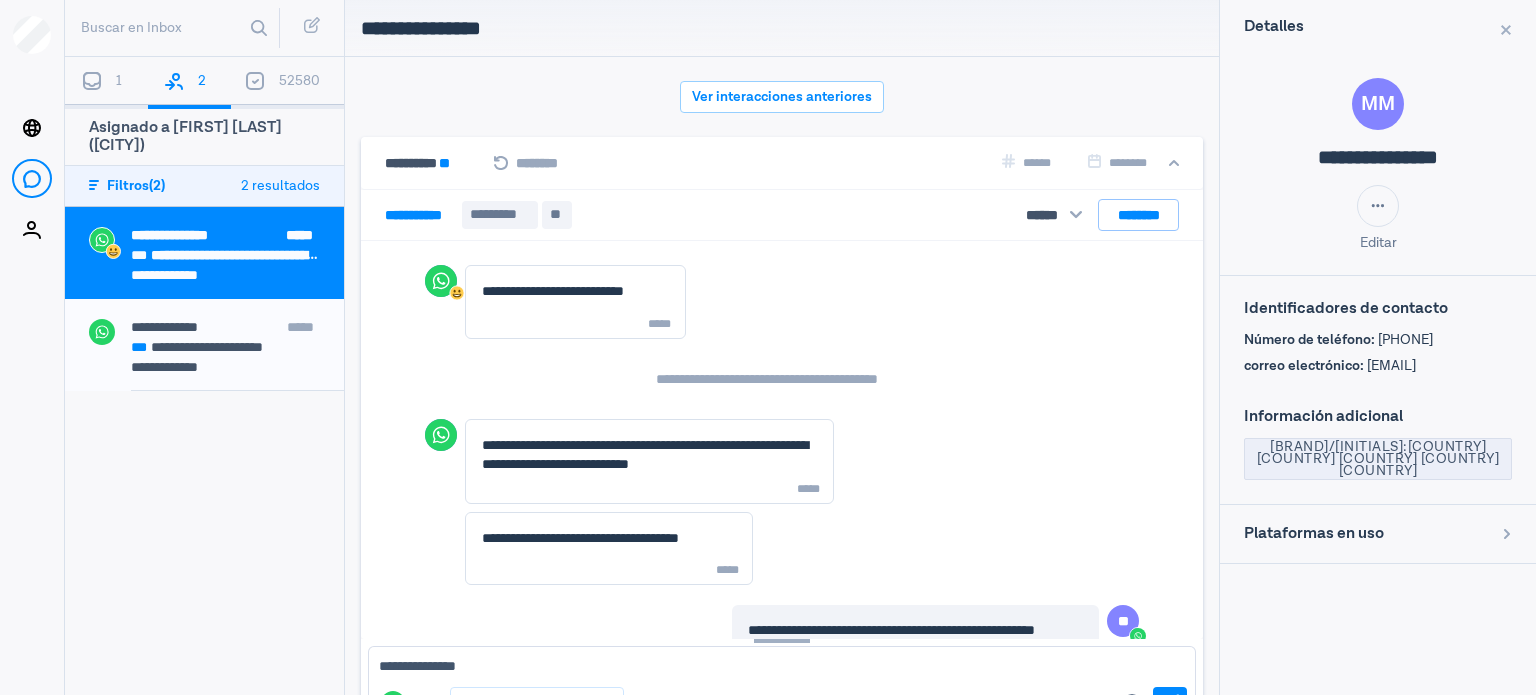 scroll, scrollTop: 79, scrollLeft: 0, axis: vertical 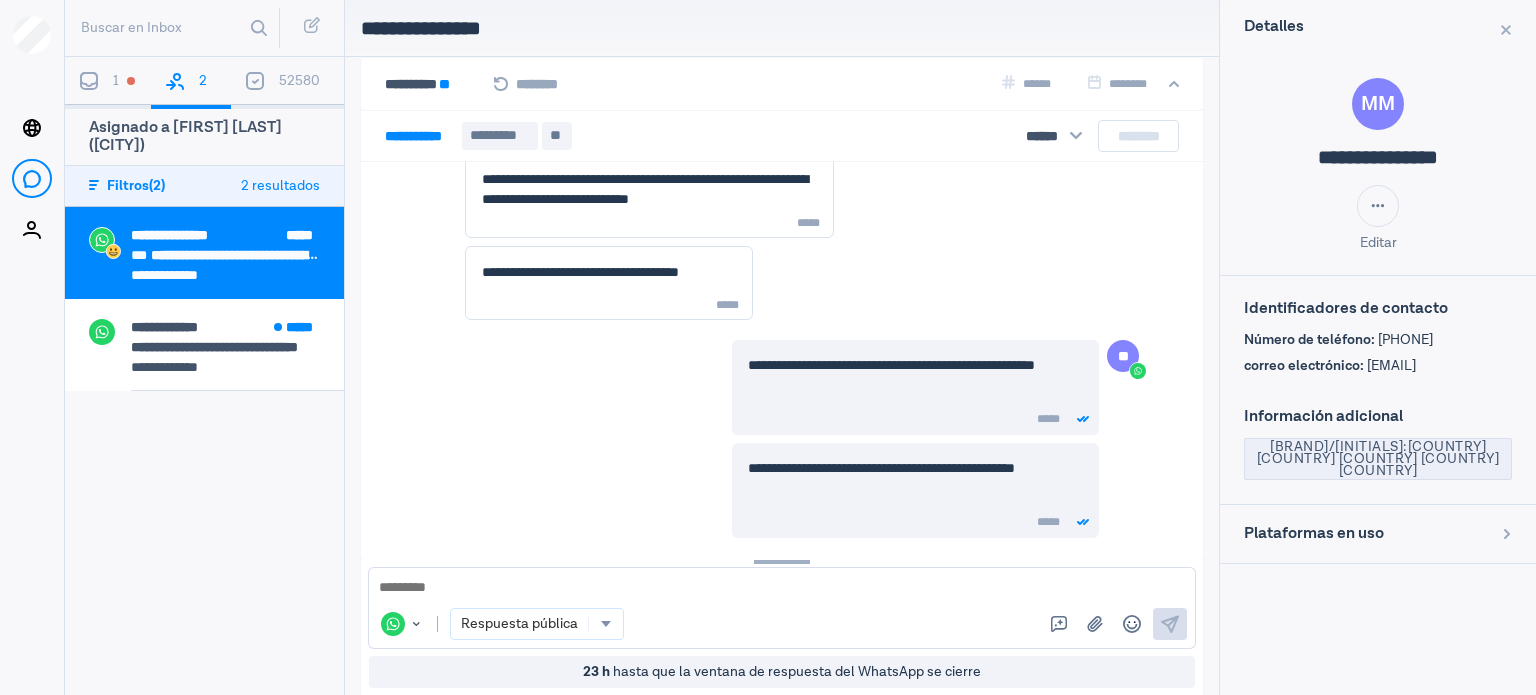 type 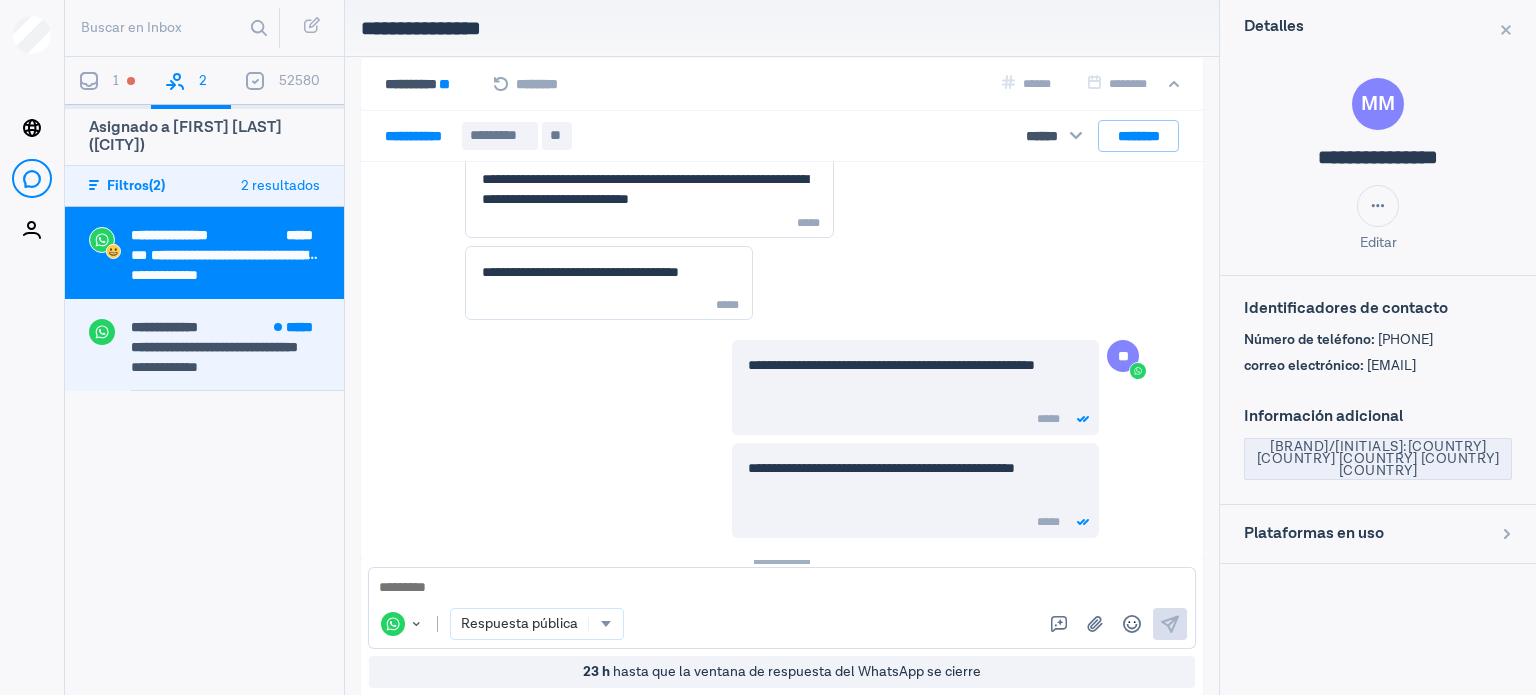 click on "*****" at bounding box center (297, 327) 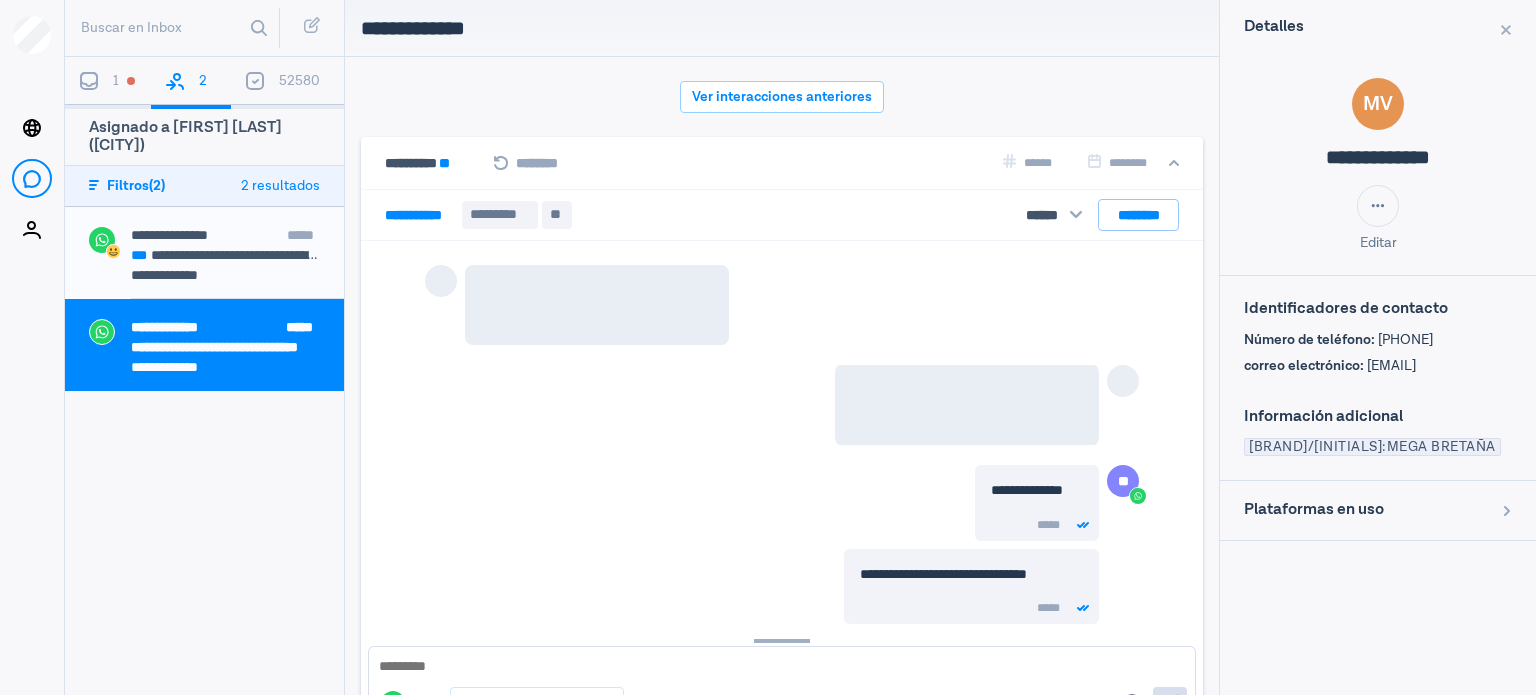 scroll, scrollTop: 79, scrollLeft: 0, axis: vertical 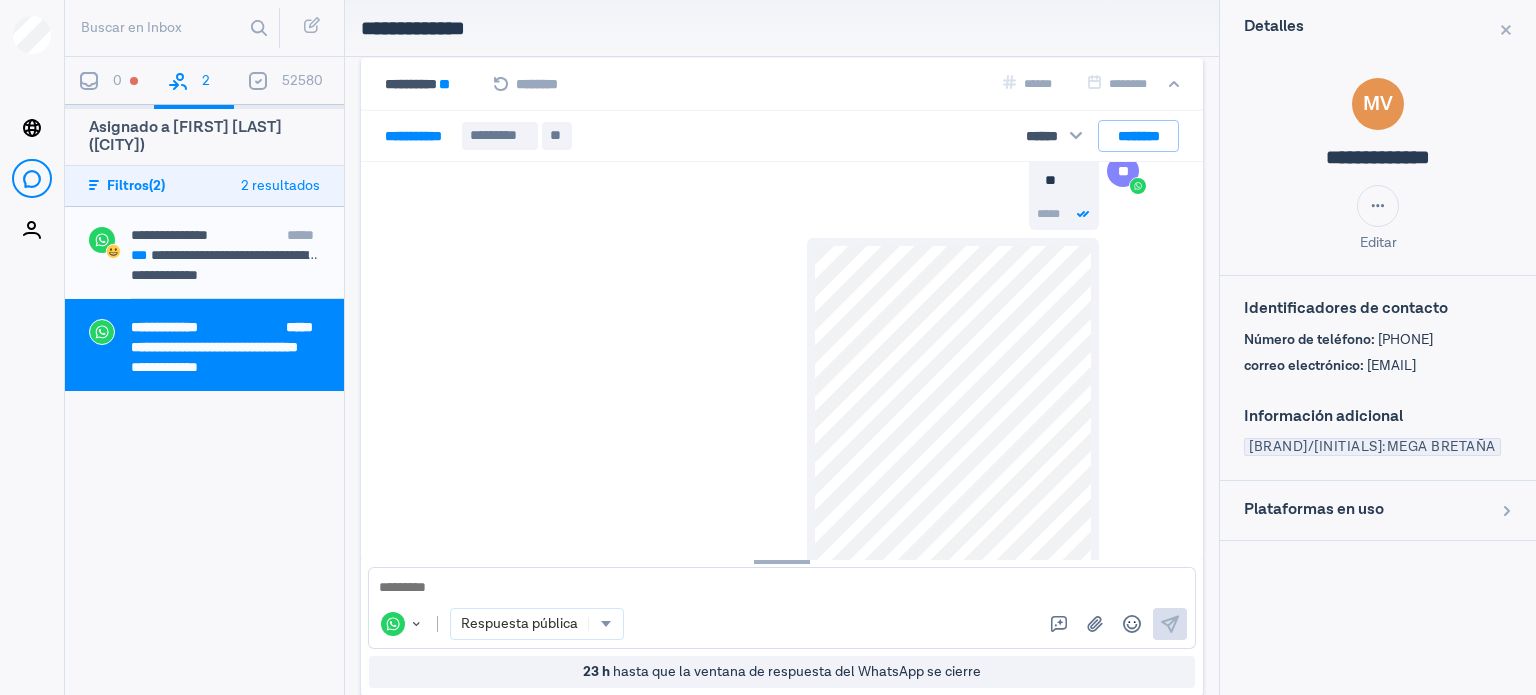 click at bounding box center [782, 588] 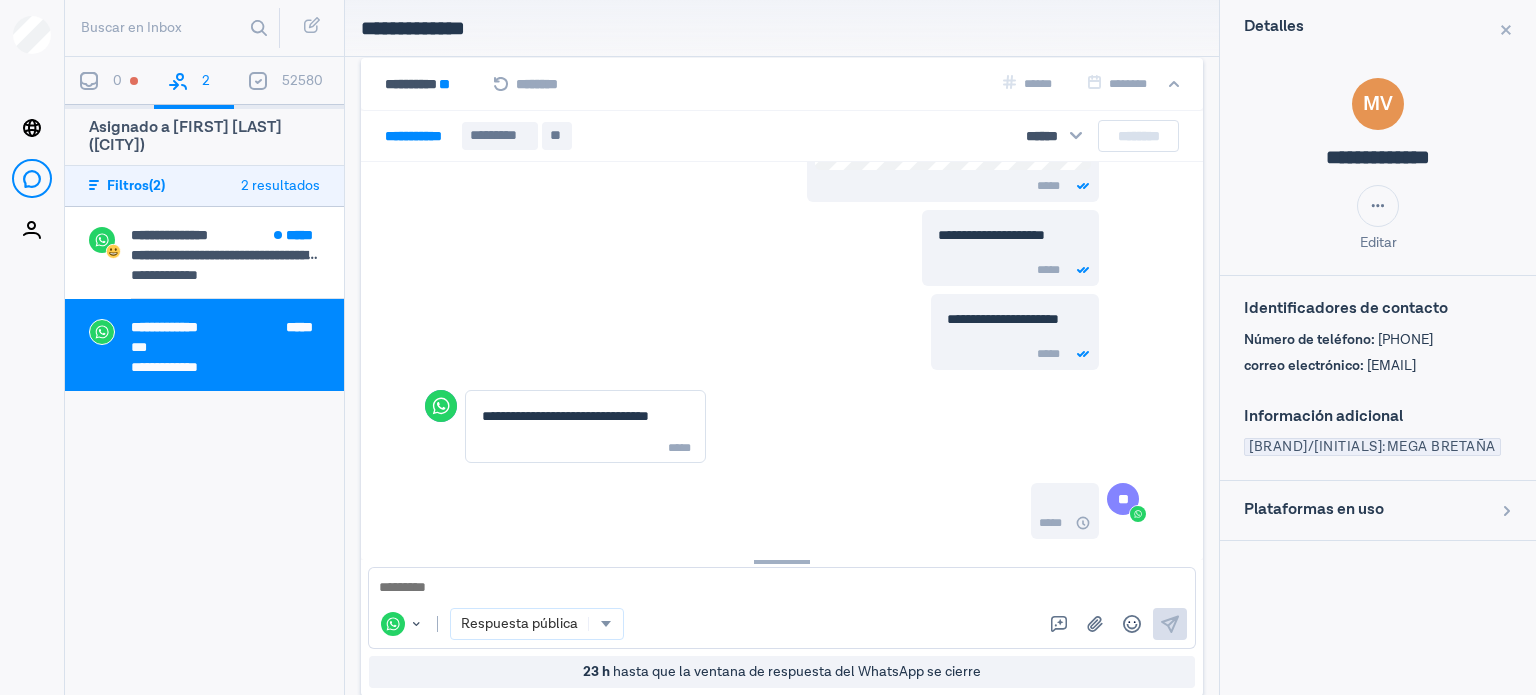 scroll, scrollTop: 2948, scrollLeft: 0, axis: vertical 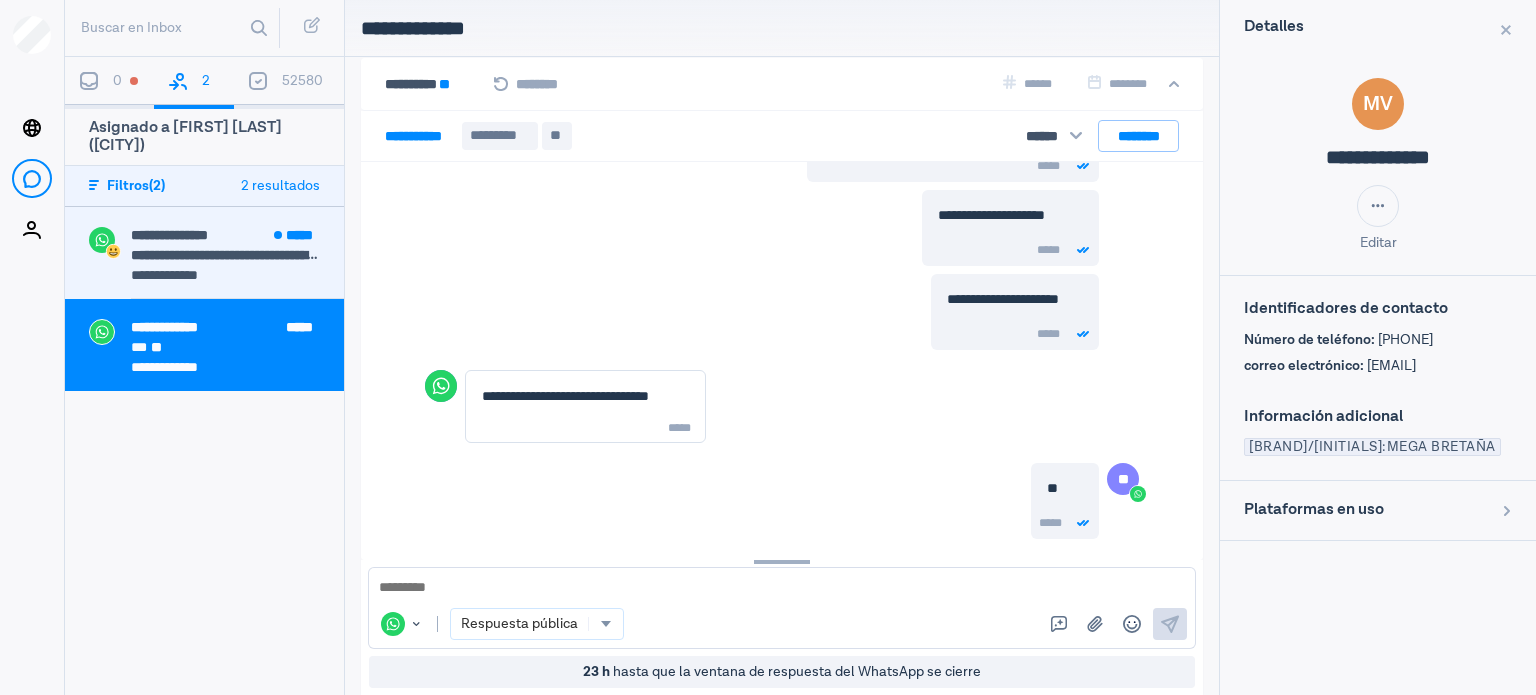 click on "**********" at bounding box center (225, 277) 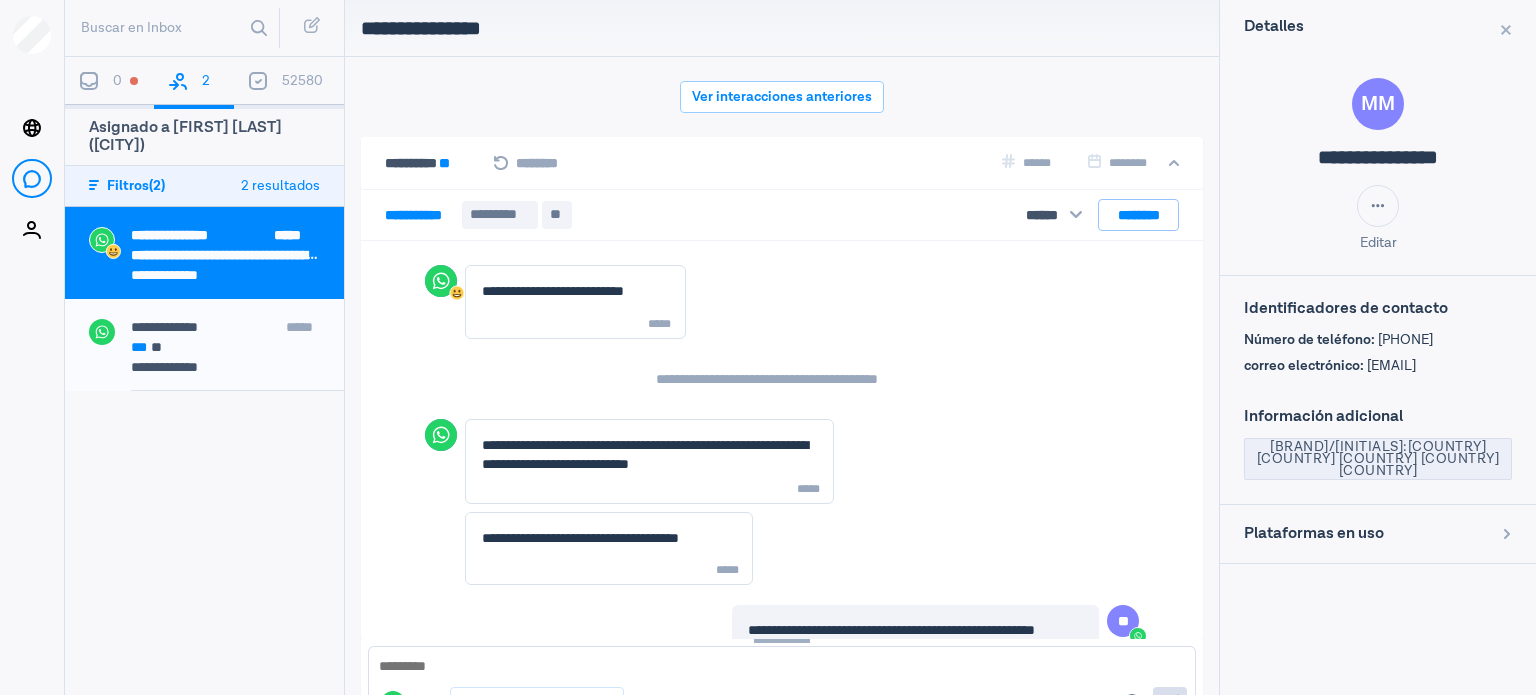 scroll, scrollTop: 79, scrollLeft: 0, axis: vertical 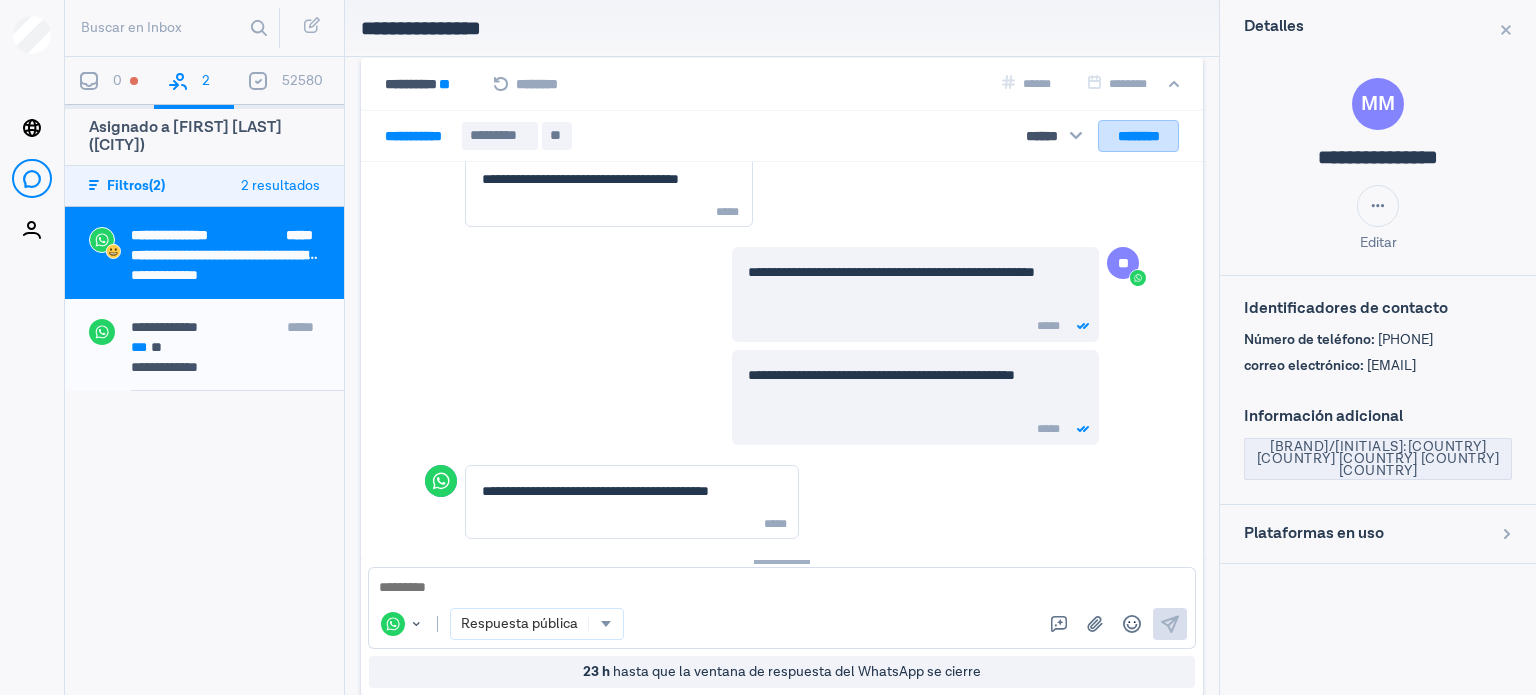 click on "********" at bounding box center [1138, 136] 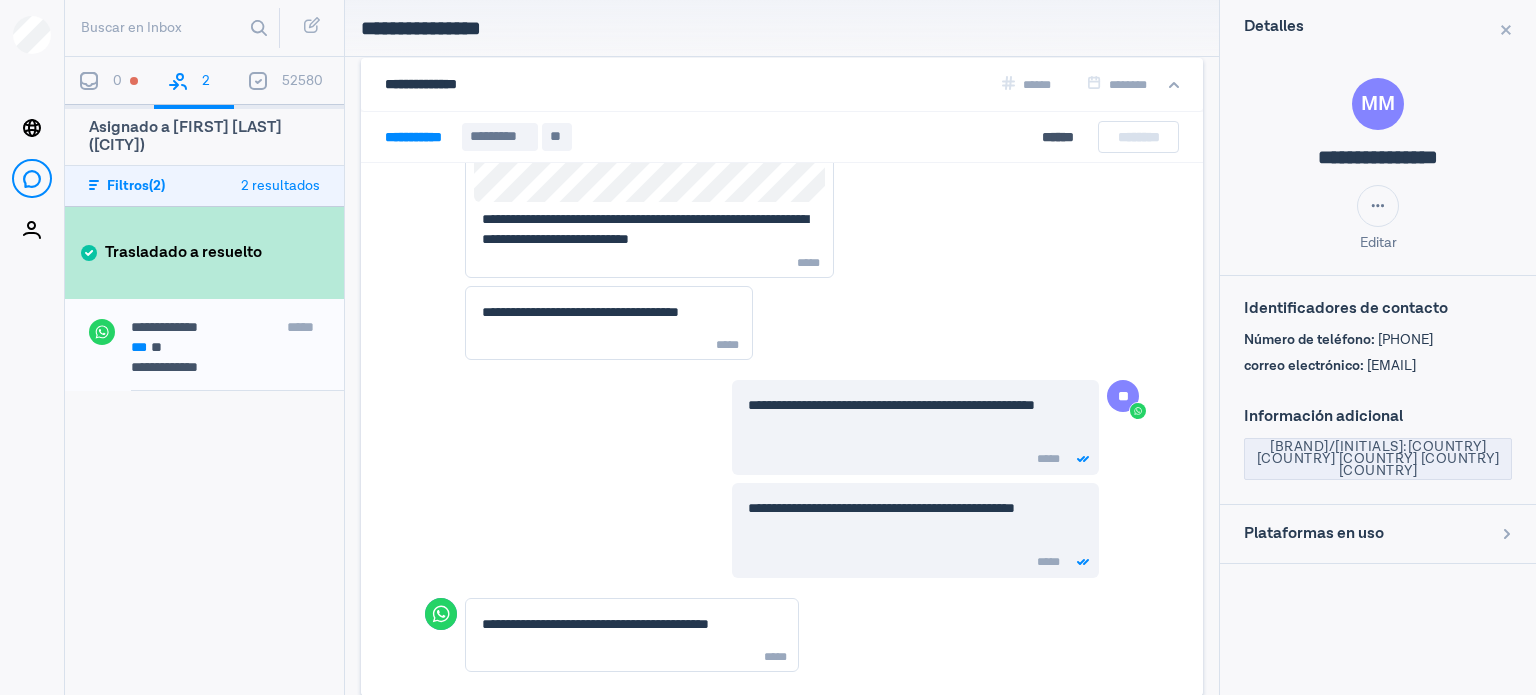 scroll, scrollTop: 390, scrollLeft: 0, axis: vertical 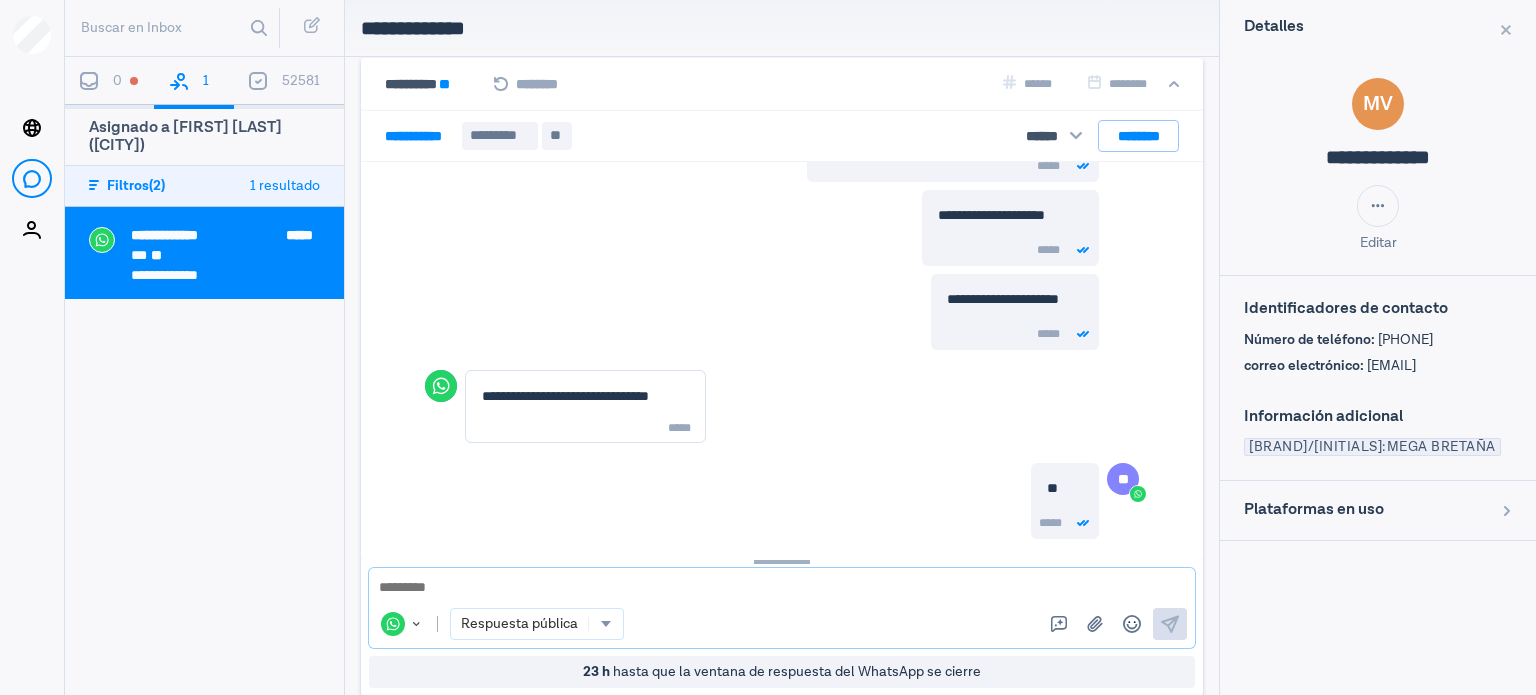 click at bounding box center (782, 588) 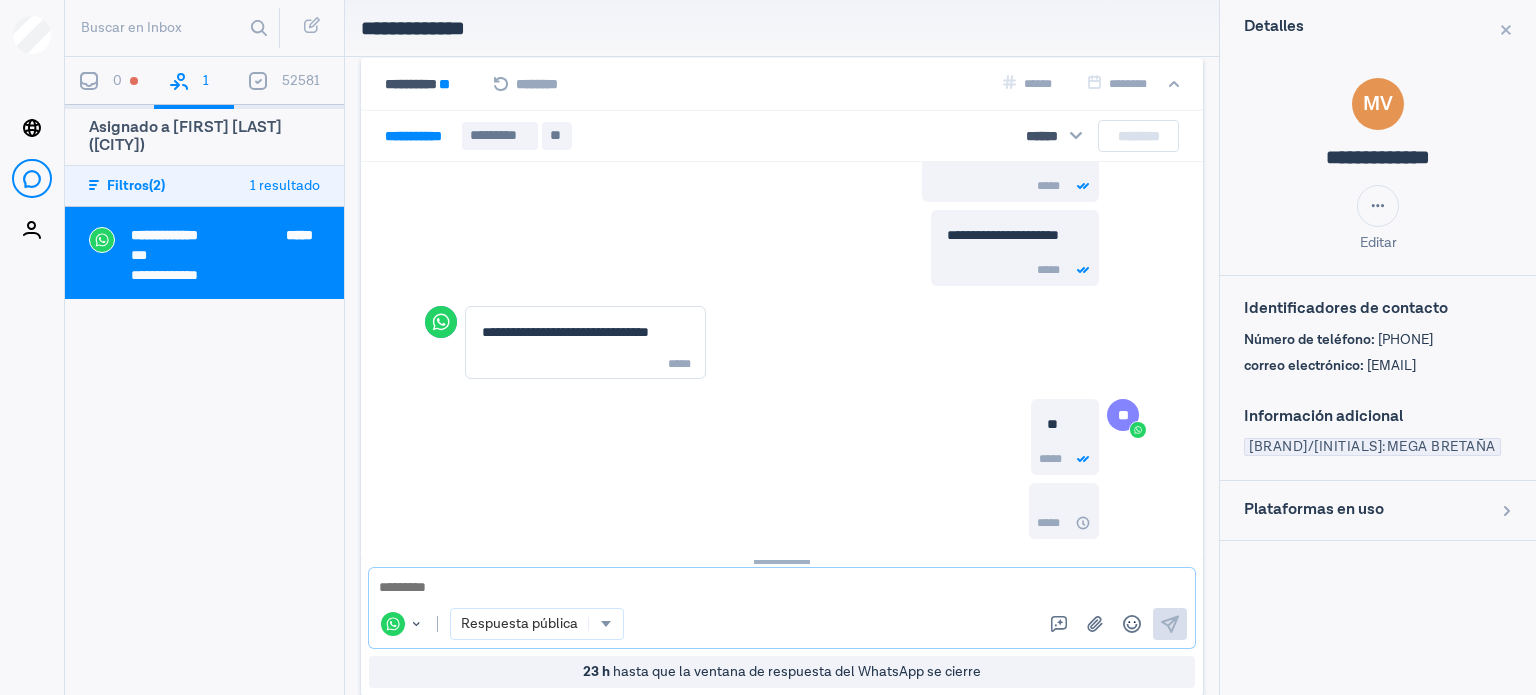 scroll, scrollTop: 3070, scrollLeft: 0, axis: vertical 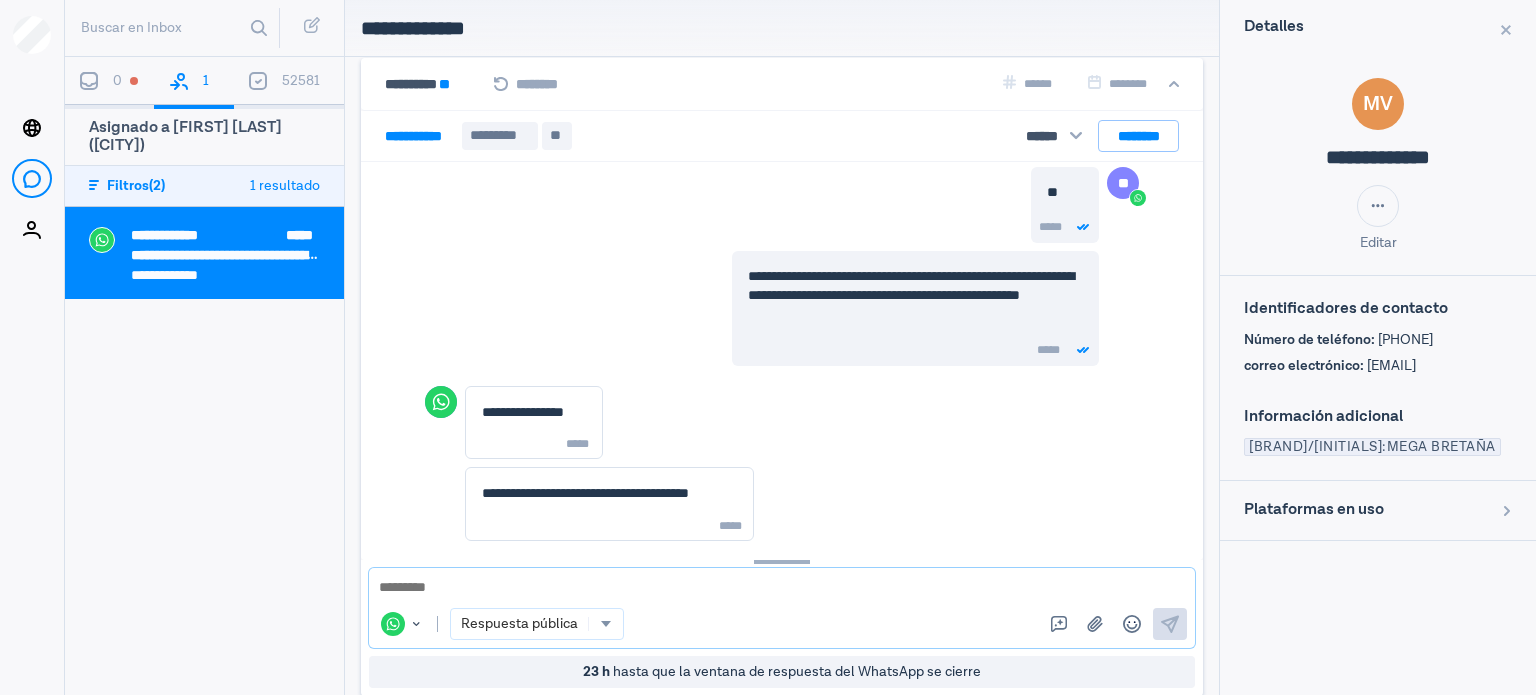 click at bounding box center (774, 588) 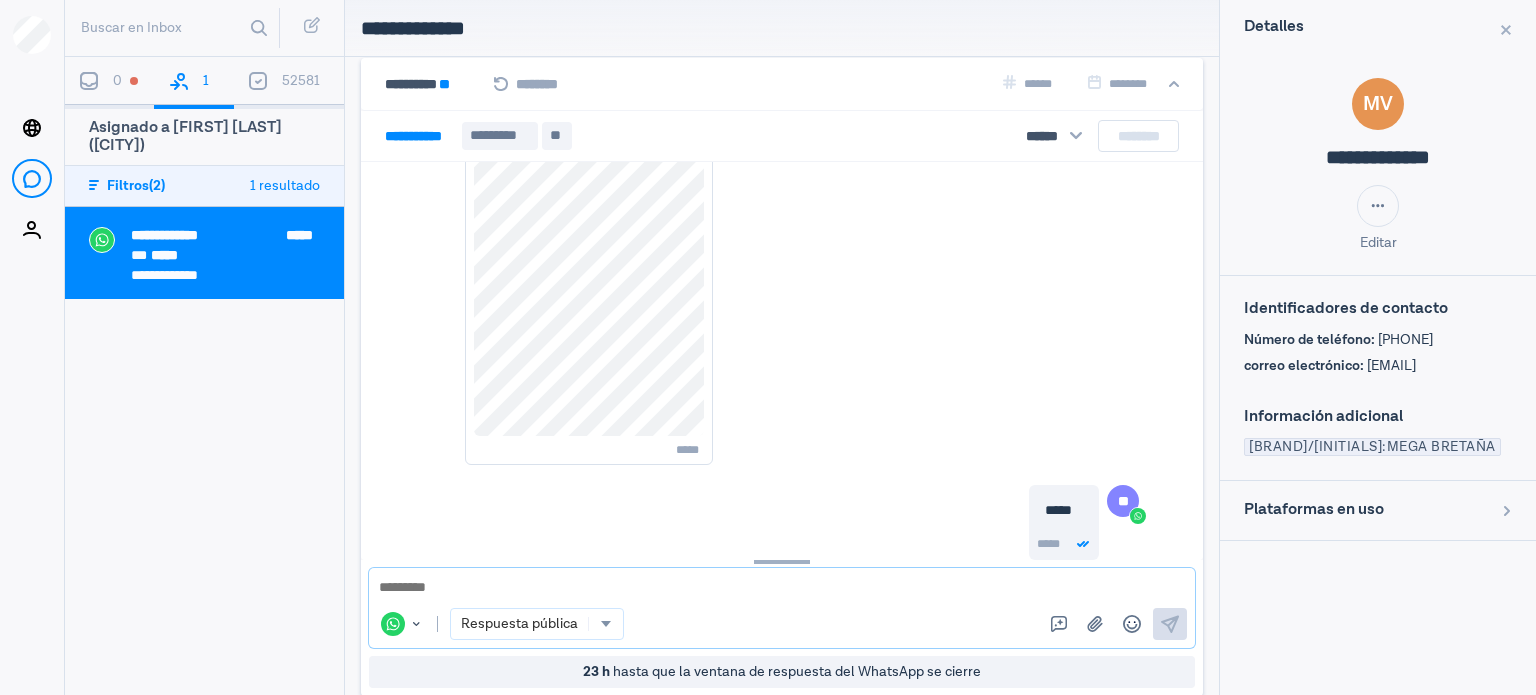 scroll, scrollTop: 3886, scrollLeft: 0, axis: vertical 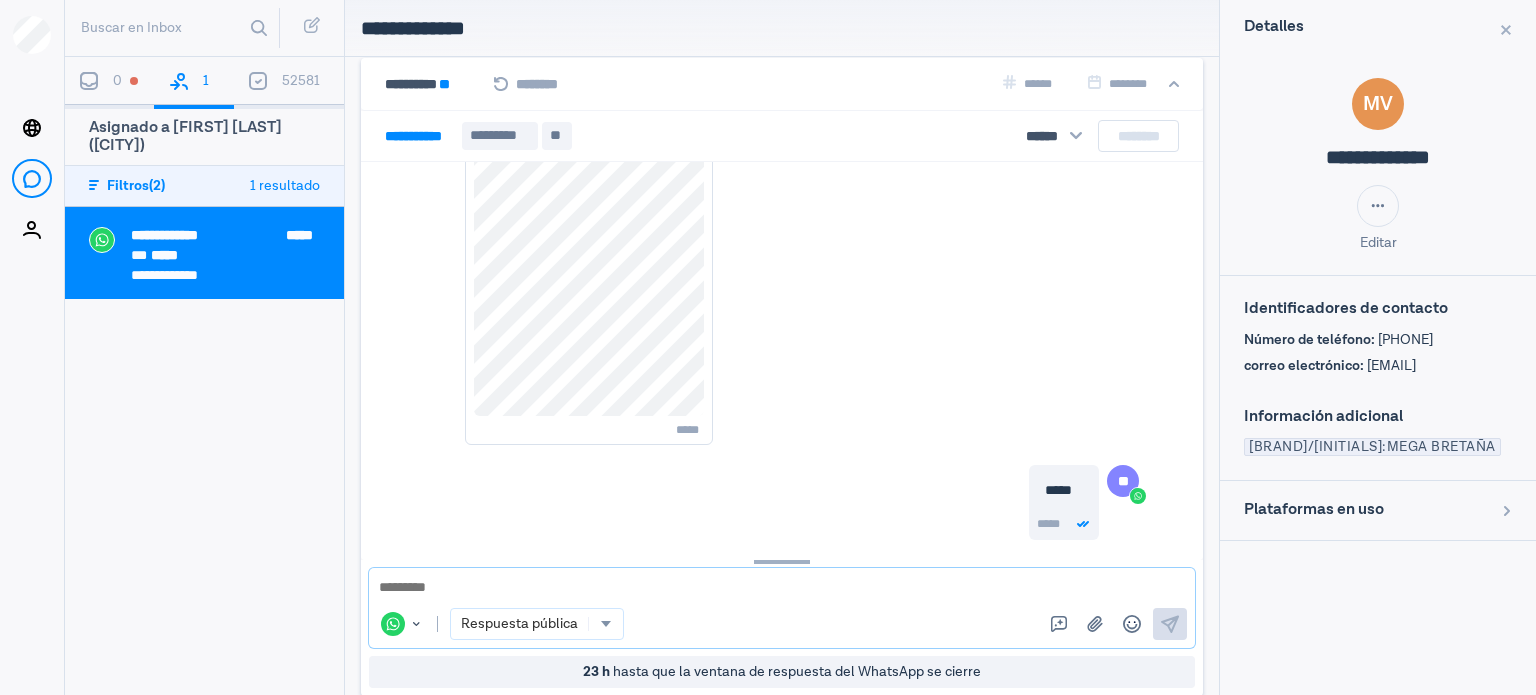 click at bounding box center [774, 588] 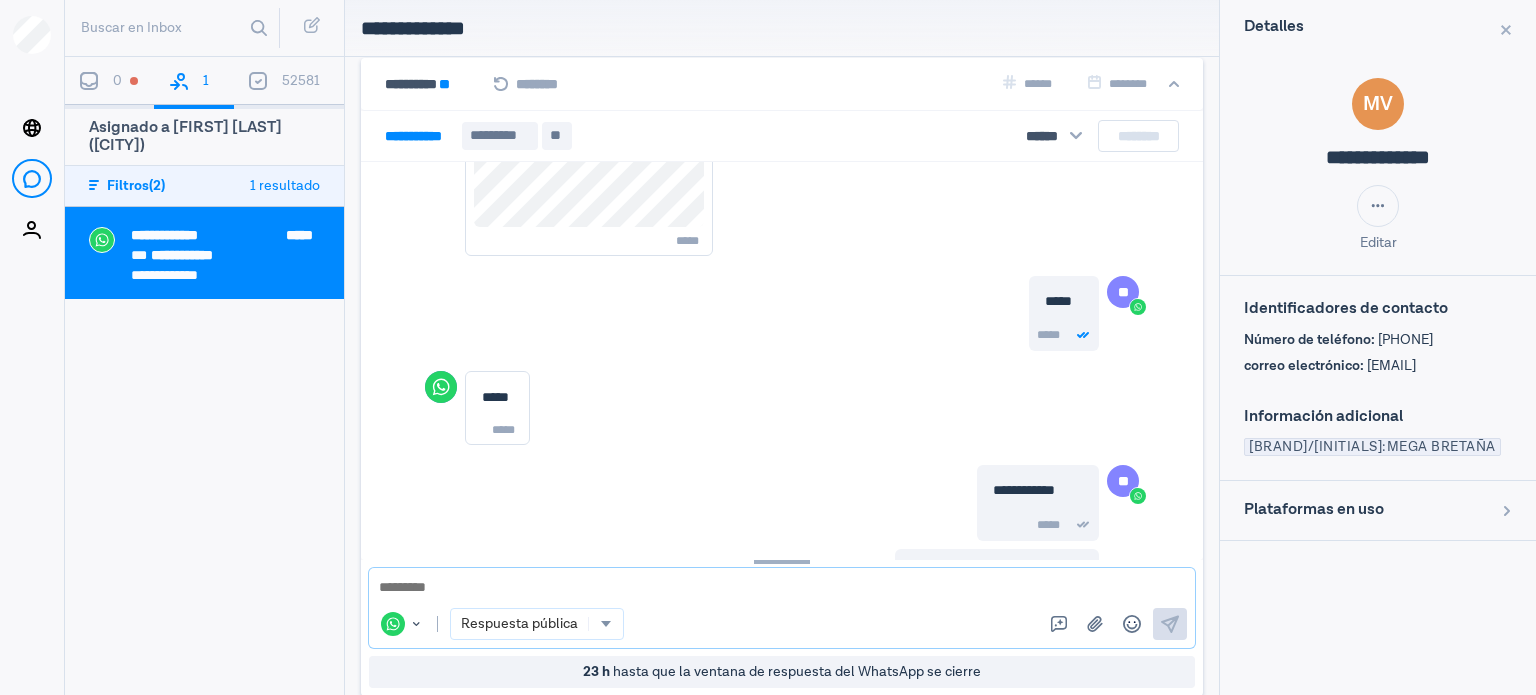 scroll, scrollTop: 4158, scrollLeft: 0, axis: vertical 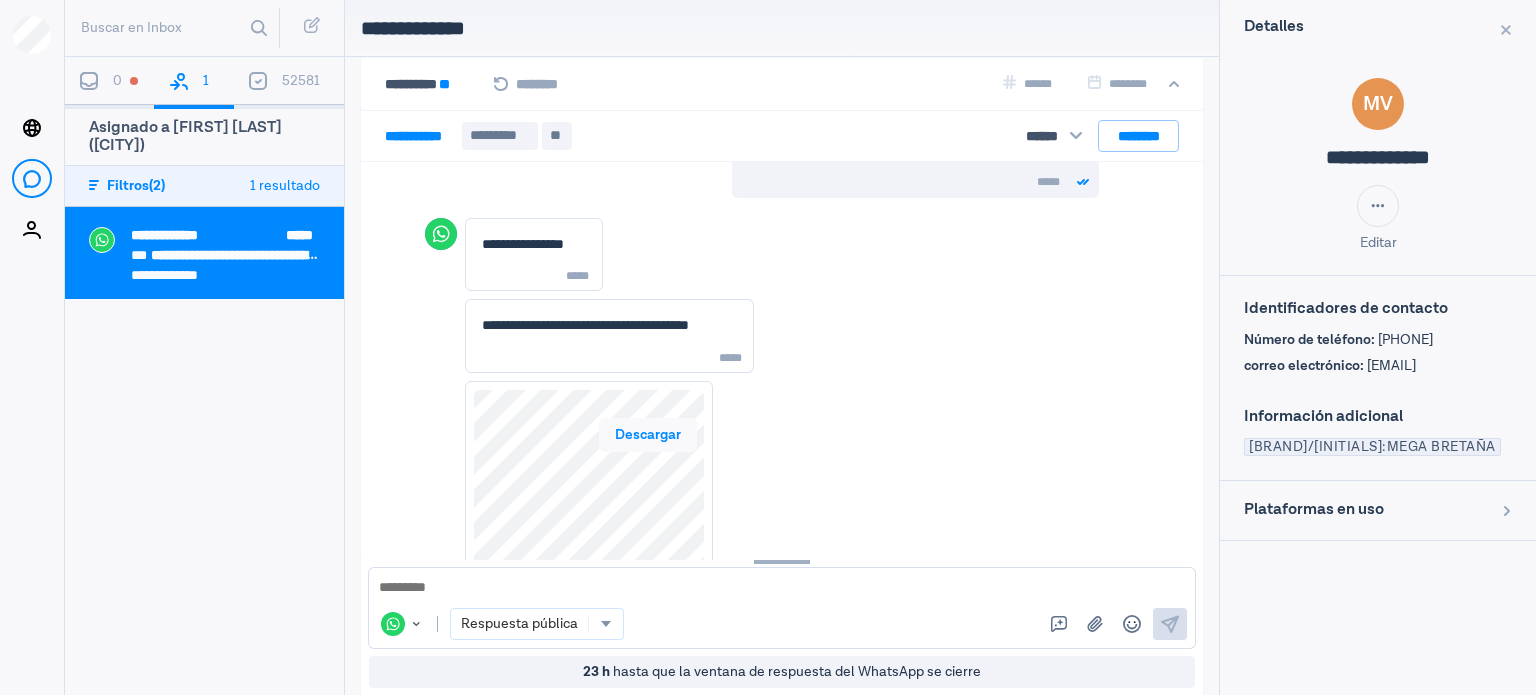 click on "Descargar" at bounding box center [648, 435] 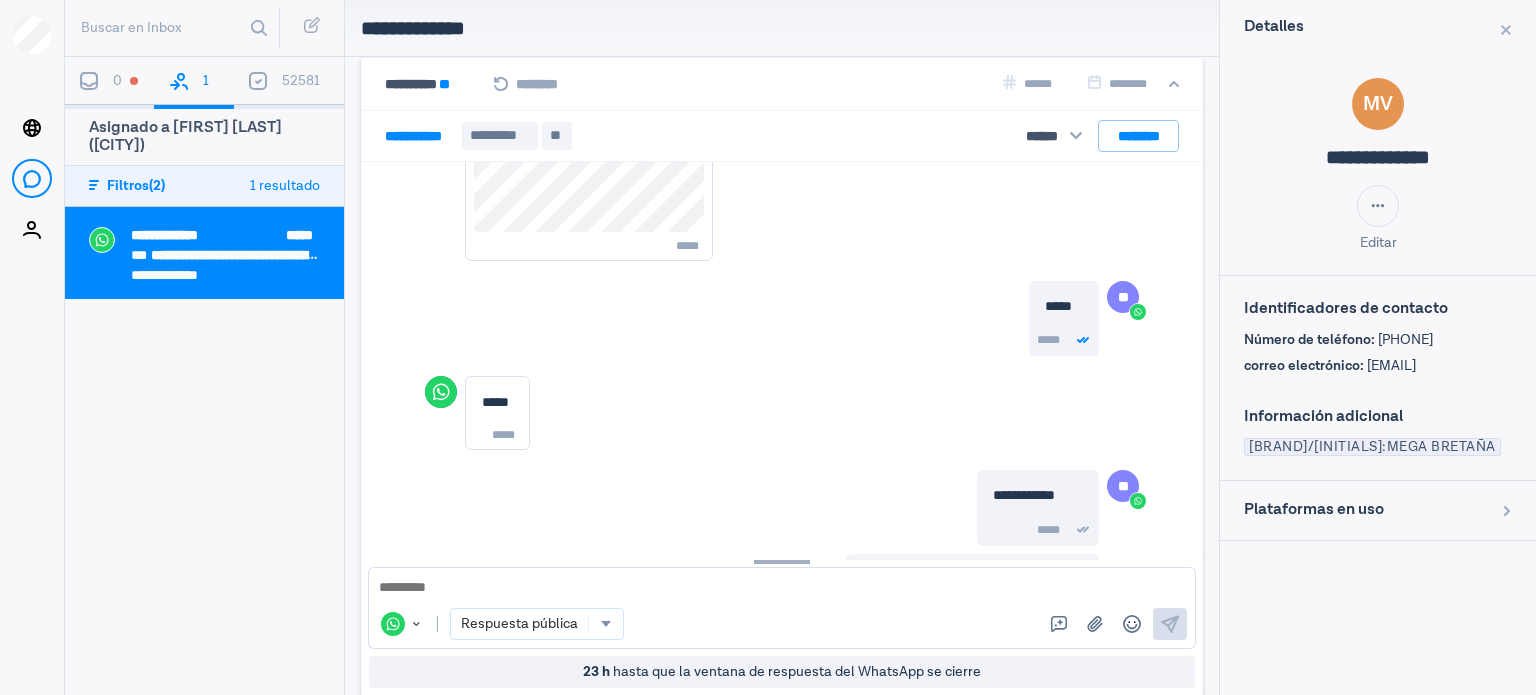 scroll, scrollTop: 4158, scrollLeft: 0, axis: vertical 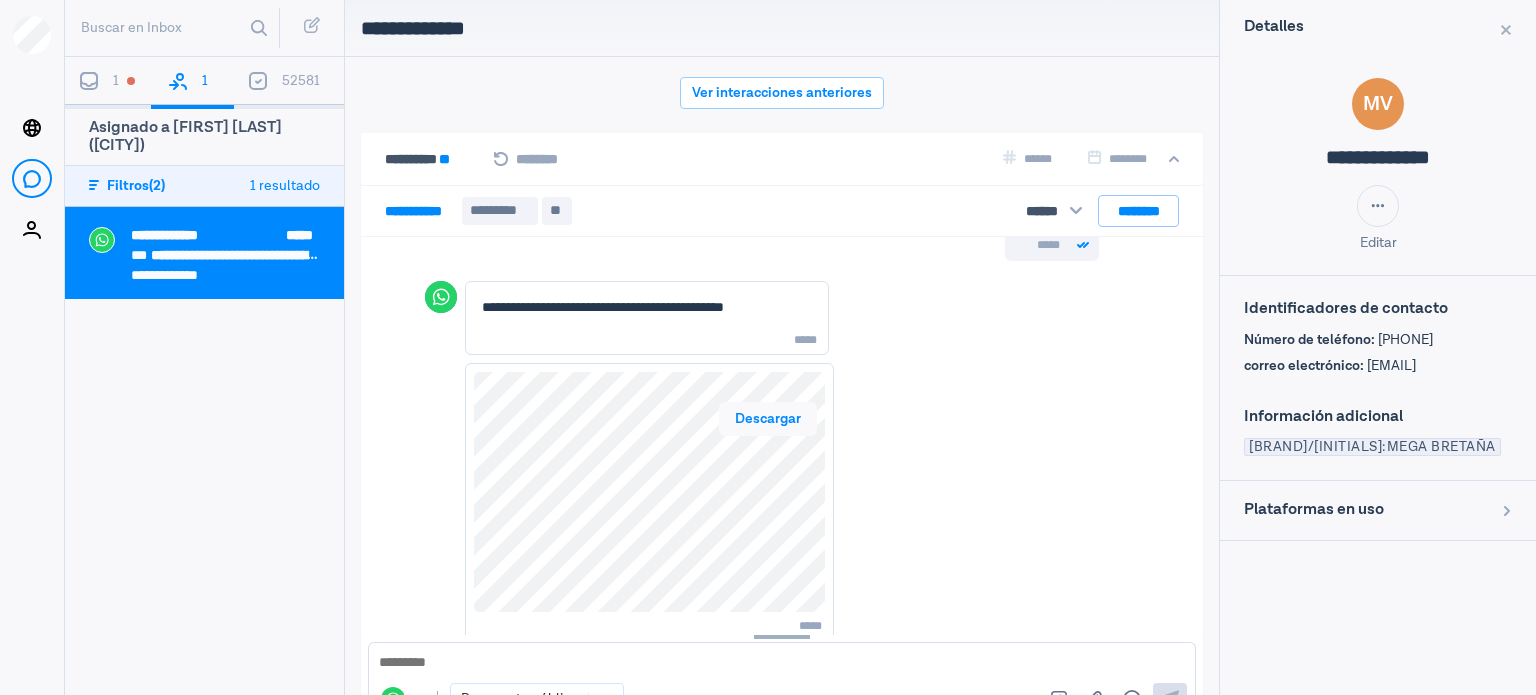 click on "Descargar" at bounding box center [768, 419] 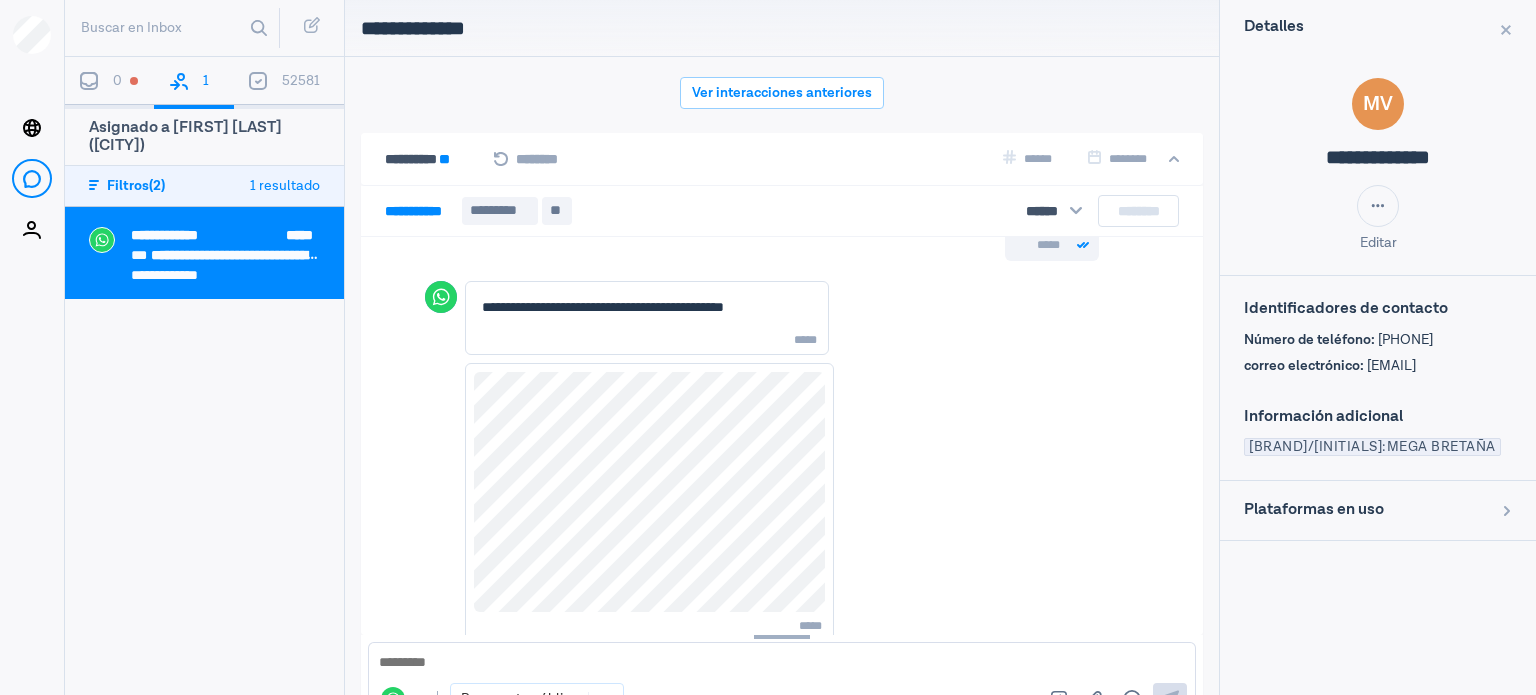 scroll, scrollTop: 6262, scrollLeft: 0, axis: vertical 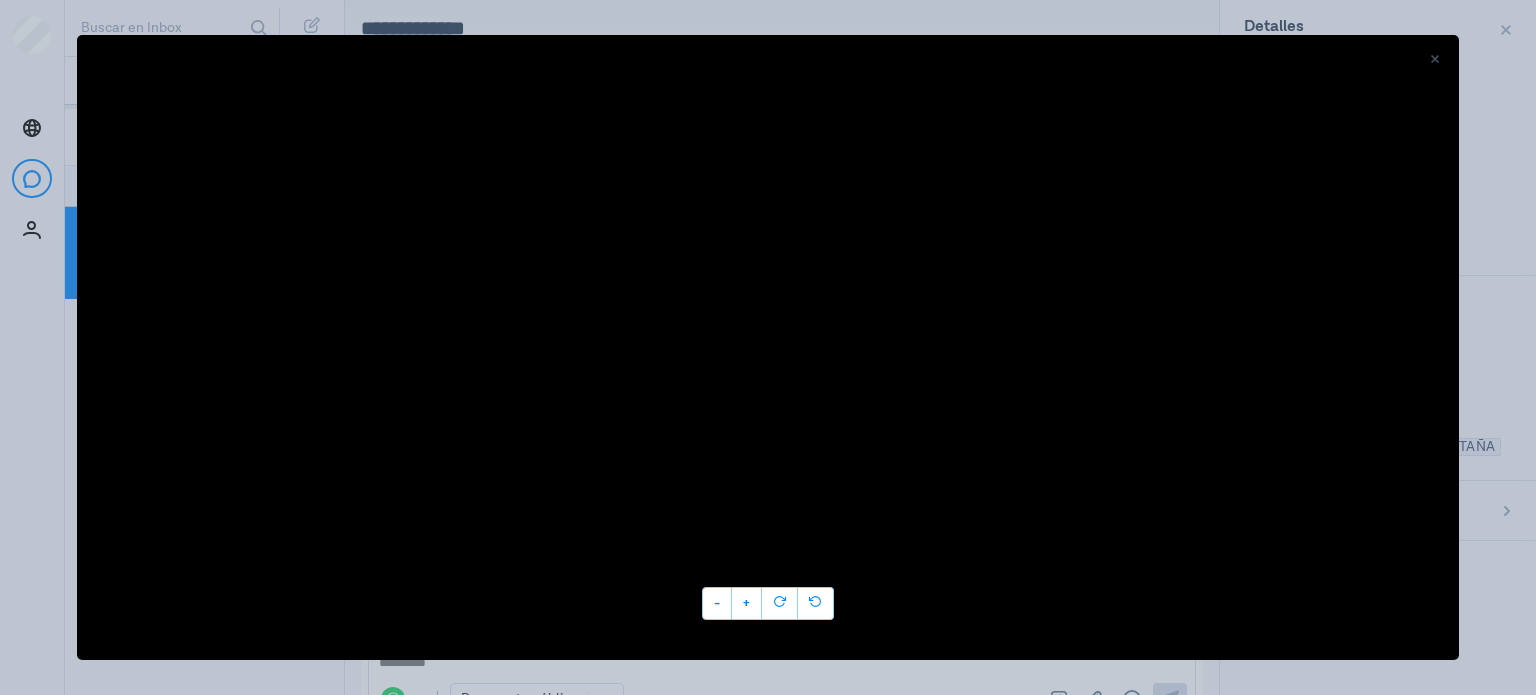 drag, startPoint x: 1440, startPoint y: 56, endPoint x: 1396, endPoint y: 99, distance: 61.522354 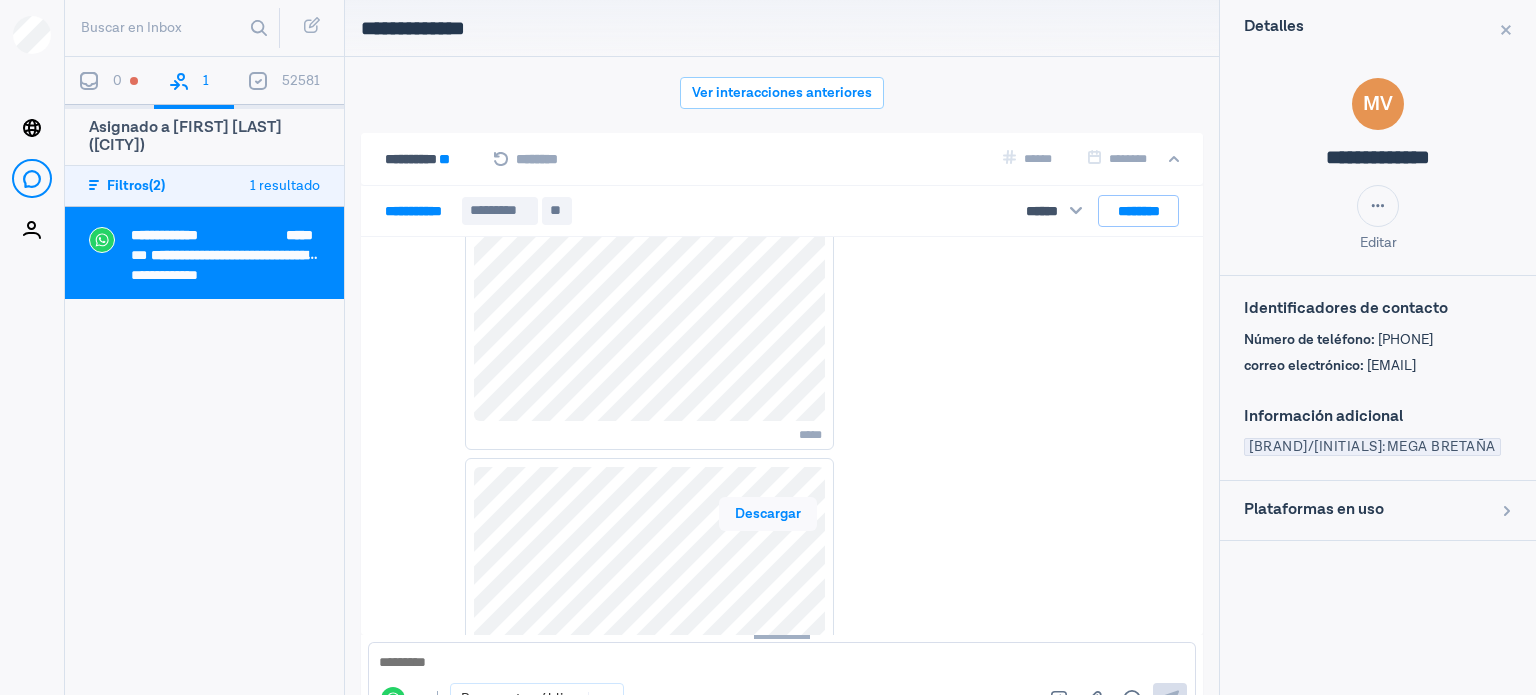 click on "Descargar" at bounding box center [768, 514] 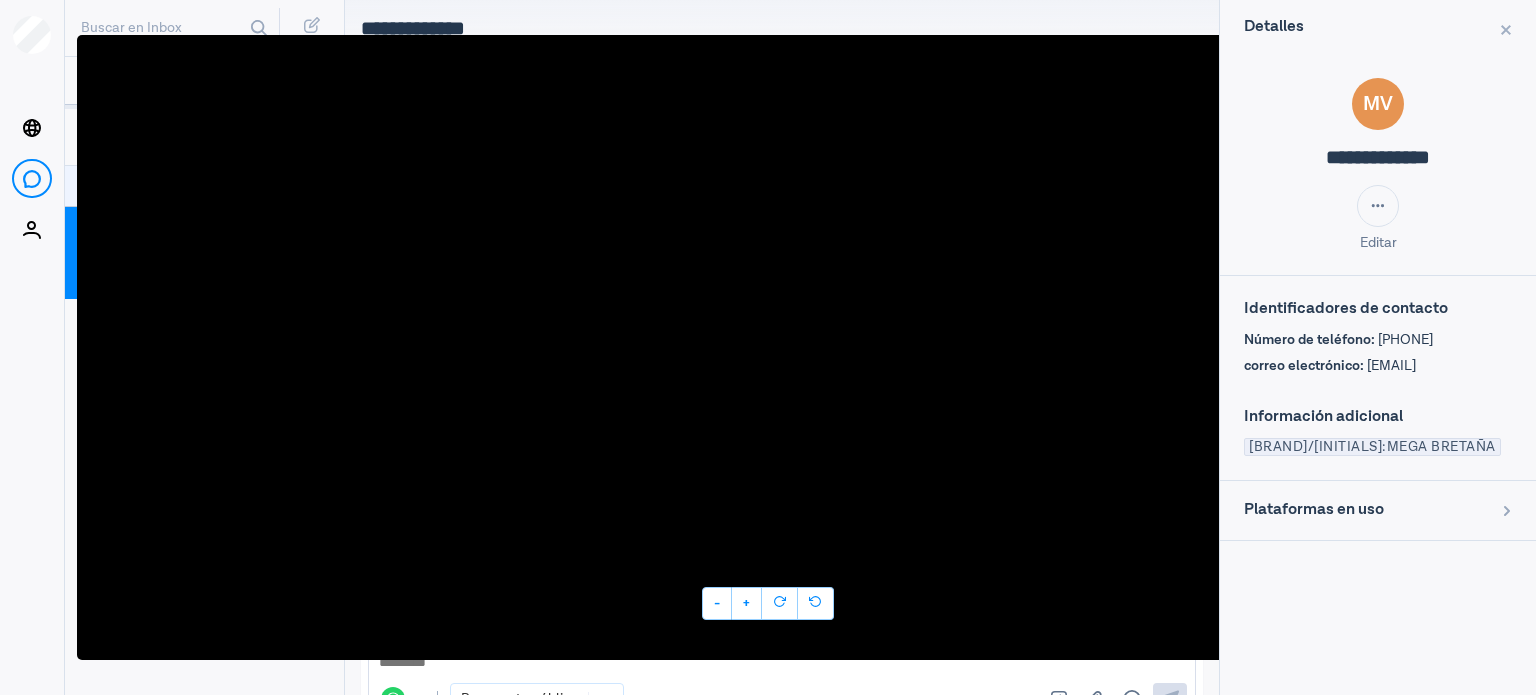 click at bounding box center (1435, 59) 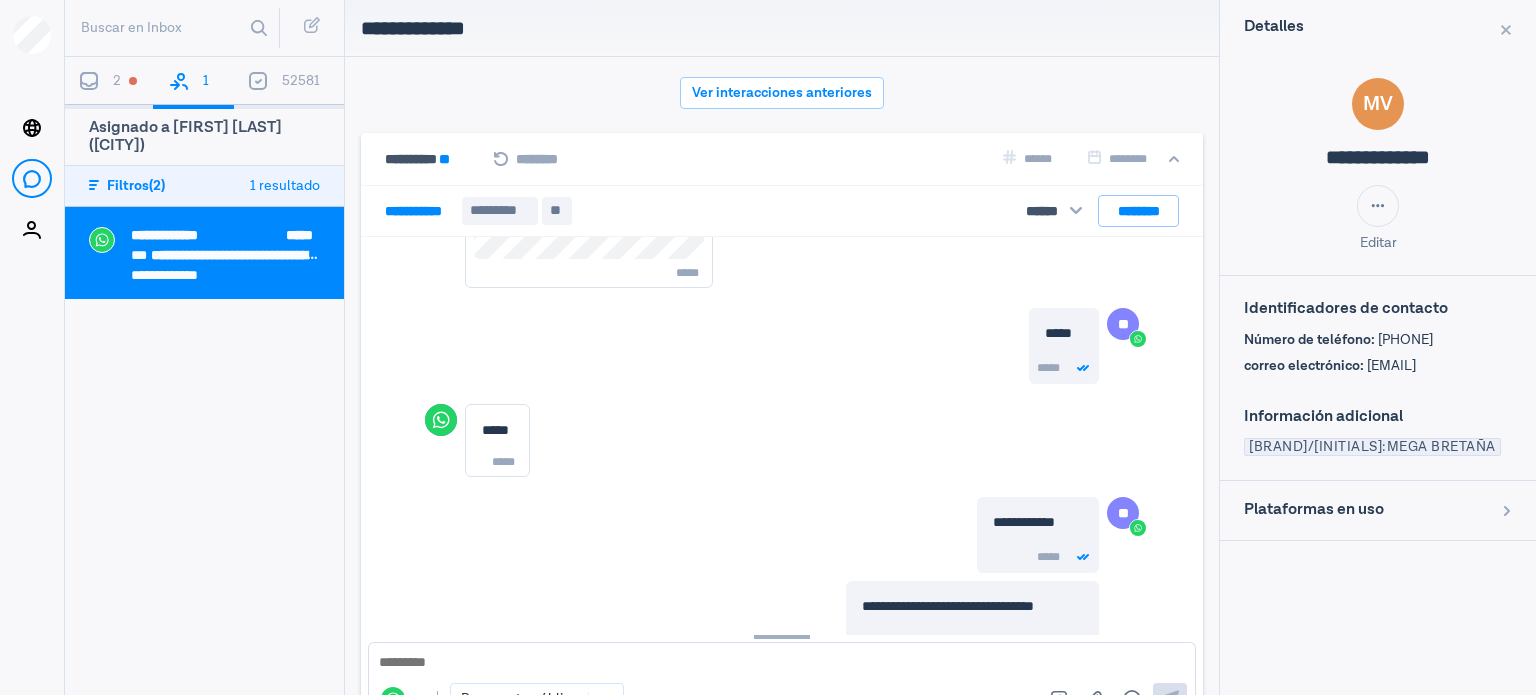 scroll, scrollTop: 6262, scrollLeft: 0, axis: vertical 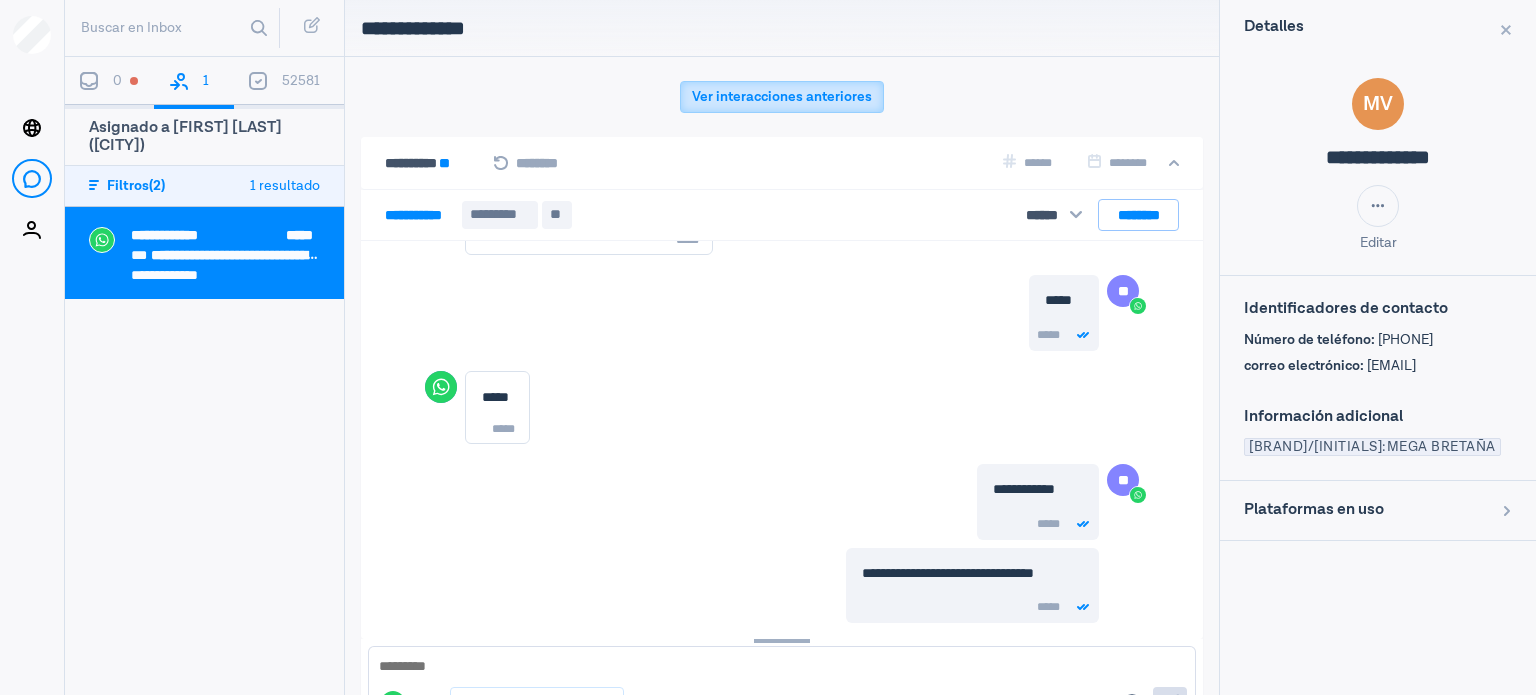 click on "Ver interacciones anteriores" at bounding box center [782, 97] 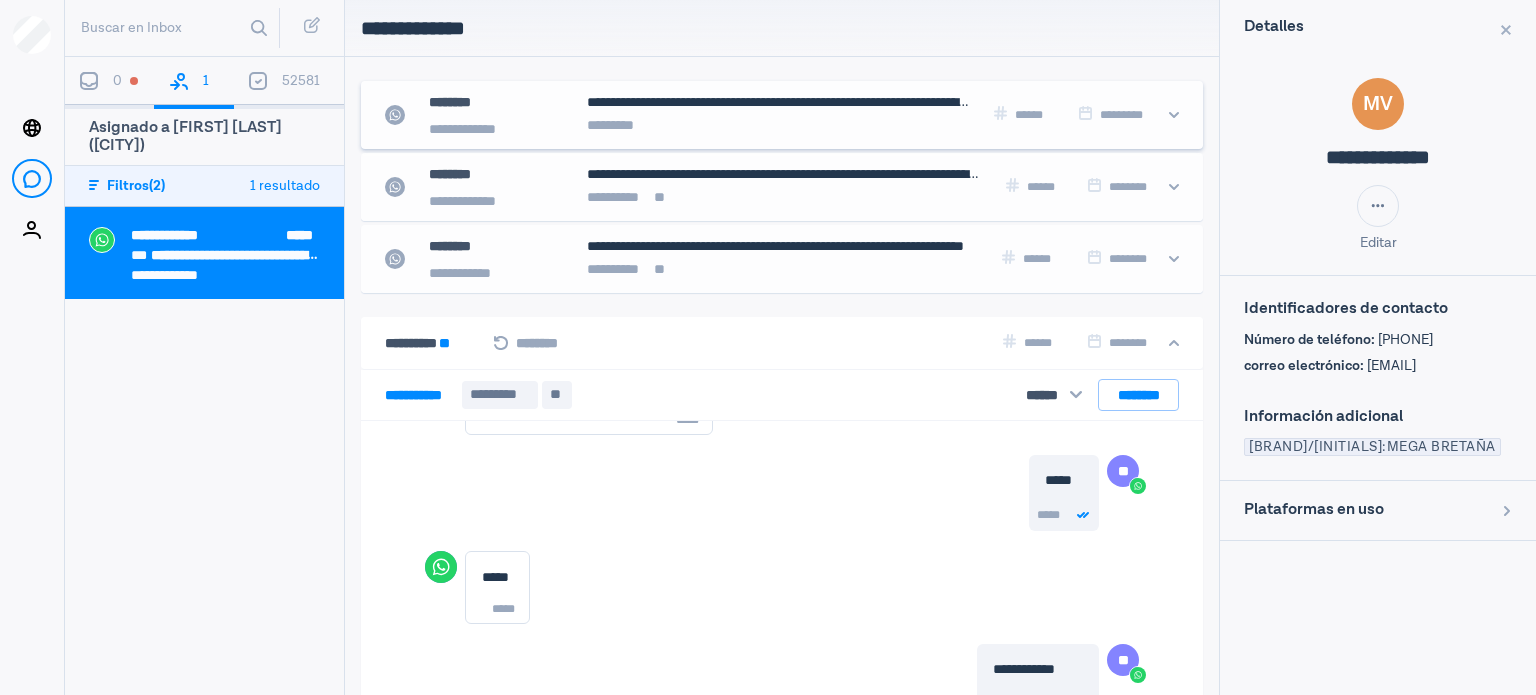 click on "**********" at bounding box center (782, 115) 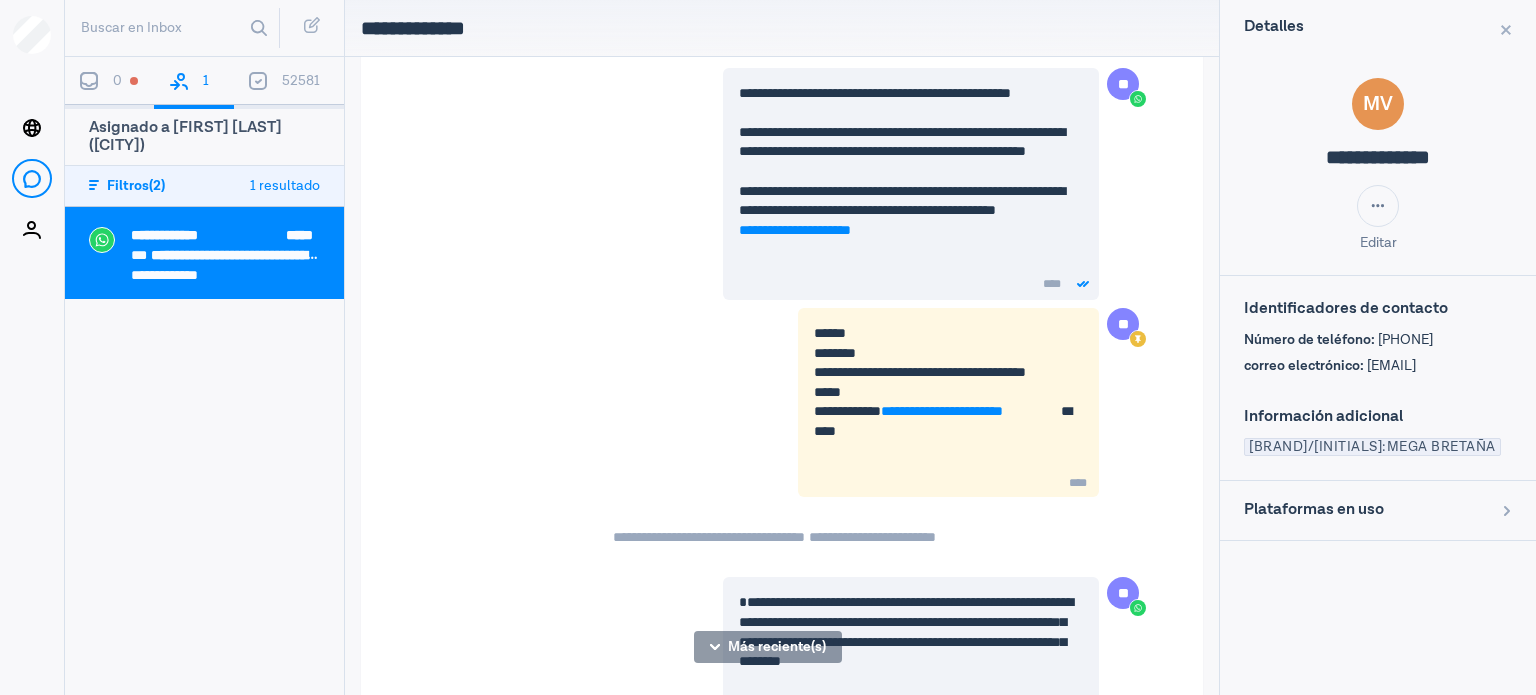scroll, scrollTop: 2672, scrollLeft: 0, axis: vertical 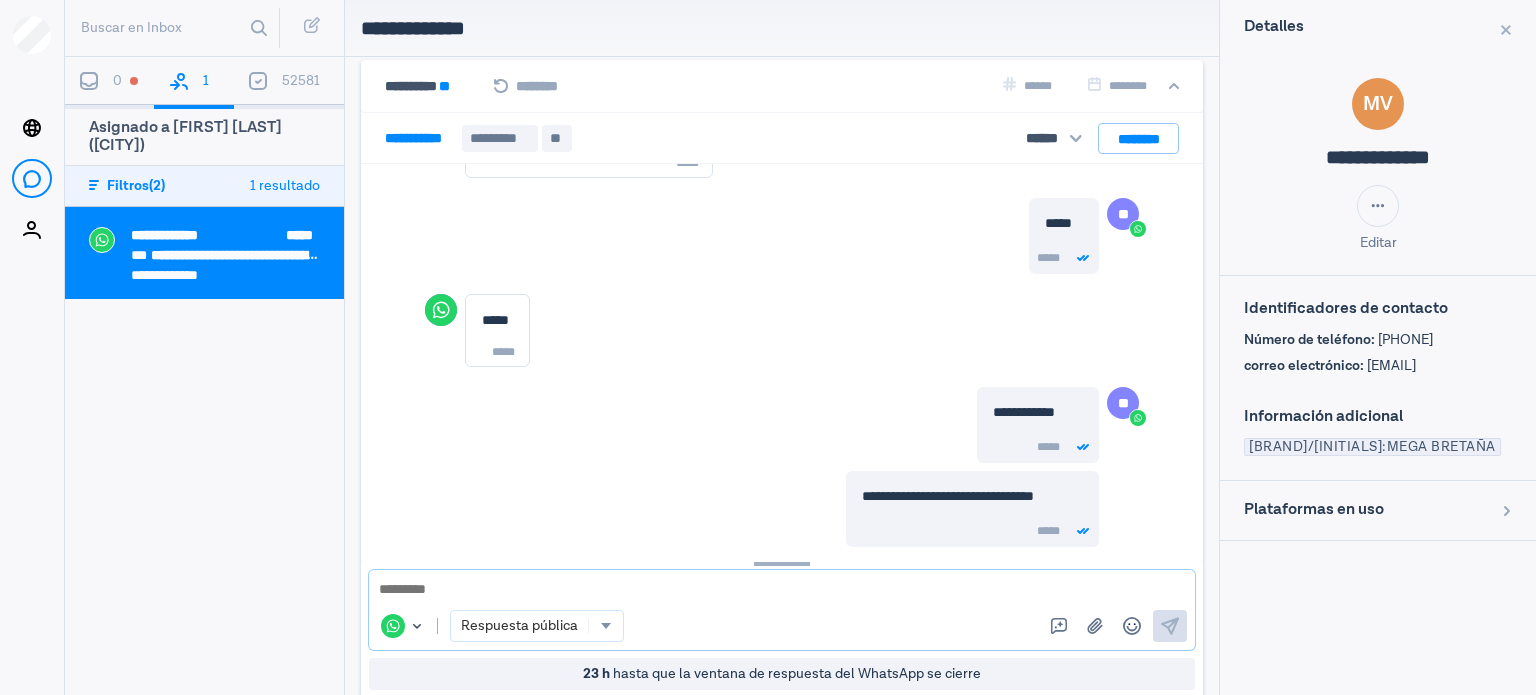 click at bounding box center [774, 590] 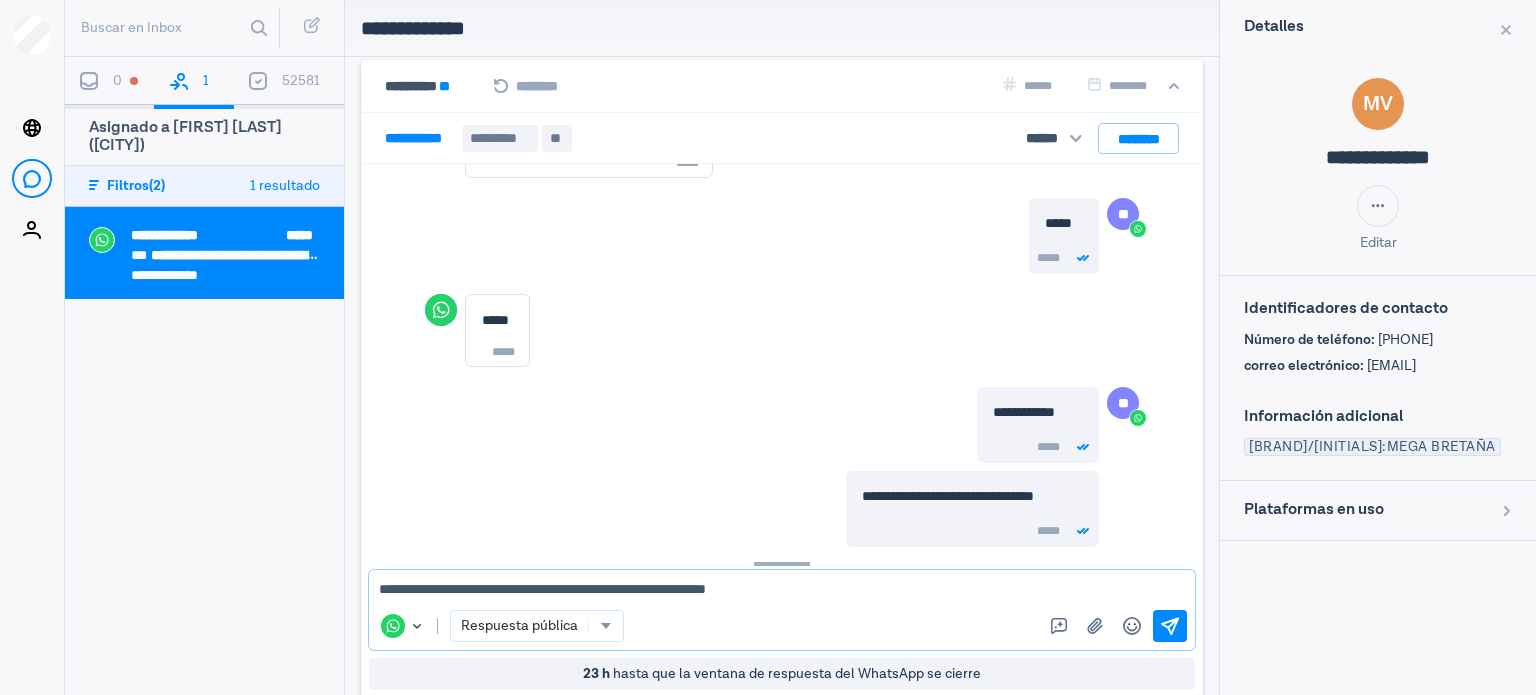 type on "**********" 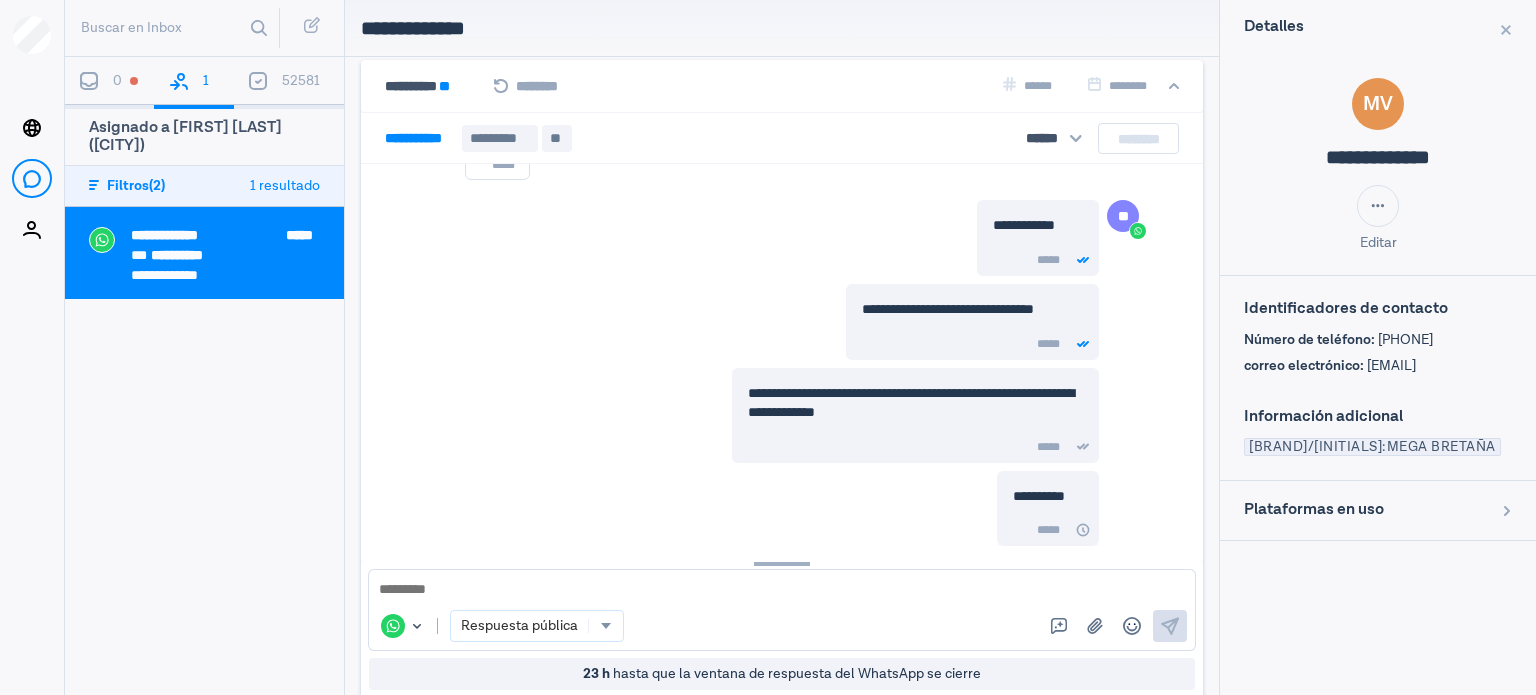 scroll, scrollTop: 6449, scrollLeft: 0, axis: vertical 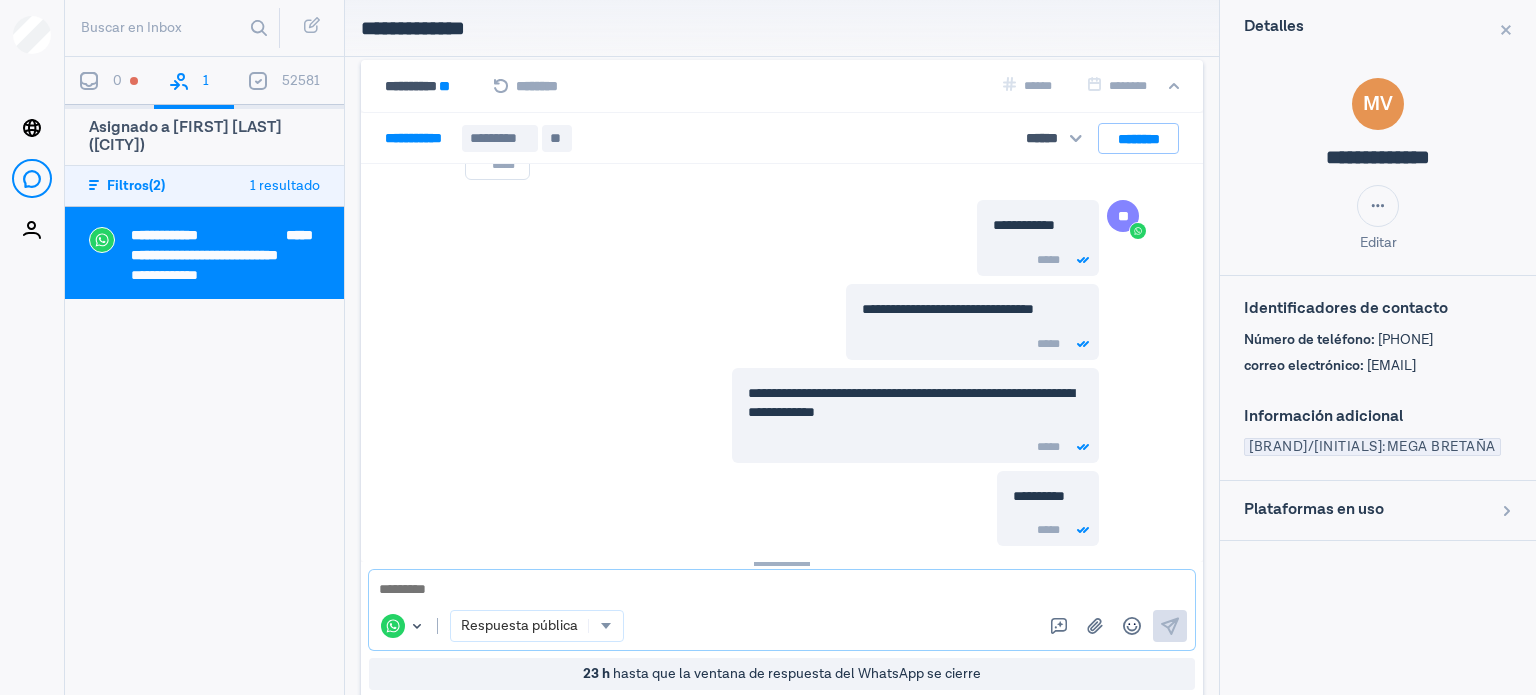 click at bounding box center (774, 590) 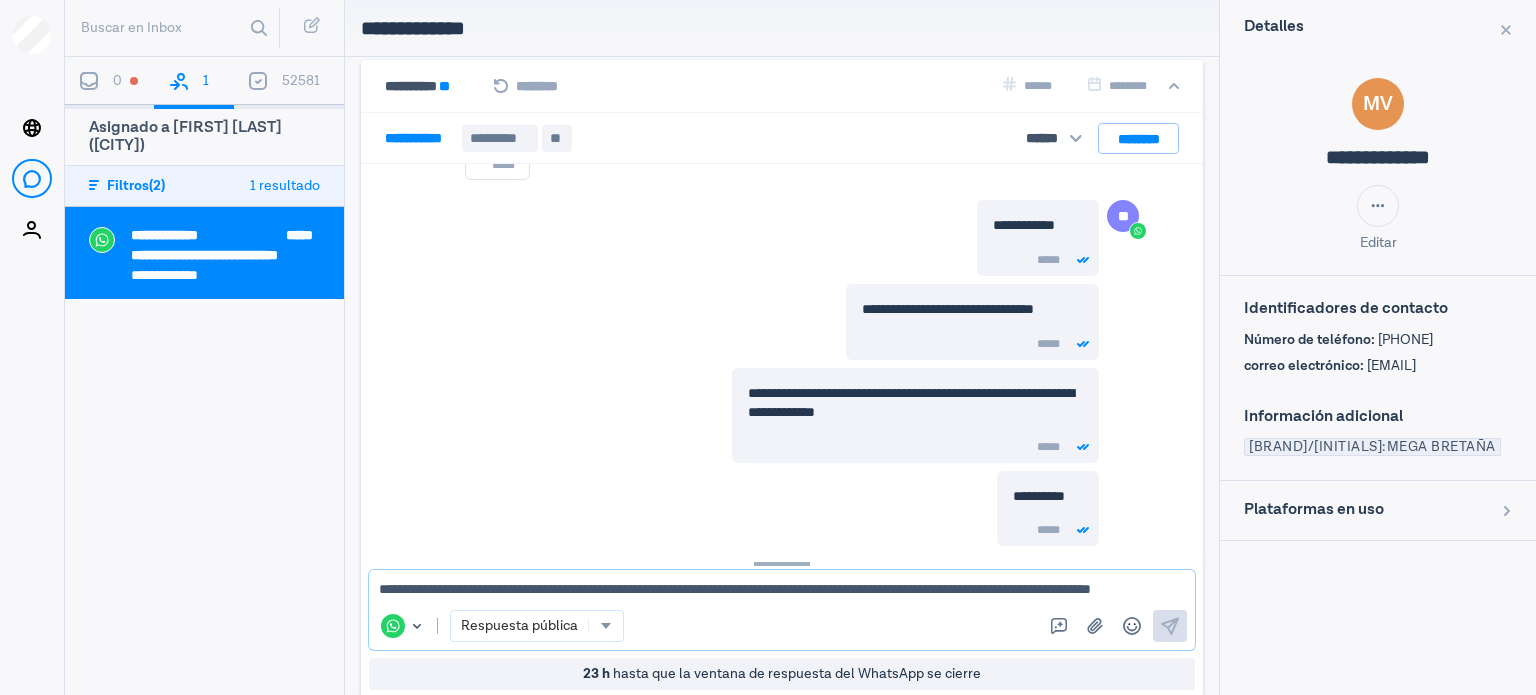 scroll, scrollTop: 114, scrollLeft: 0, axis: vertical 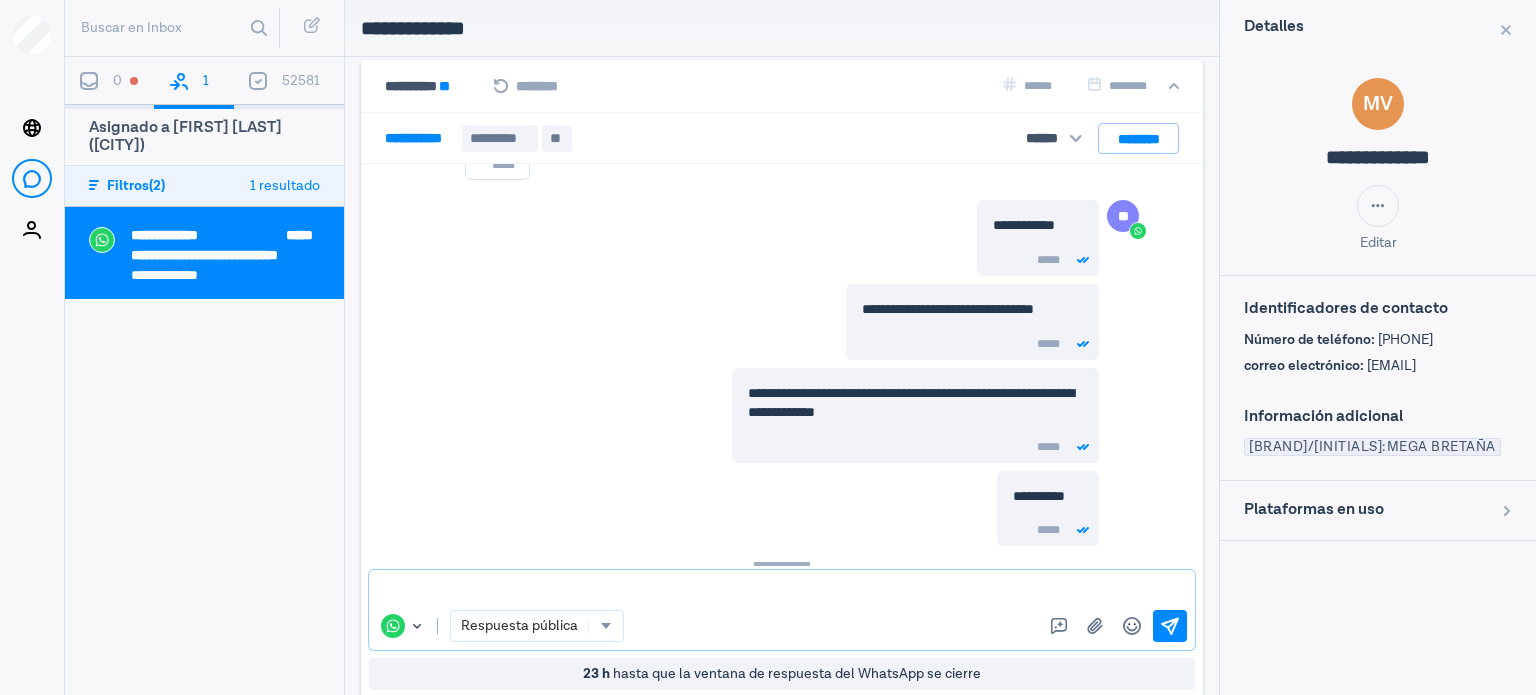 type on "**********" 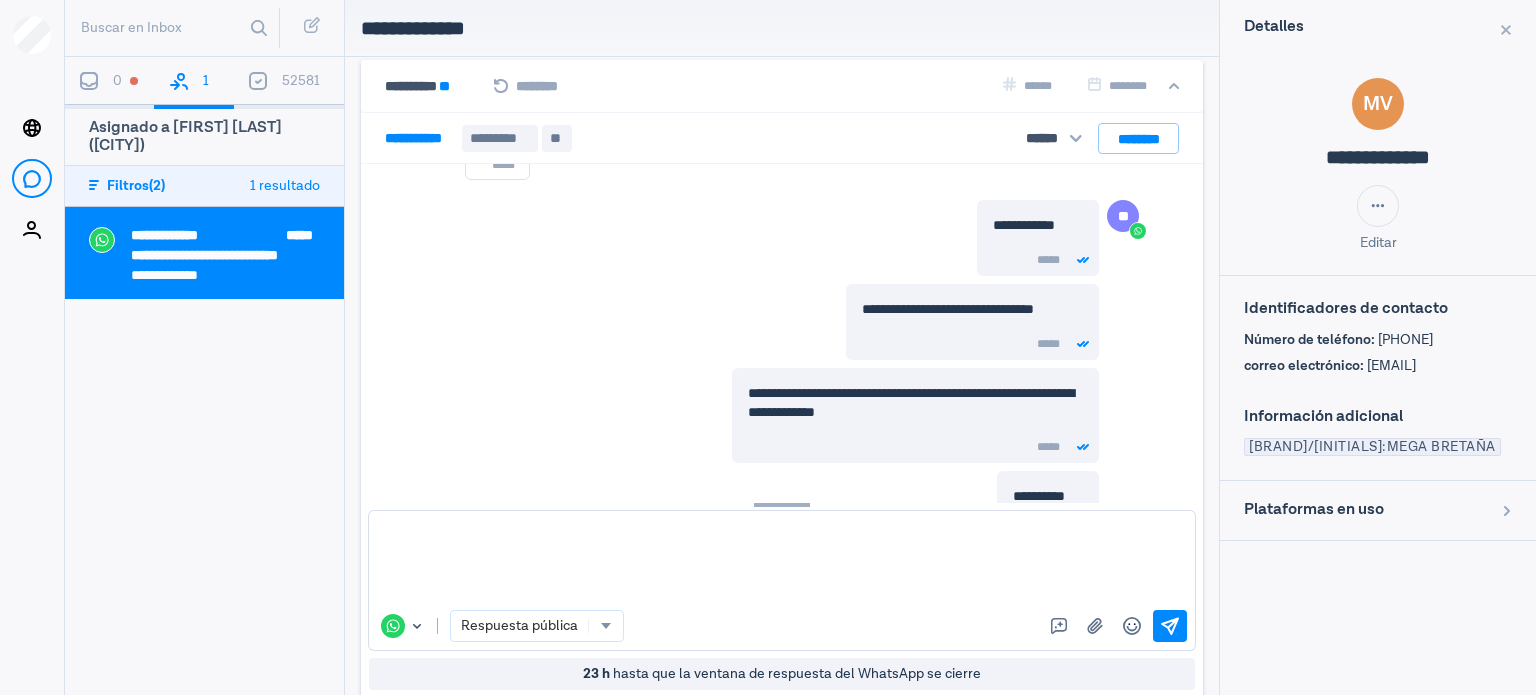 scroll, scrollTop: 57, scrollLeft: 0, axis: vertical 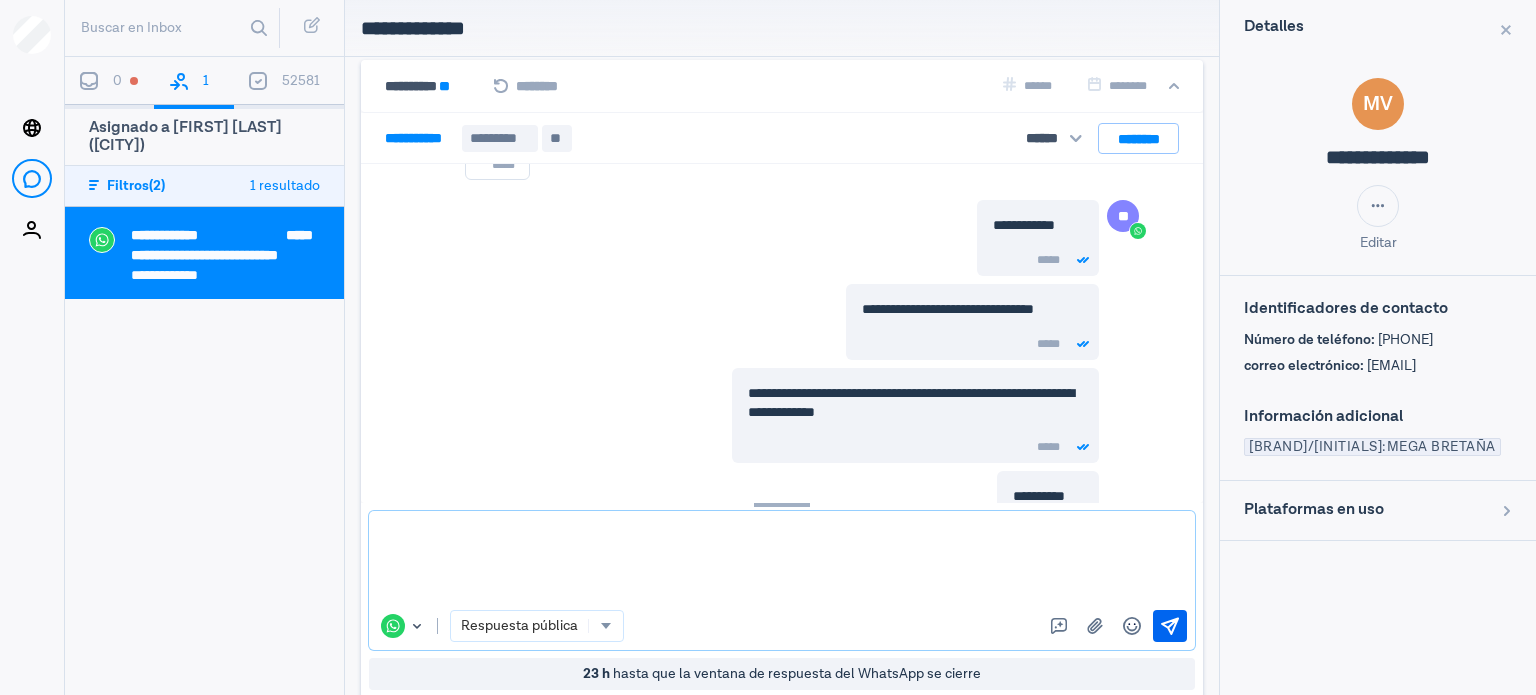 click at bounding box center [1170, 626] 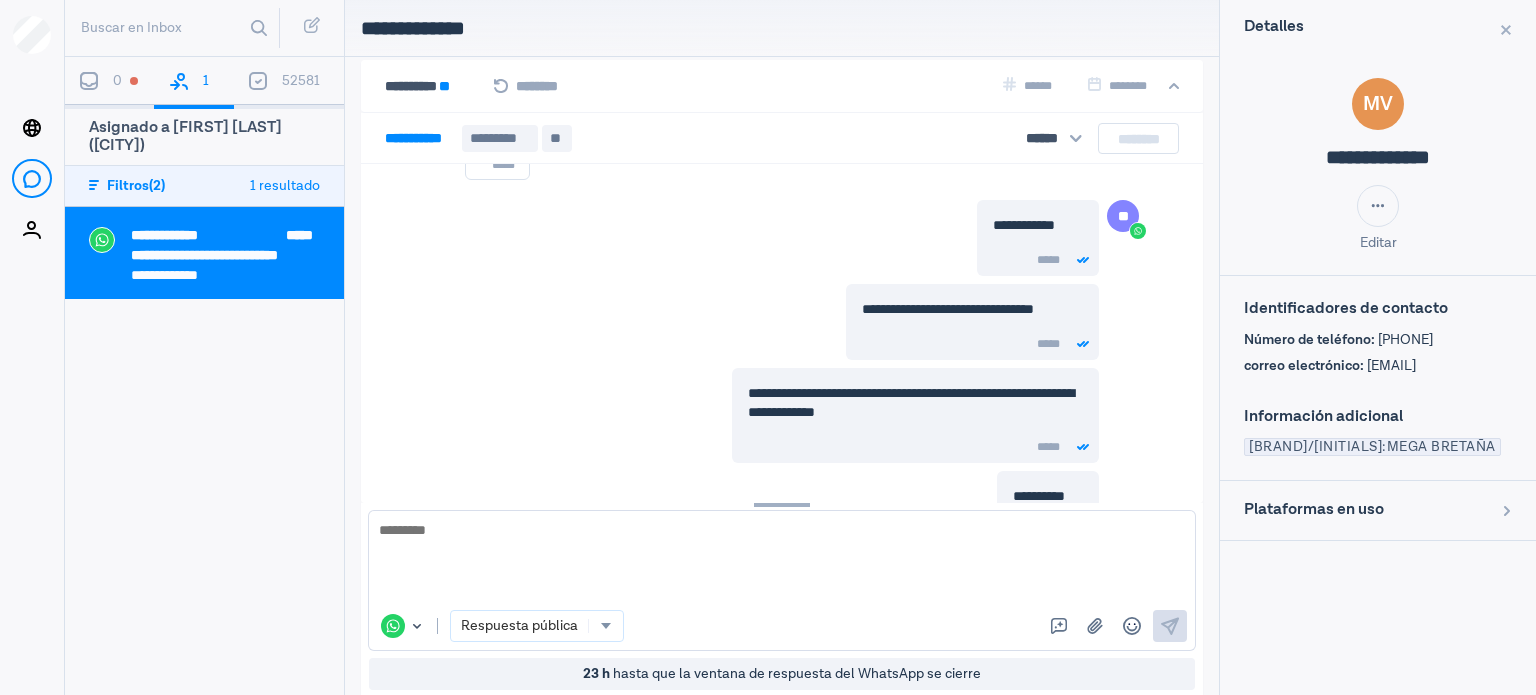 scroll, scrollTop: 0, scrollLeft: 0, axis: both 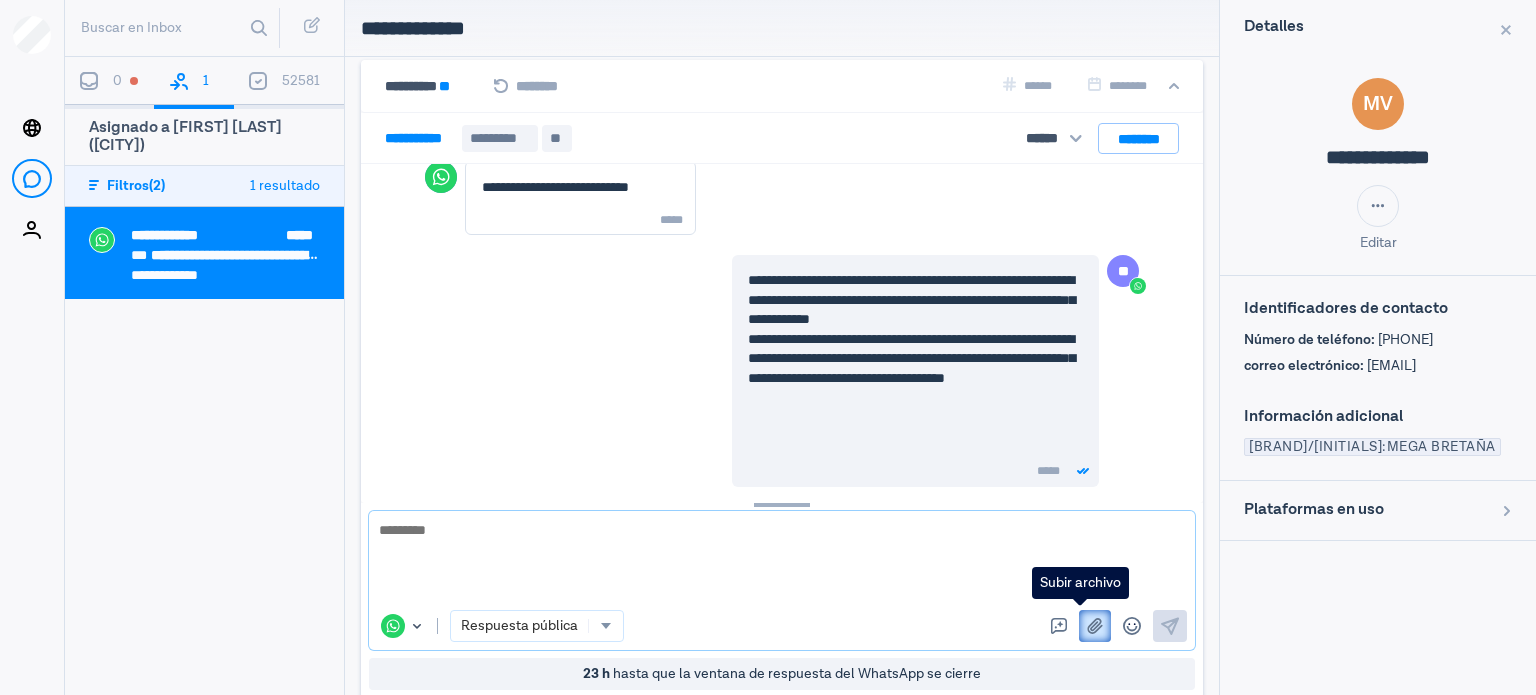 click at bounding box center (1095, 626) 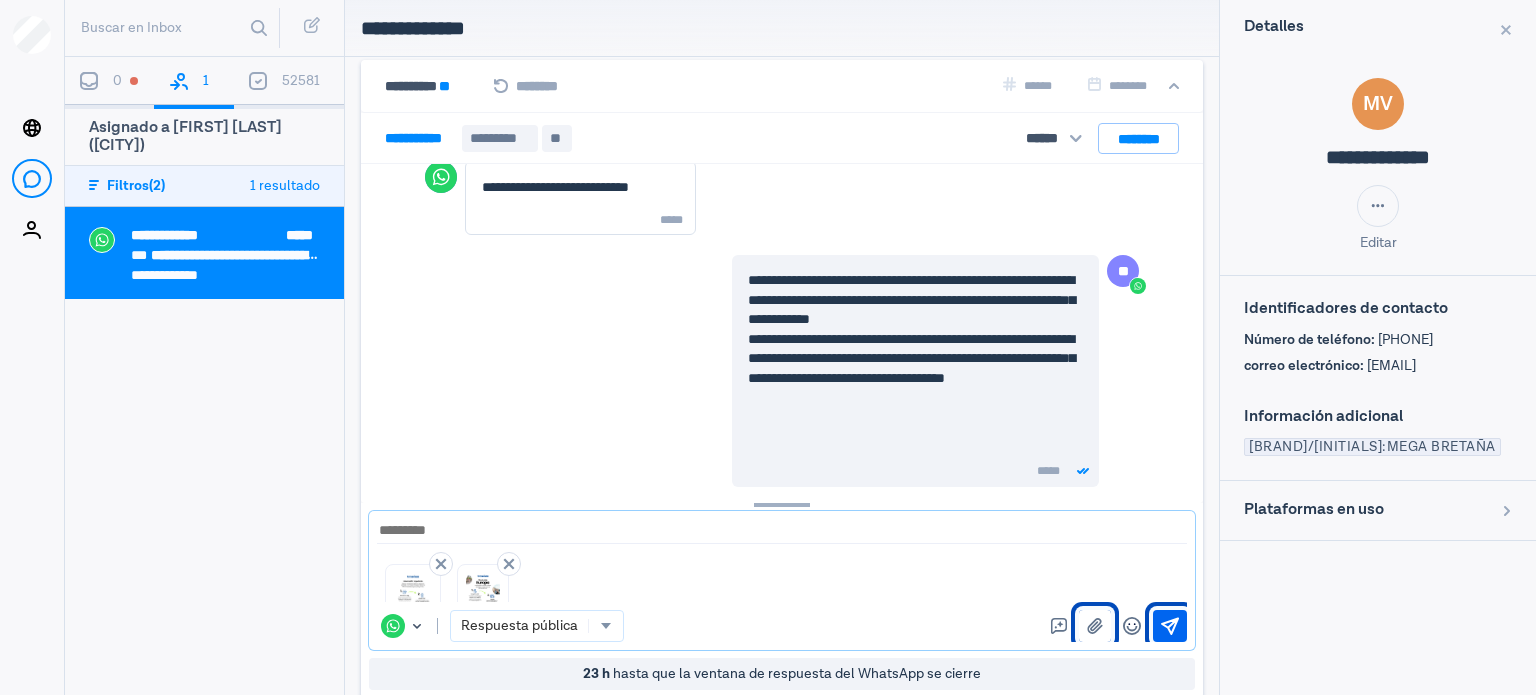click at bounding box center [1170, 626] 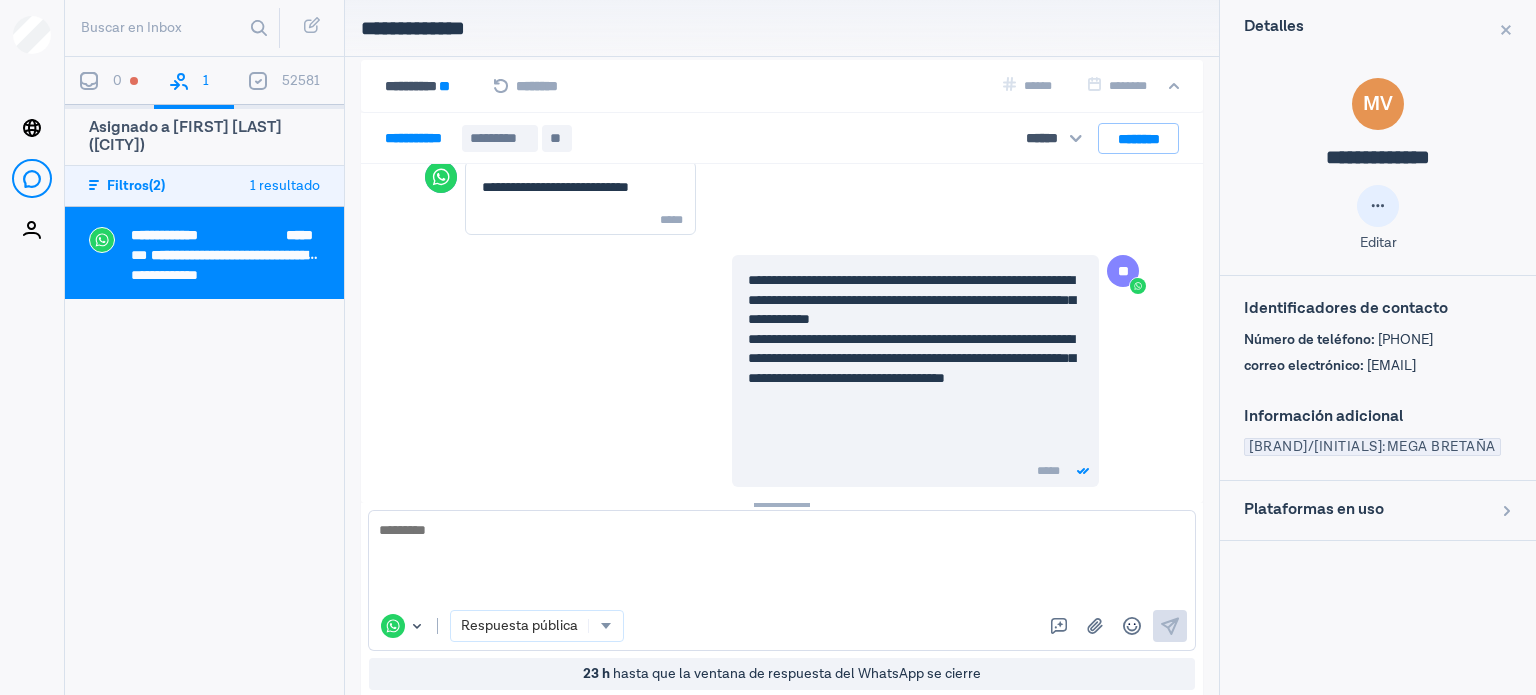 click at bounding box center [1378, 206] 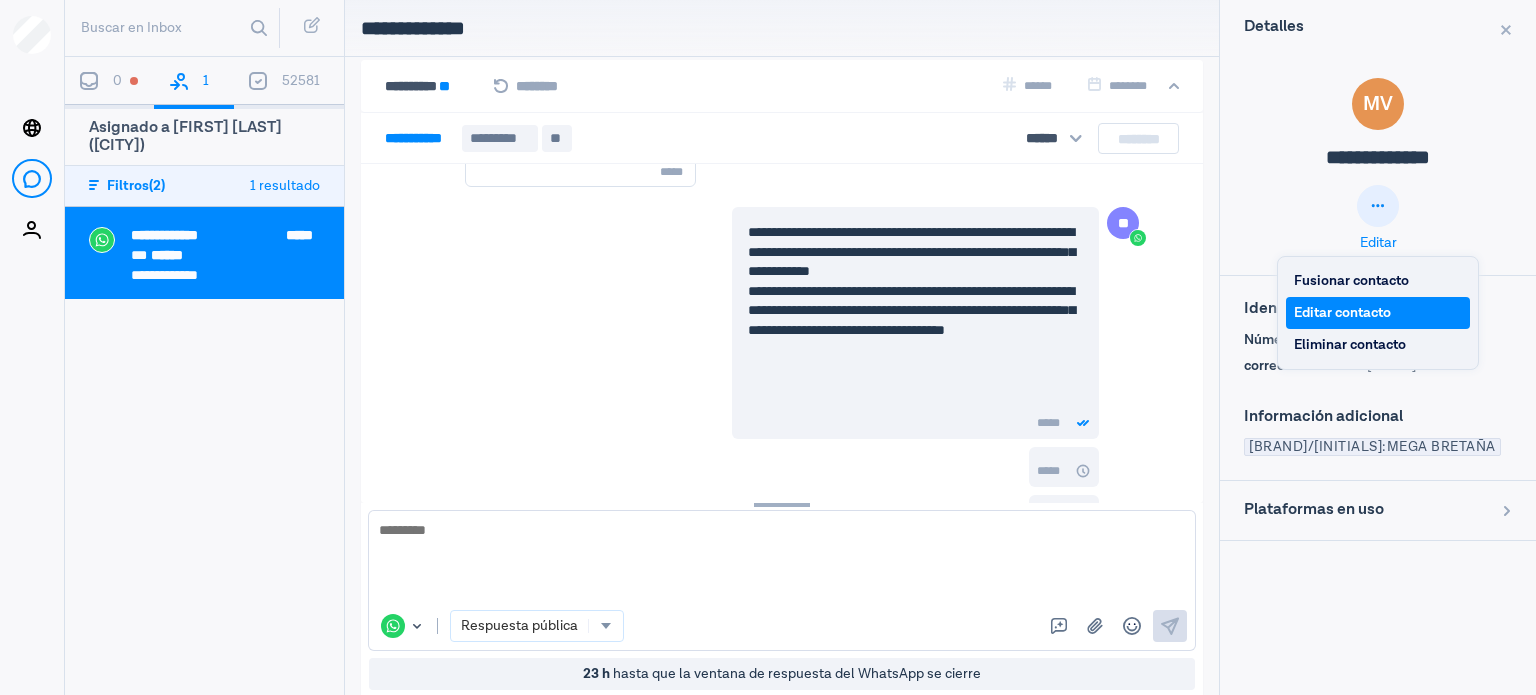 scroll, scrollTop: 6950, scrollLeft: 0, axis: vertical 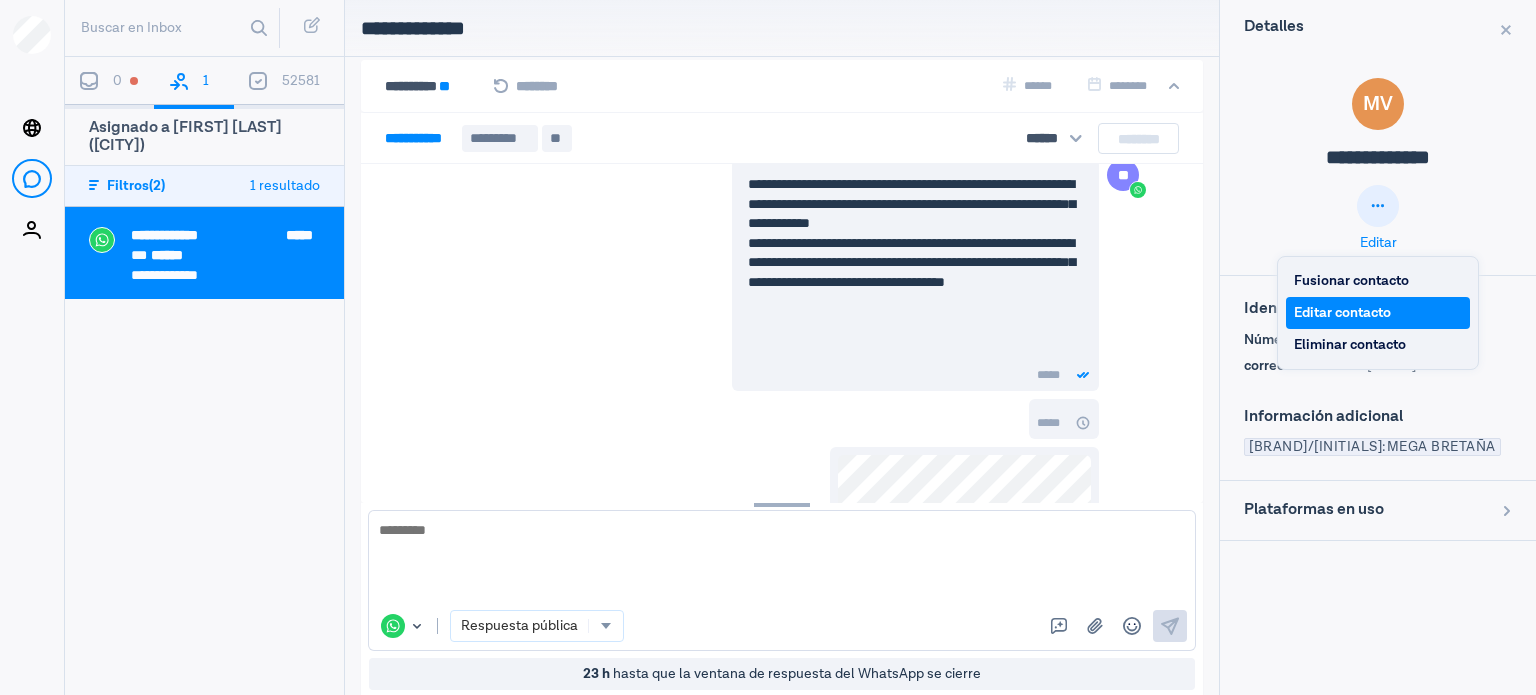 click on "Editar contacto" at bounding box center (1378, 313) 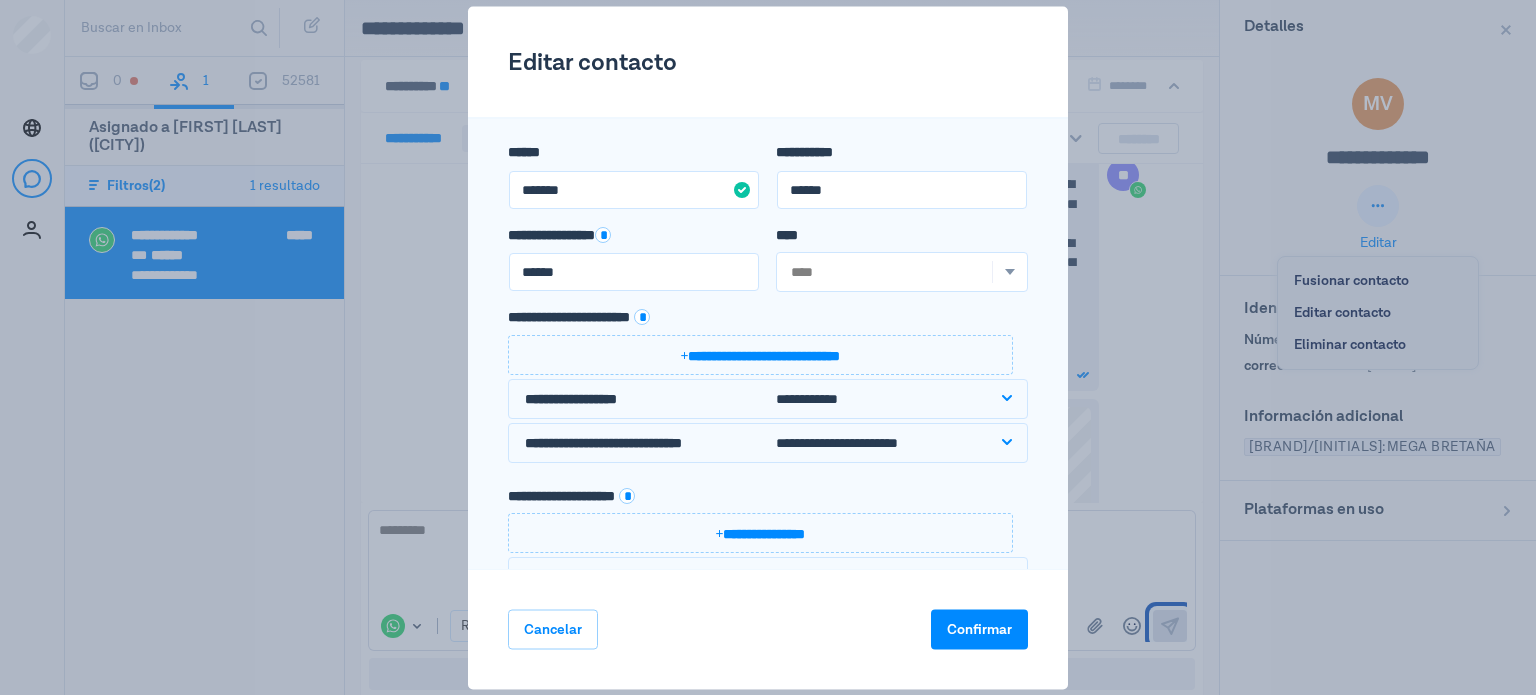 scroll, scrollTop: 7466, scrollLeft: 0, axis: vertical 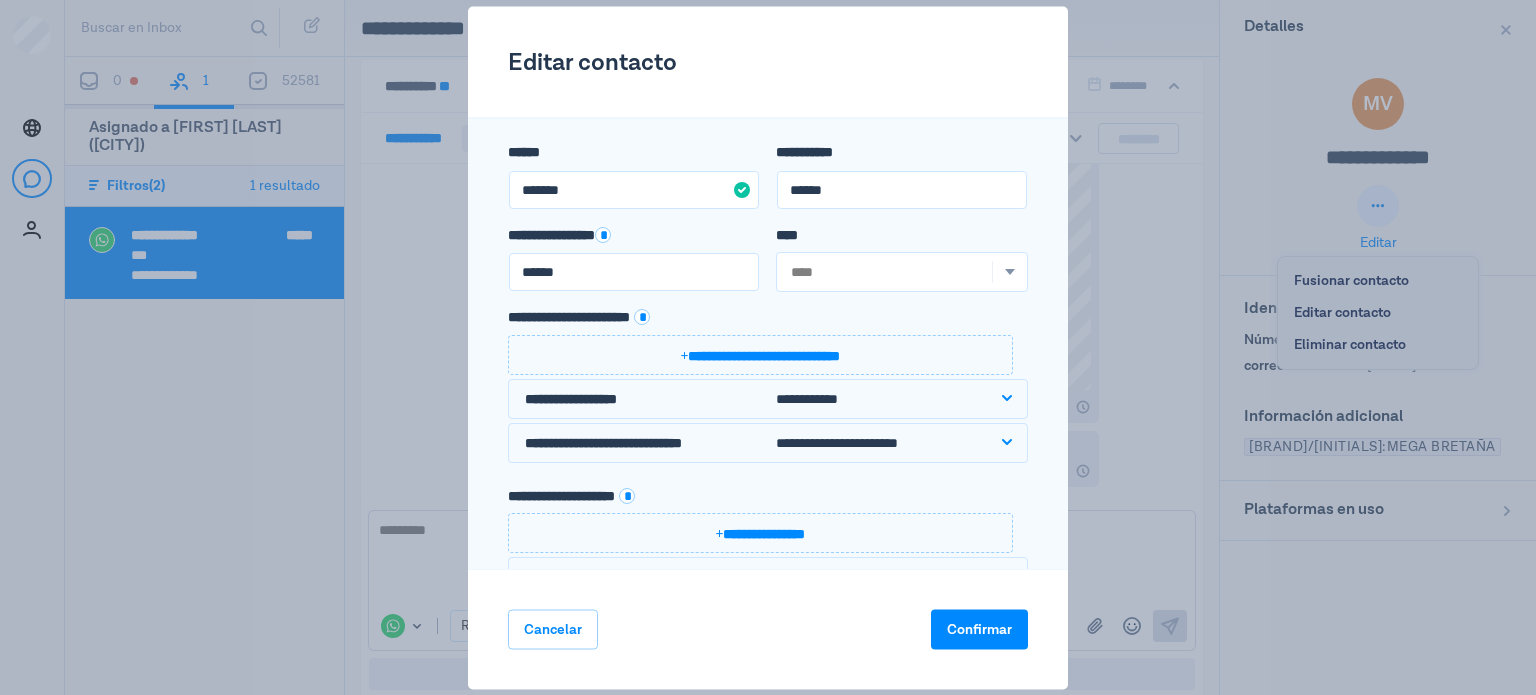 drag, startPoint x: 817, startPoint y: 533, endPoint x: 1054, endPoint y: 479, distance: 243.07407 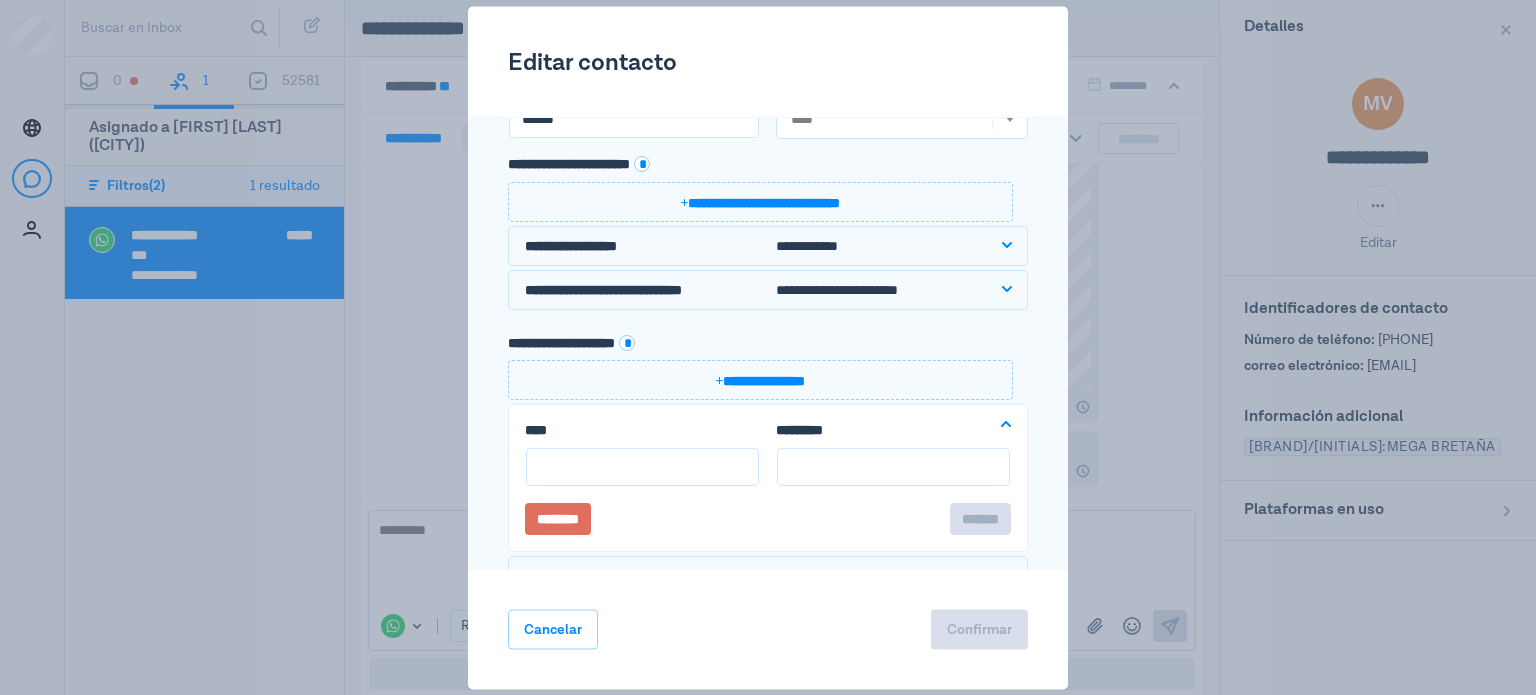 scroll, scrollTop: 196, scrollLeft: 0, axis: vertical 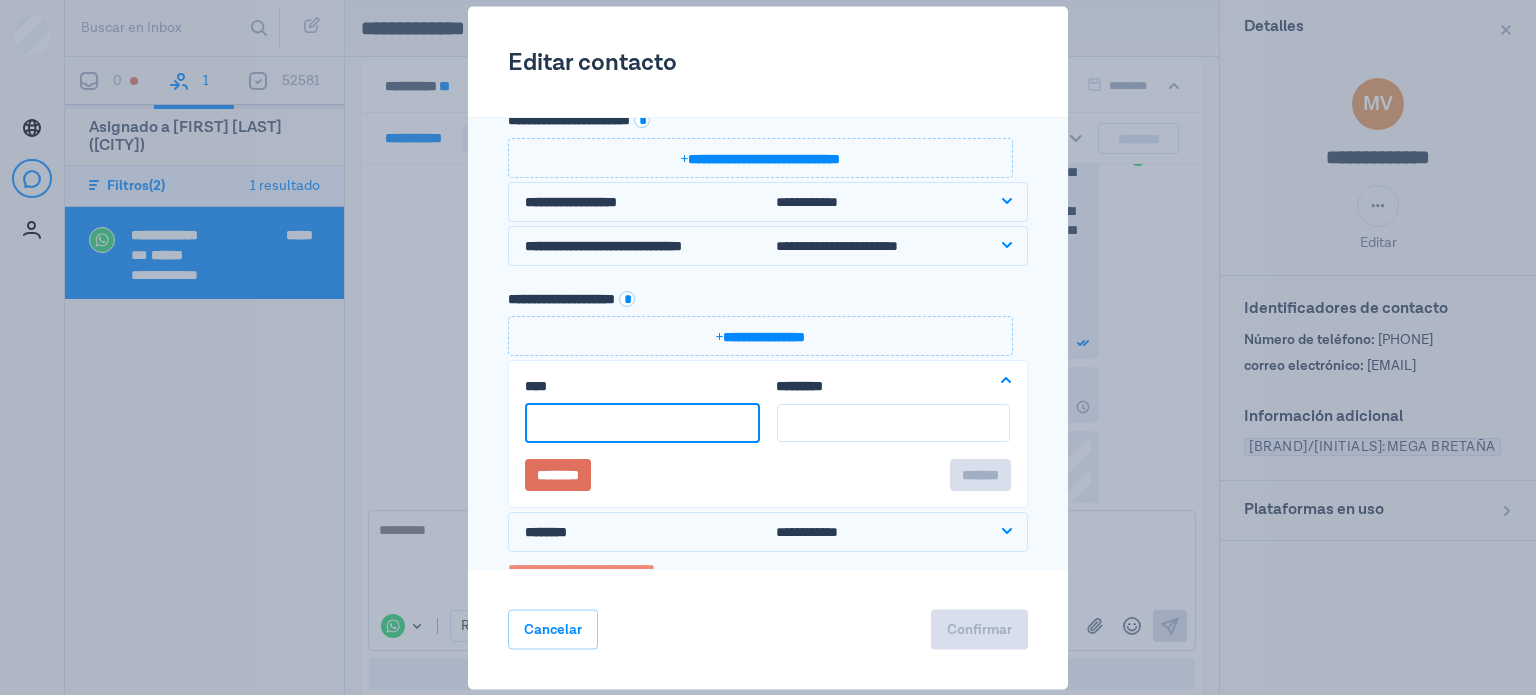 click on "****" at bounding box center [642, 424] 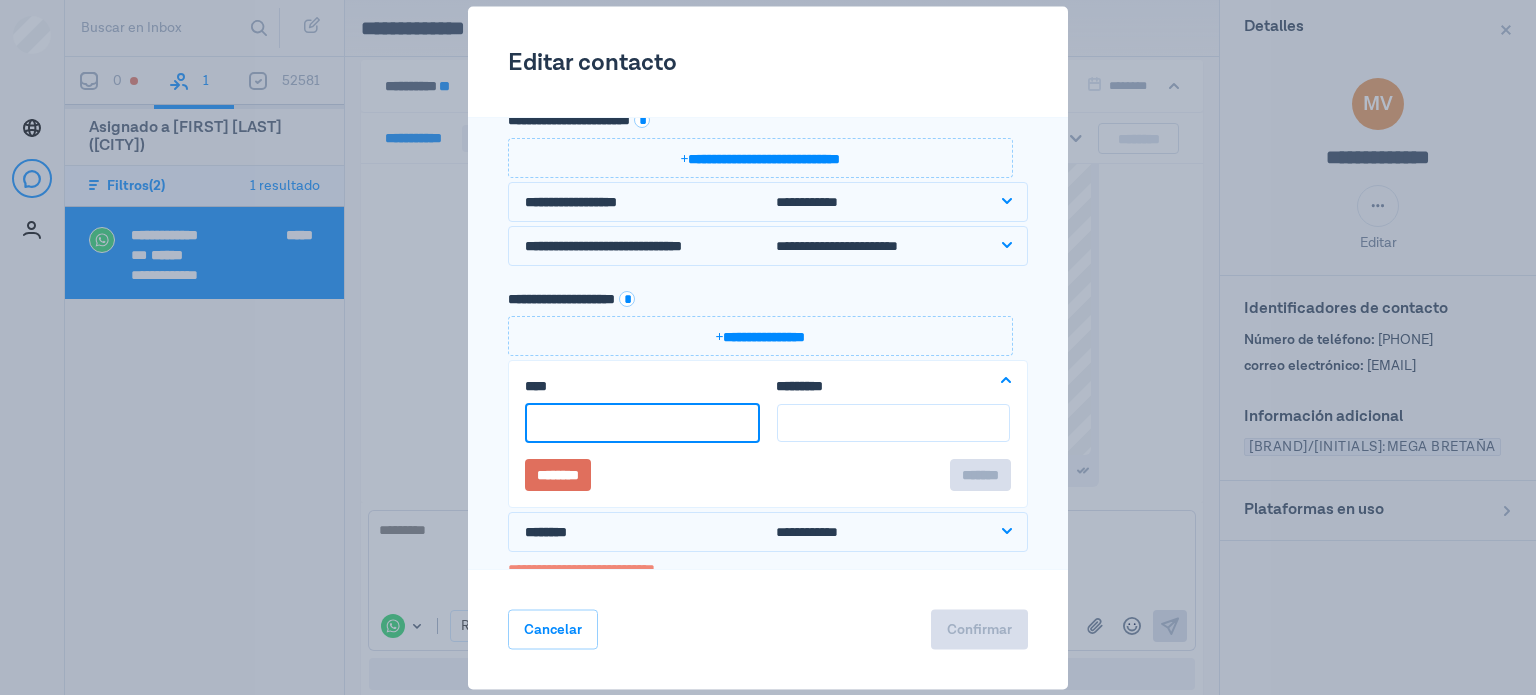 click on "****" at bounding box center (642, 424) 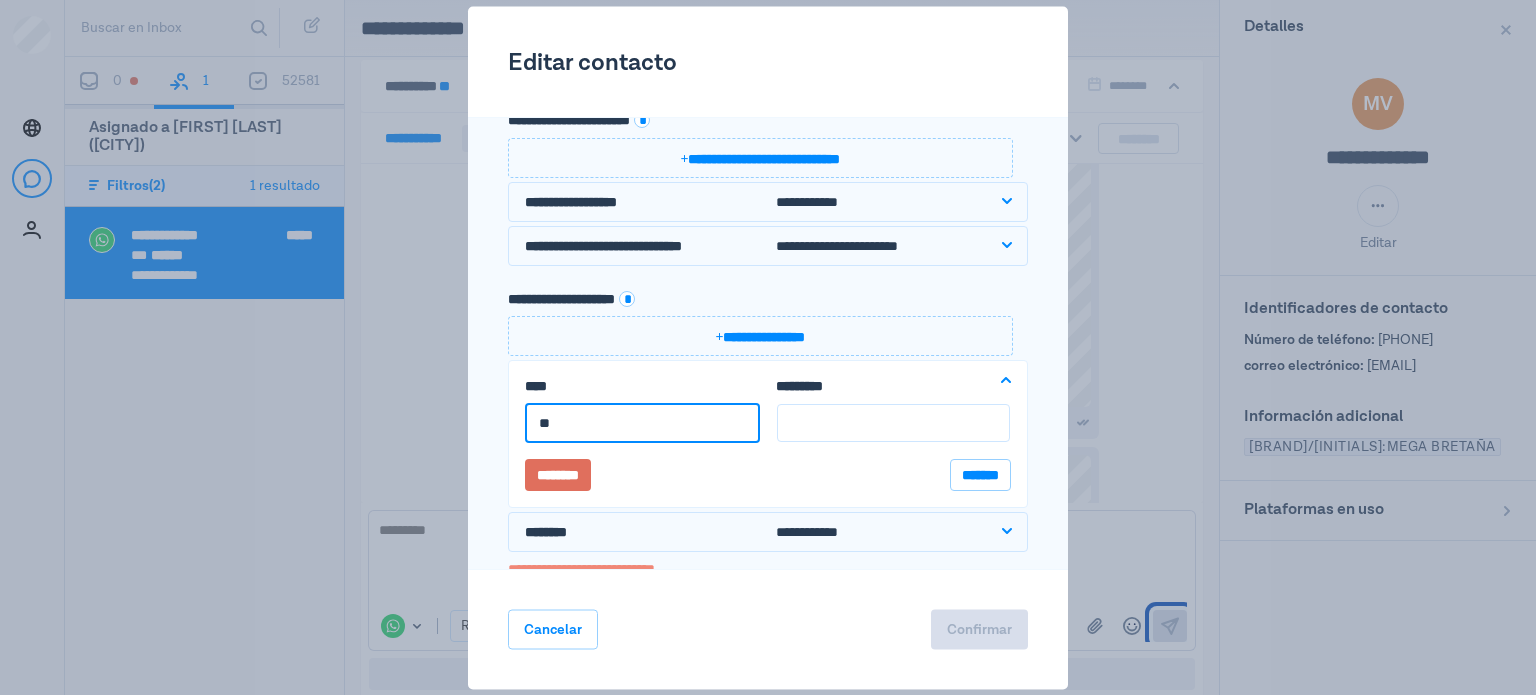 scroll, scrollTop: 7950, scrollLeft: 0, axis: vertical 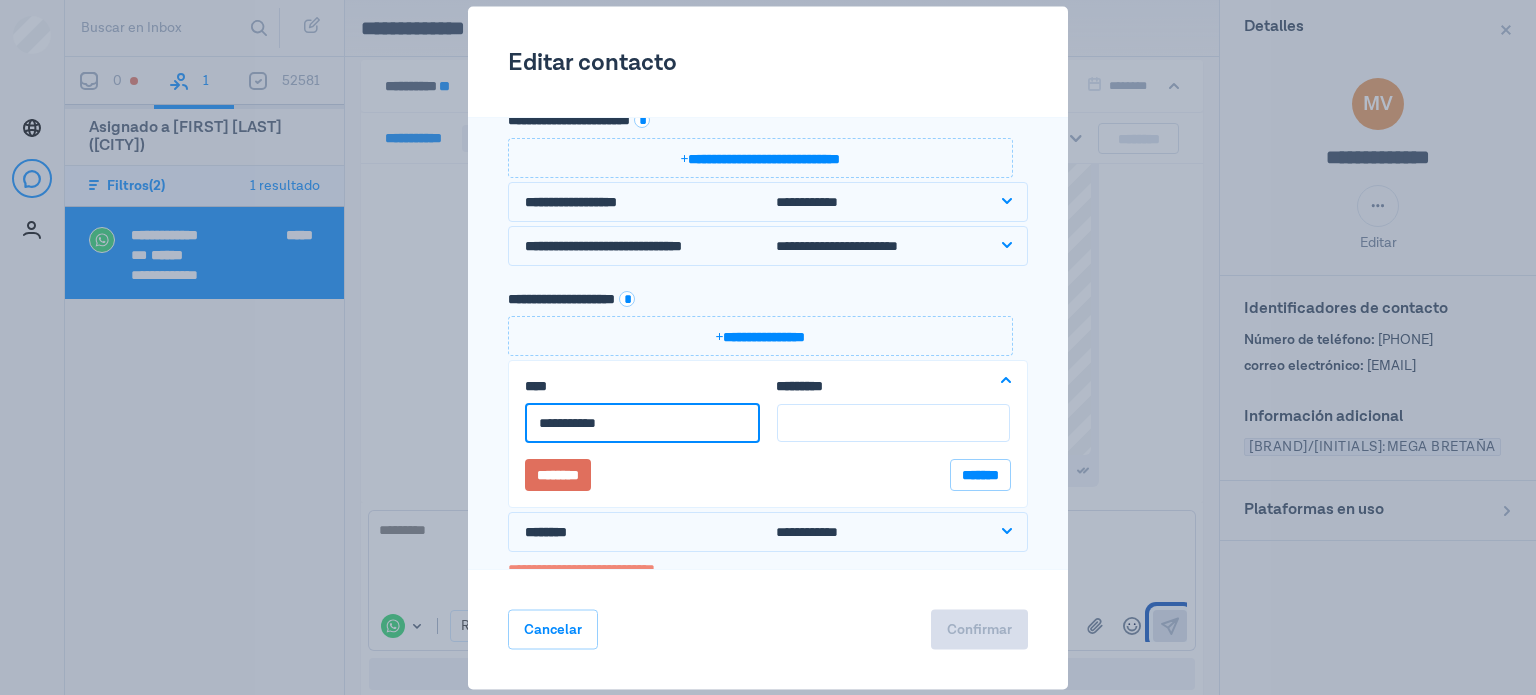 paste on "**********" 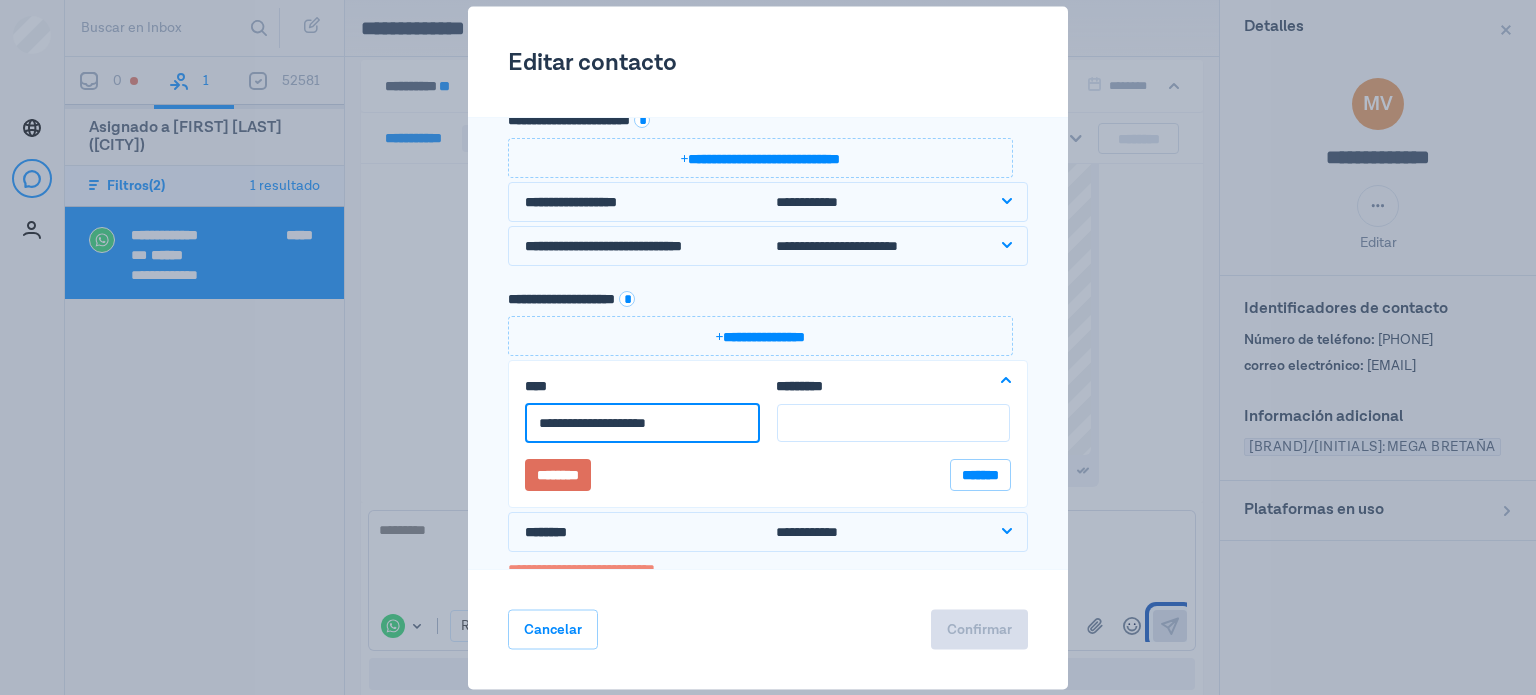 type on "**********" 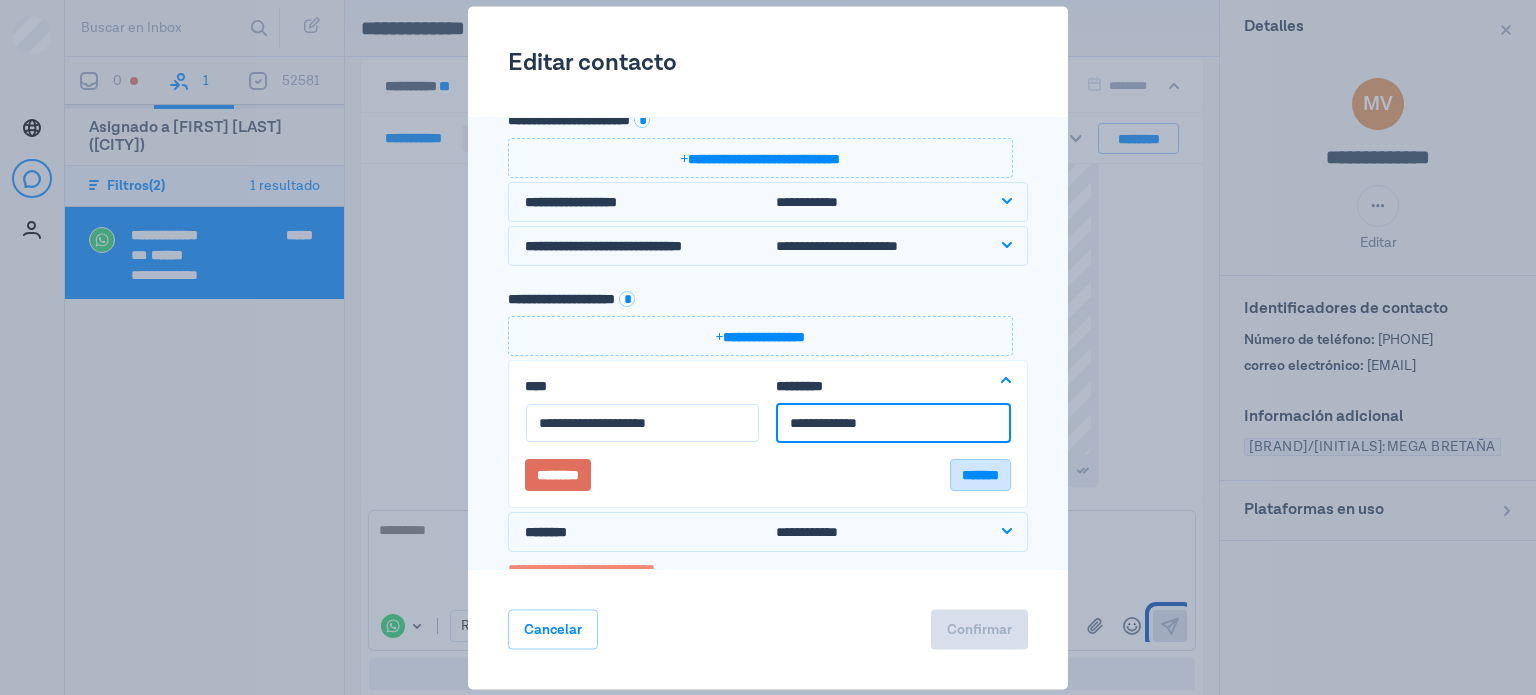 type on "**********" 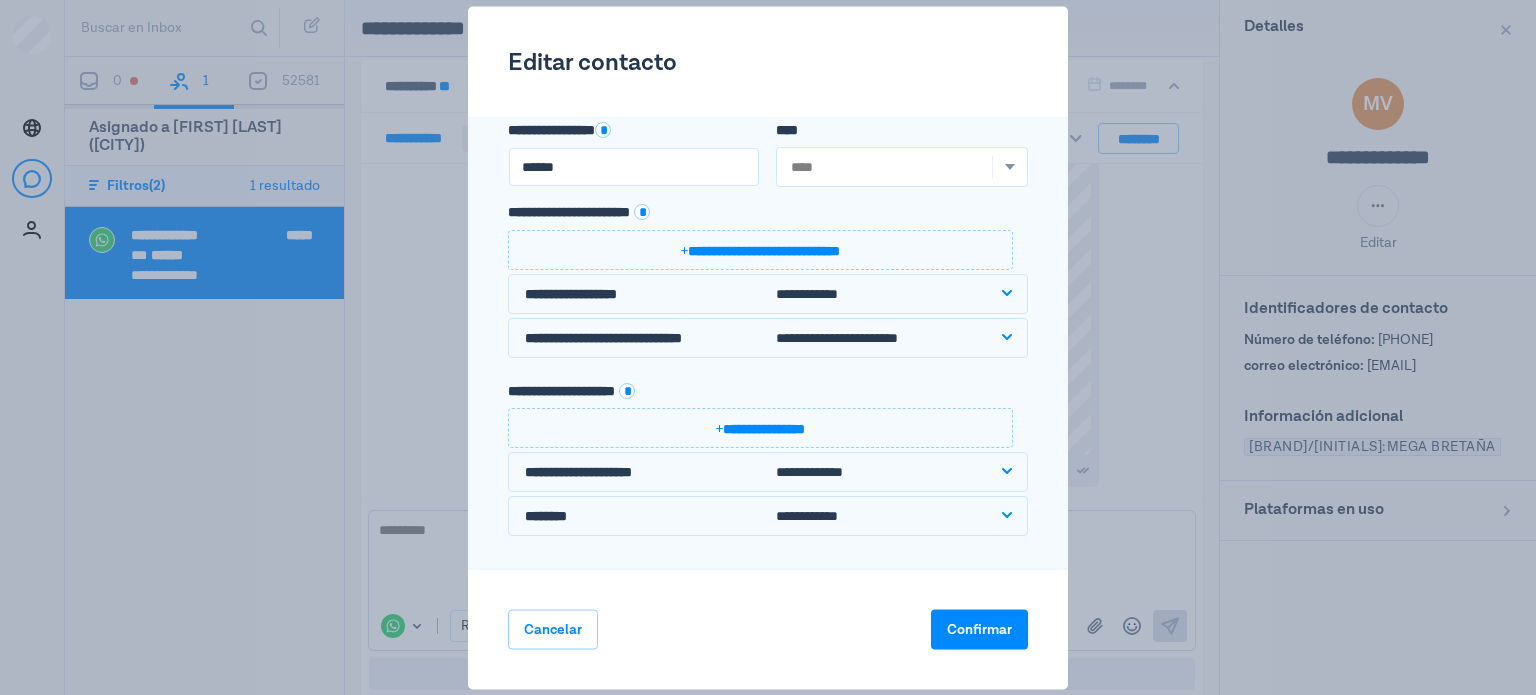 scroll, scrollTop: 104, scrollLeft: 0, axis: vertical 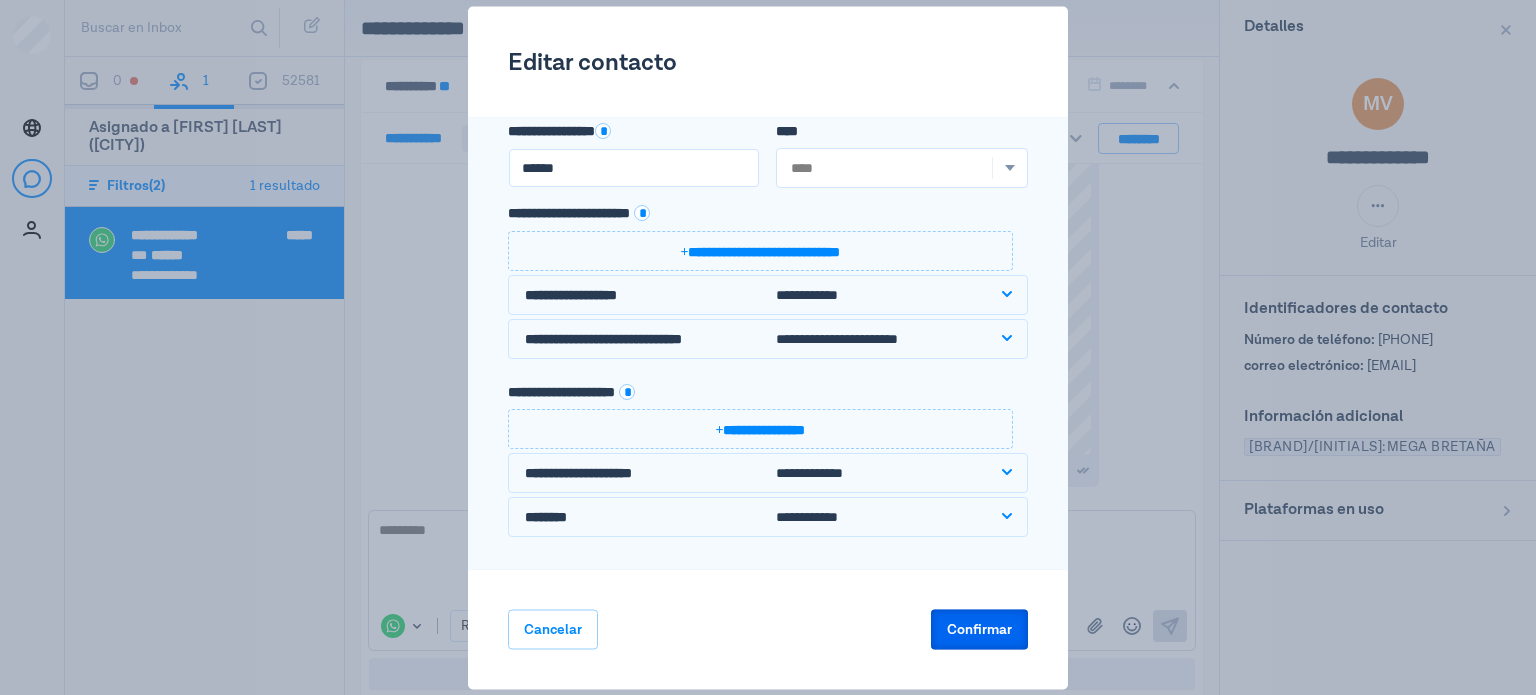 click on "Confirmar" at bounding box center [979, 629] 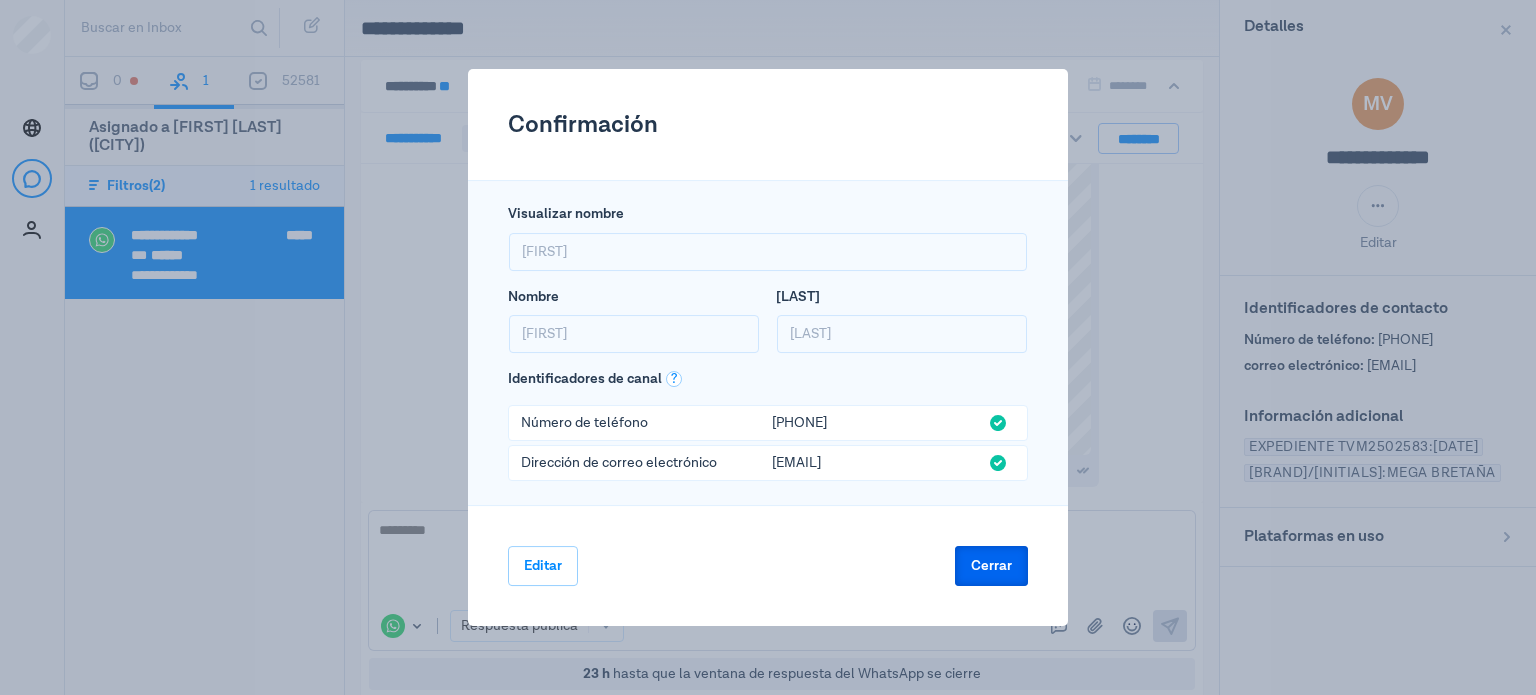click on "Cerrar" at bounding box center [991, 566] 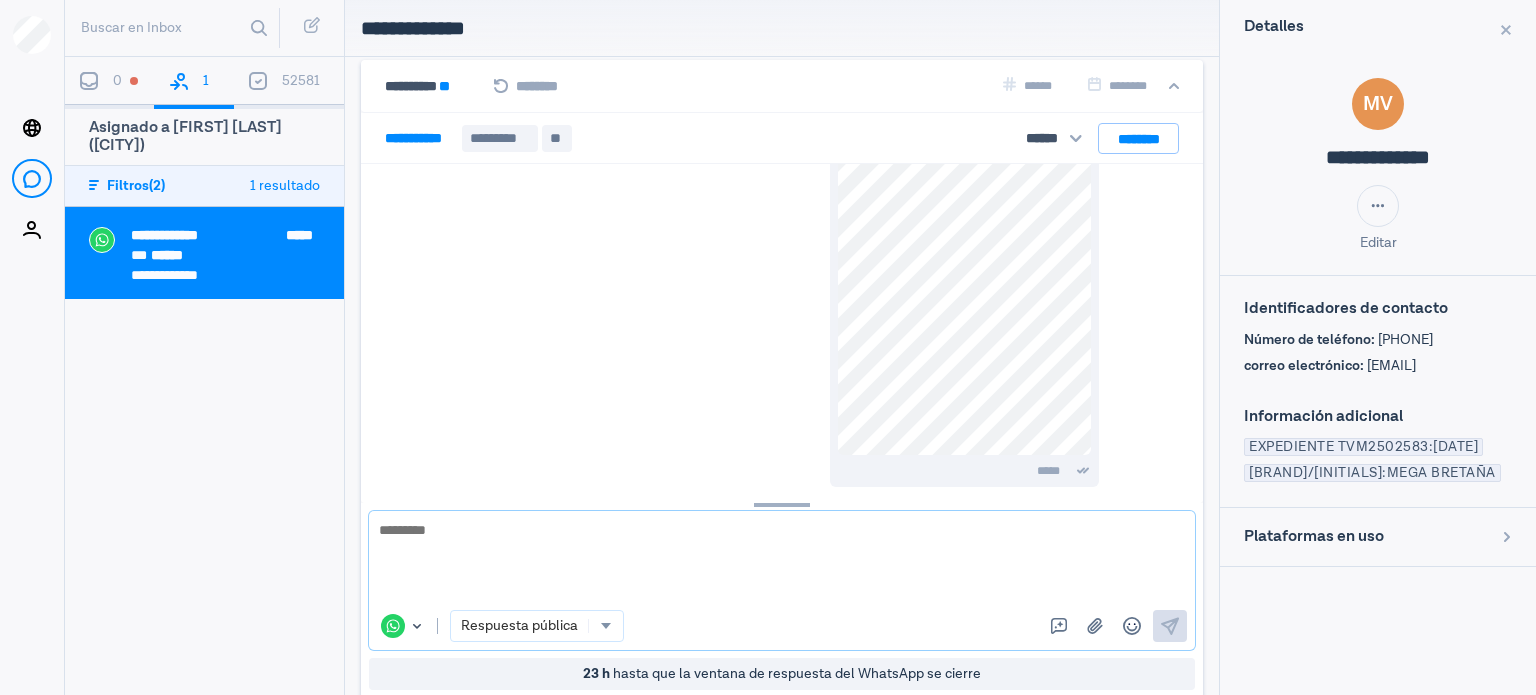 click at bounding box center (774, 560) 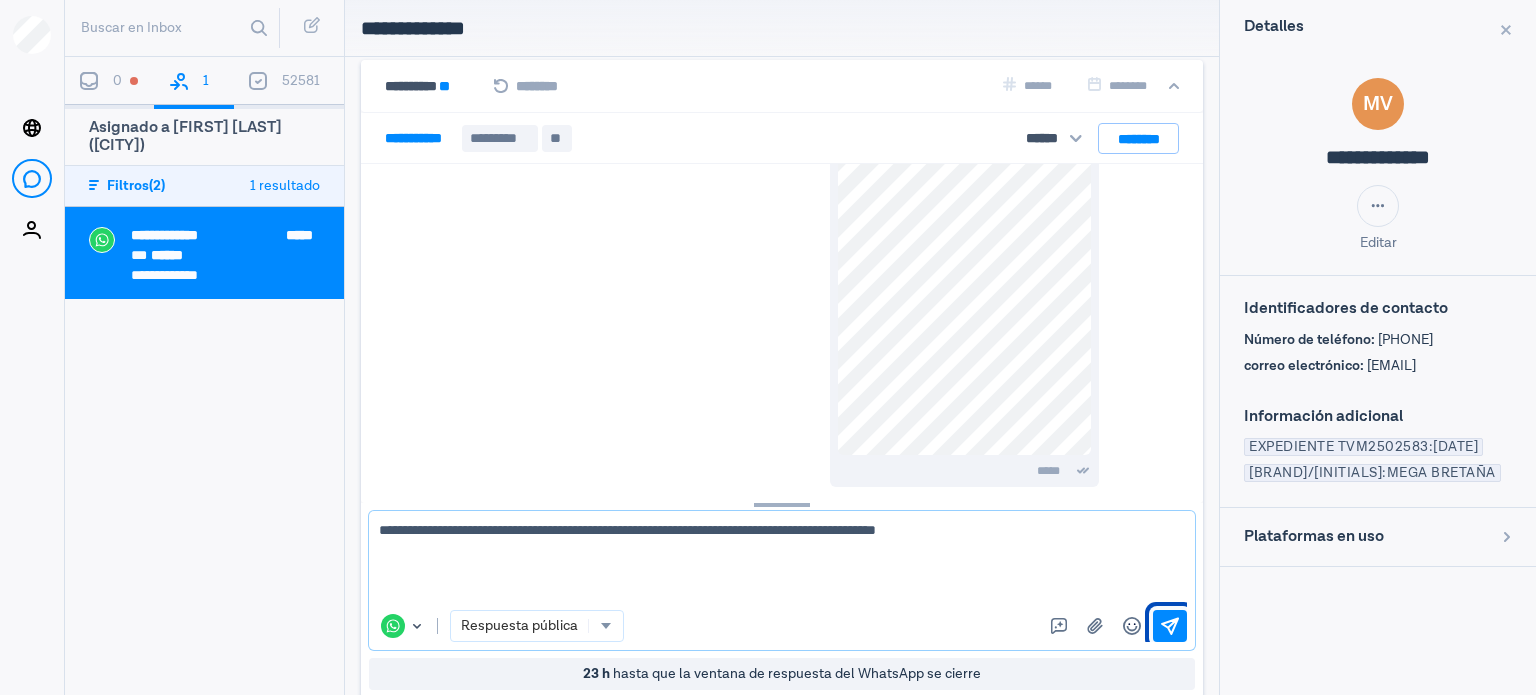 type on "**********" 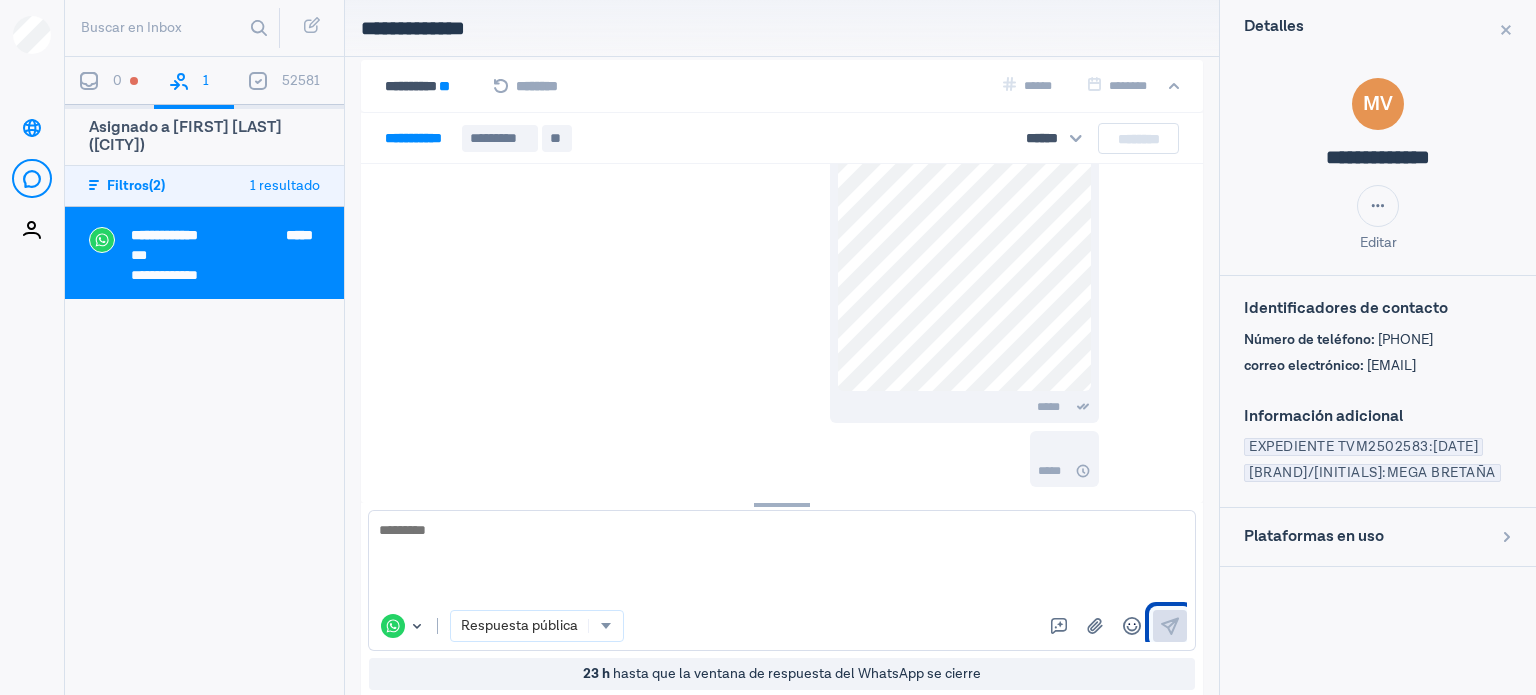 scroll, scrollTop: 8072, scrollLeft: 0, axis: vertical 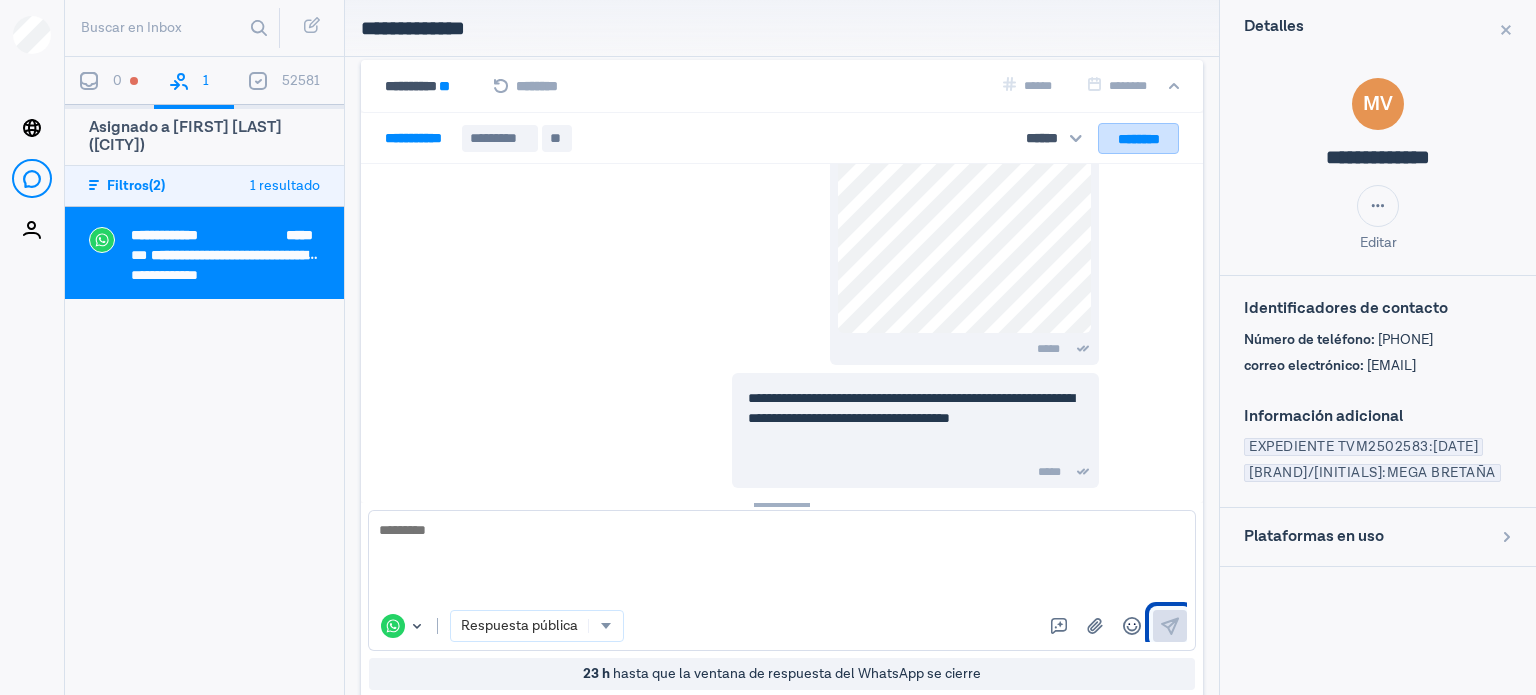 click on "********" at bounding box center [1138, 139] 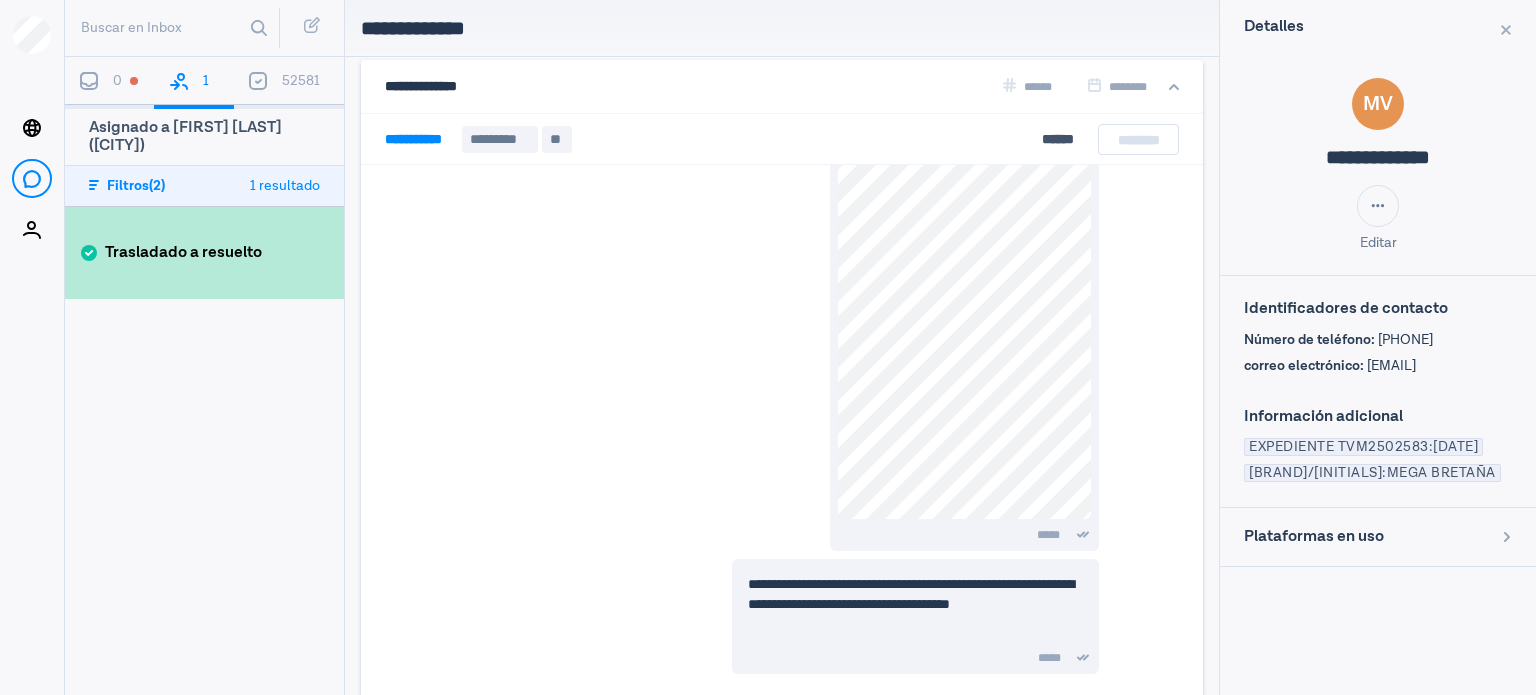 scroll, scrollTop: 7878, scrollLeft: 0, axis: vertical 